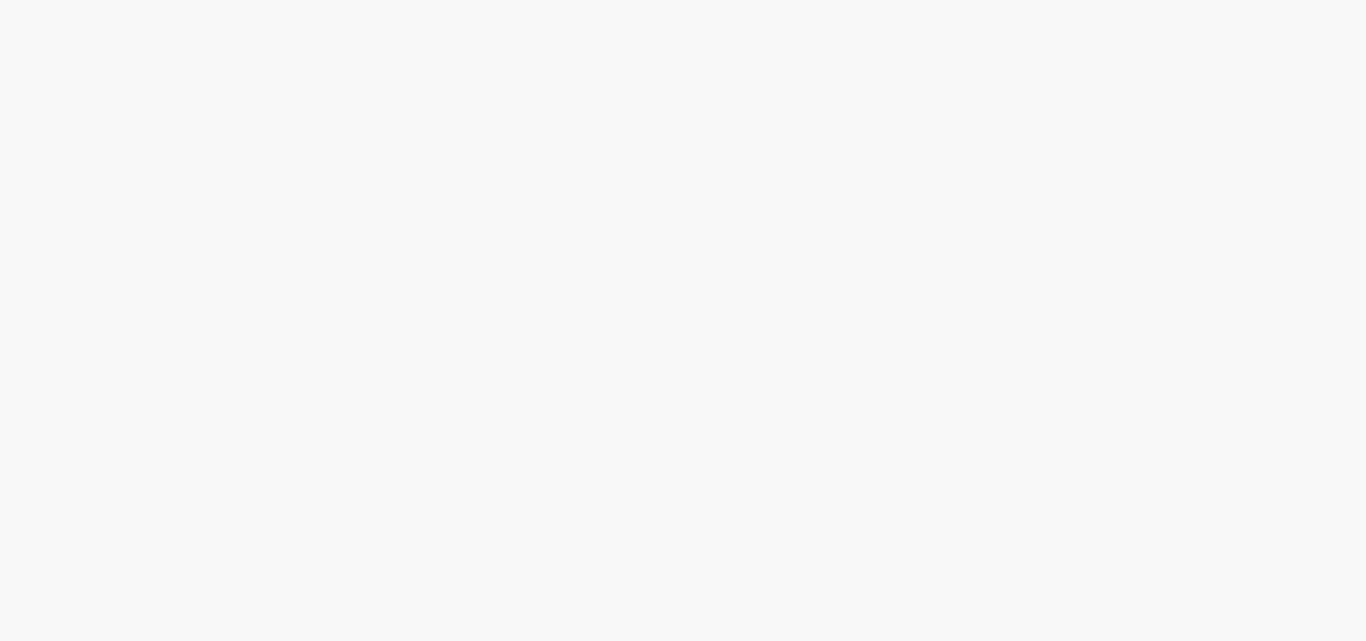 scroll, scrollTop: 0, scrollLeft: 0, axis: both 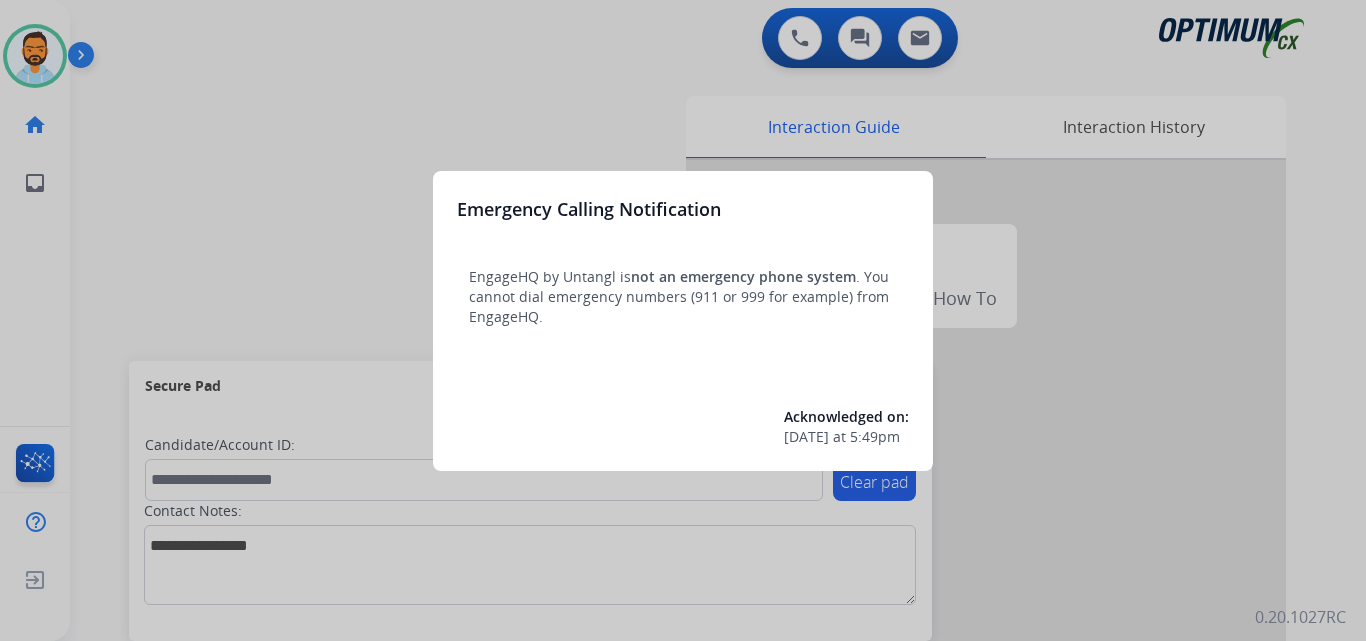 click at bounding box center [683, 320] 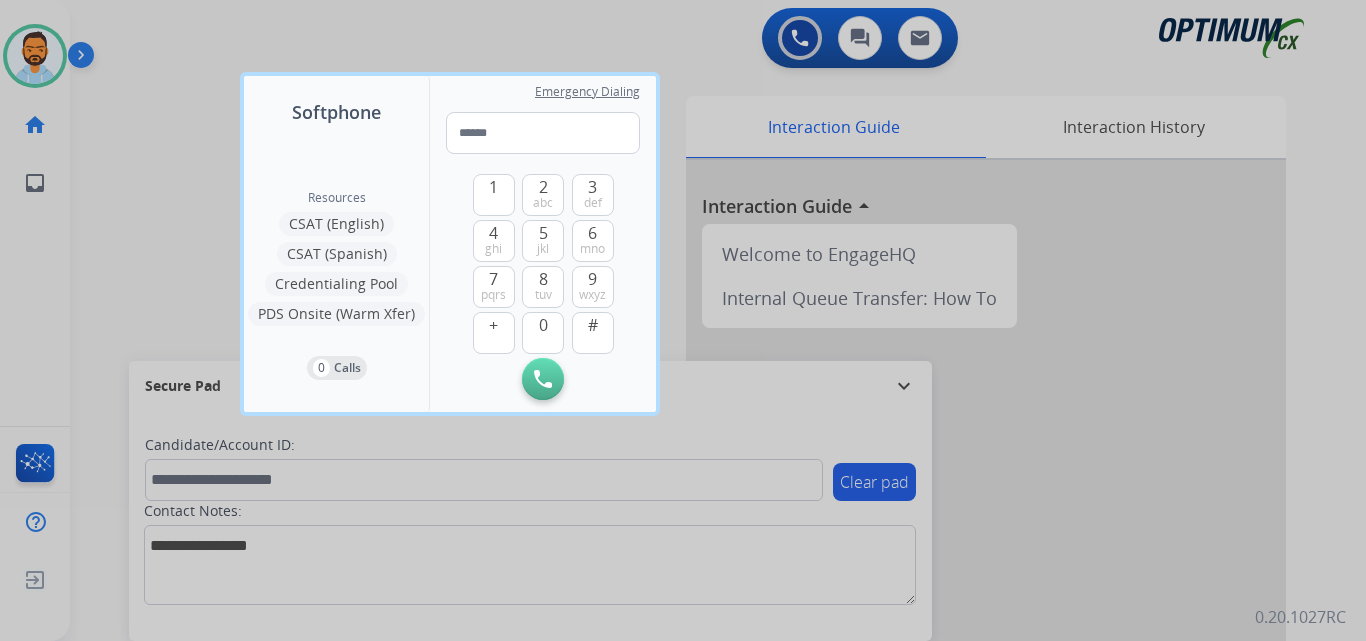click at bounding box center [683, 320] 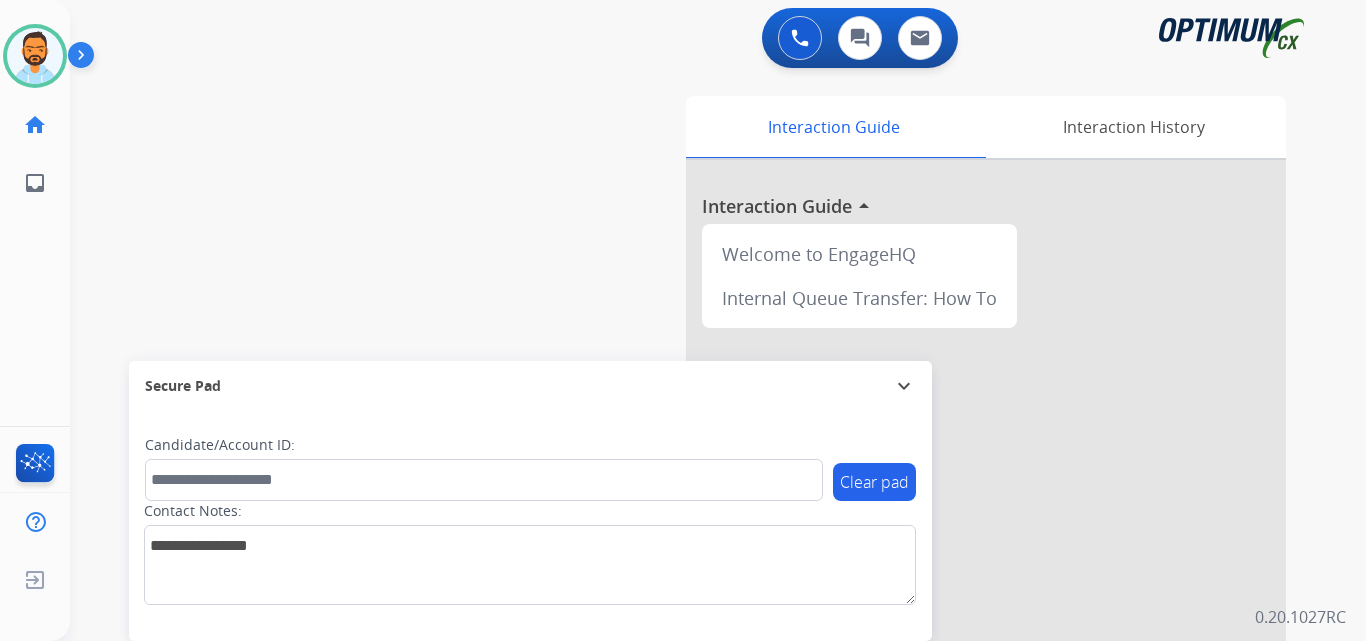 click on "swap_horiz Break voice bridge close_fullscreen Connect 3-Way Call merge_type Separate 3-Way Call  Interaction Guide   Interaction History  Interaction Guide arrow_drop_up  Welcome to EngageHQ   Internal Queue Transfer: How To  Secure Pad expand_more Clear pad Candidate/Account ID: Contact Notes:" at bounding box center (694, 489) 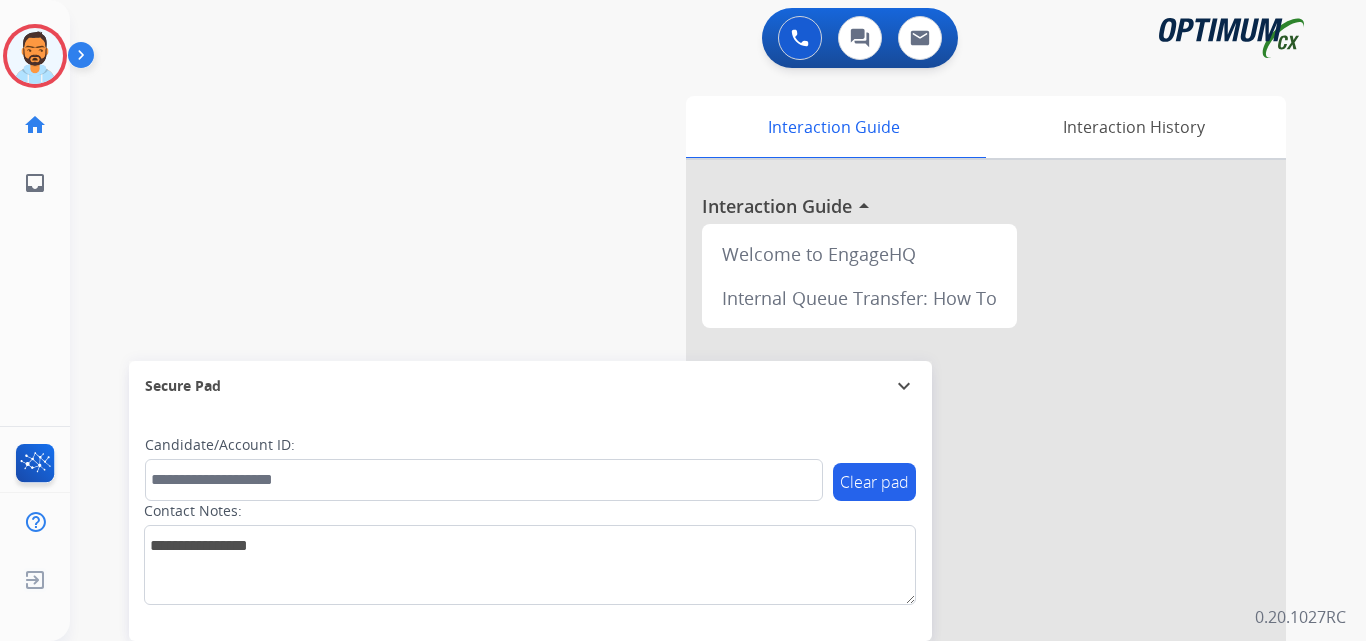 click on "[PERSON_NAME]   Computer Issue  Edit Avatar  Agent:   [PERSON_NAME] Profile:  BIL_Renewal home  Home  Home inbox  Emails  Emails" 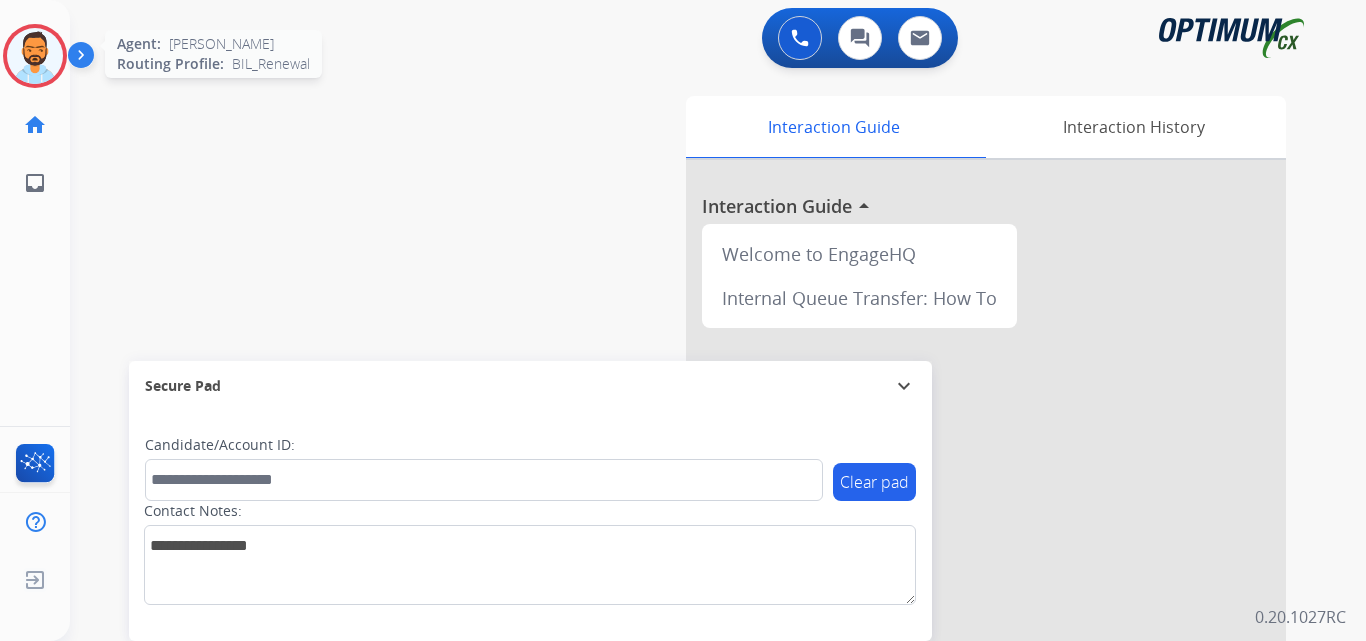 click at bounding box center (35, 56) 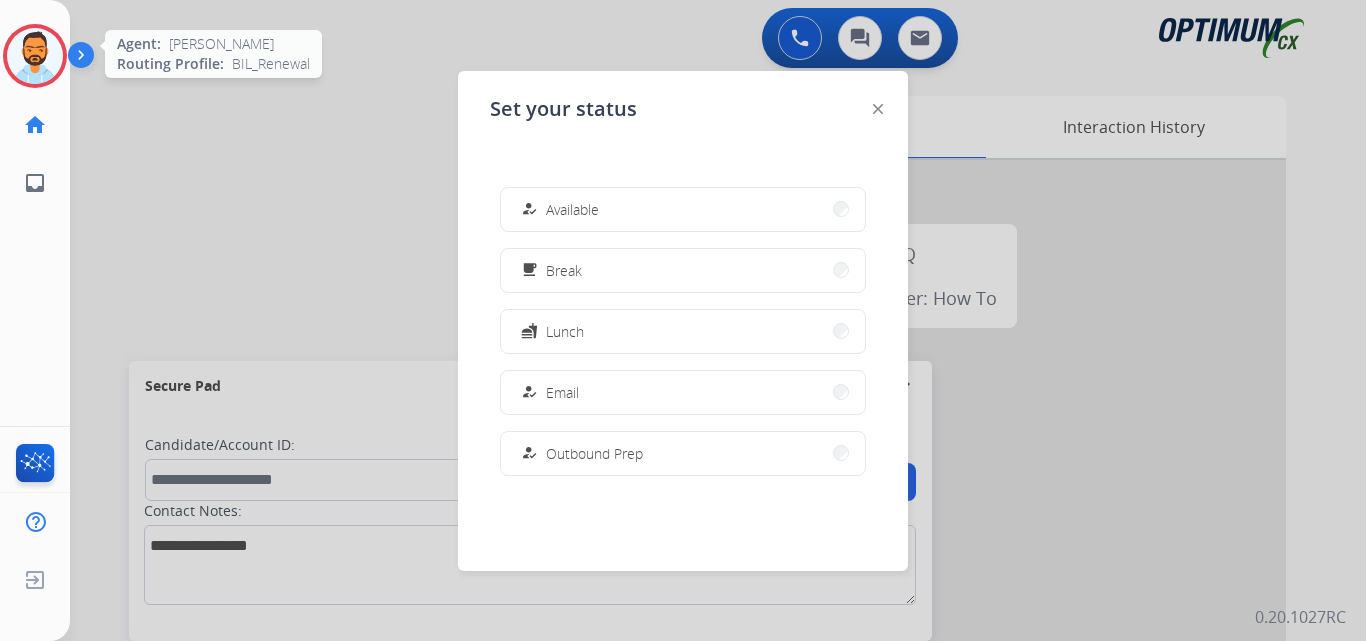 click at bounding box center [35, 56] 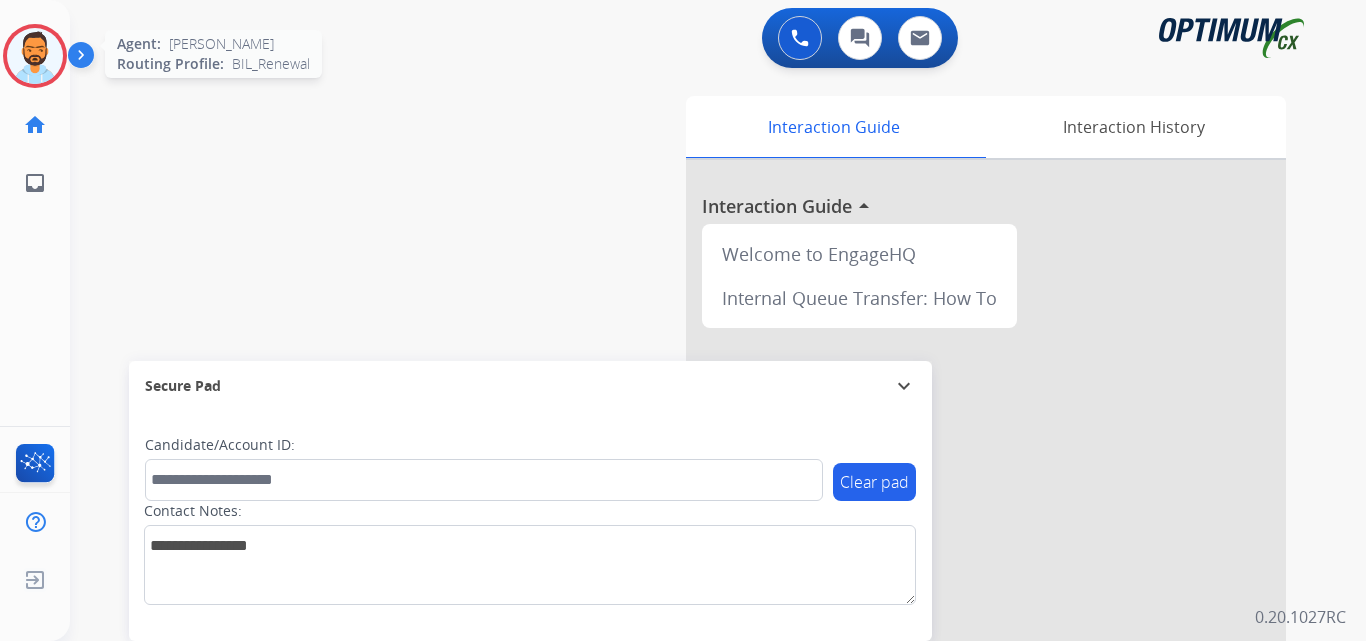 click at bounding box center [35, 56] 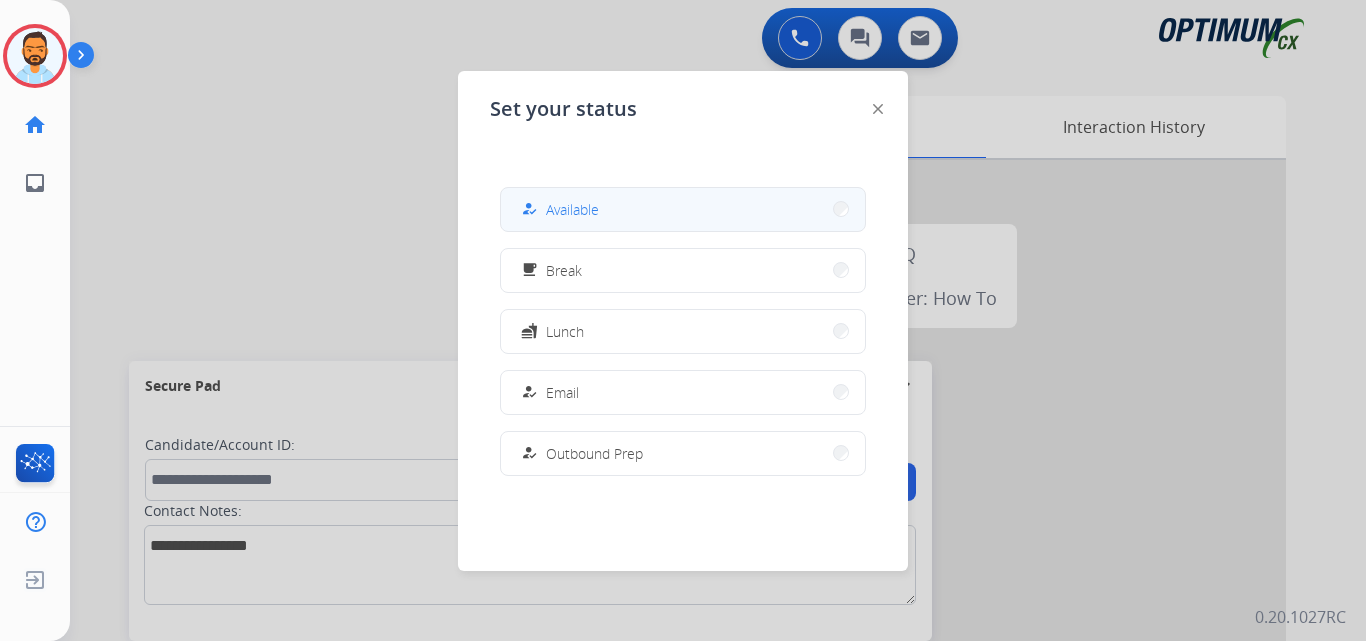click on "how_to_reg Available" at bounding box center (683, 209) 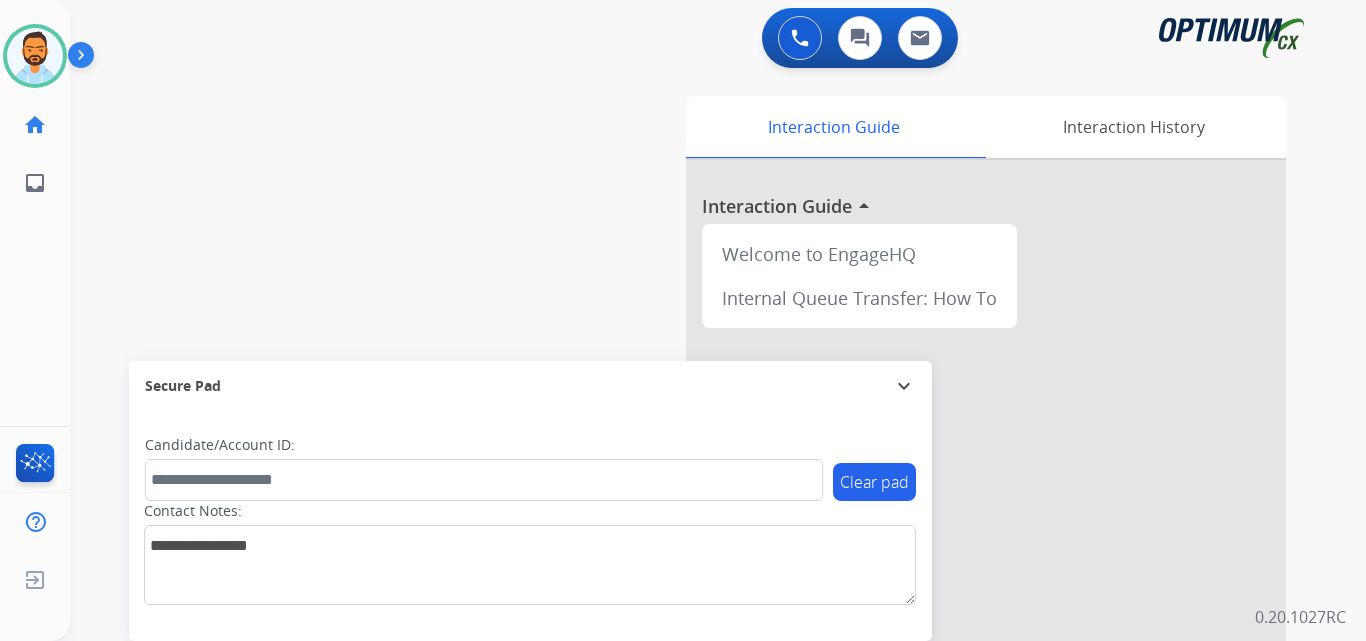 click at bounding box center (85, 59) 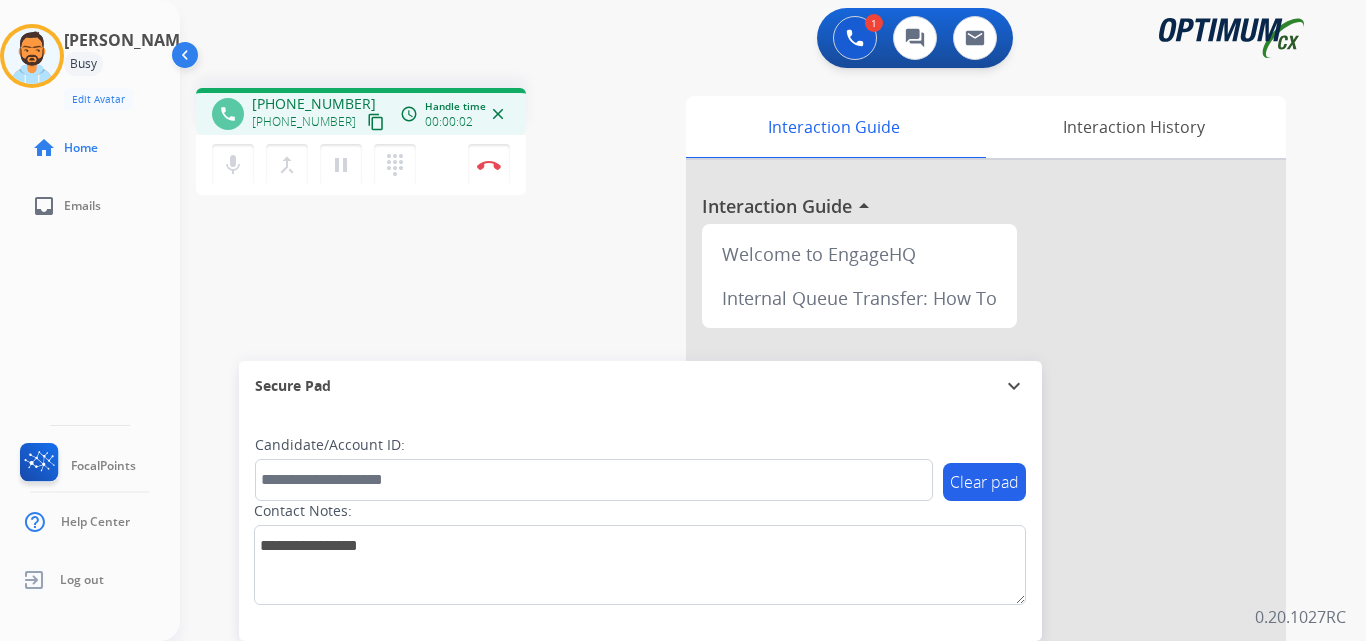 click on "mic Mute merge_type Bridge pause Hold dialpad Dialpad Disconnect" at bounding box center (361, 165) 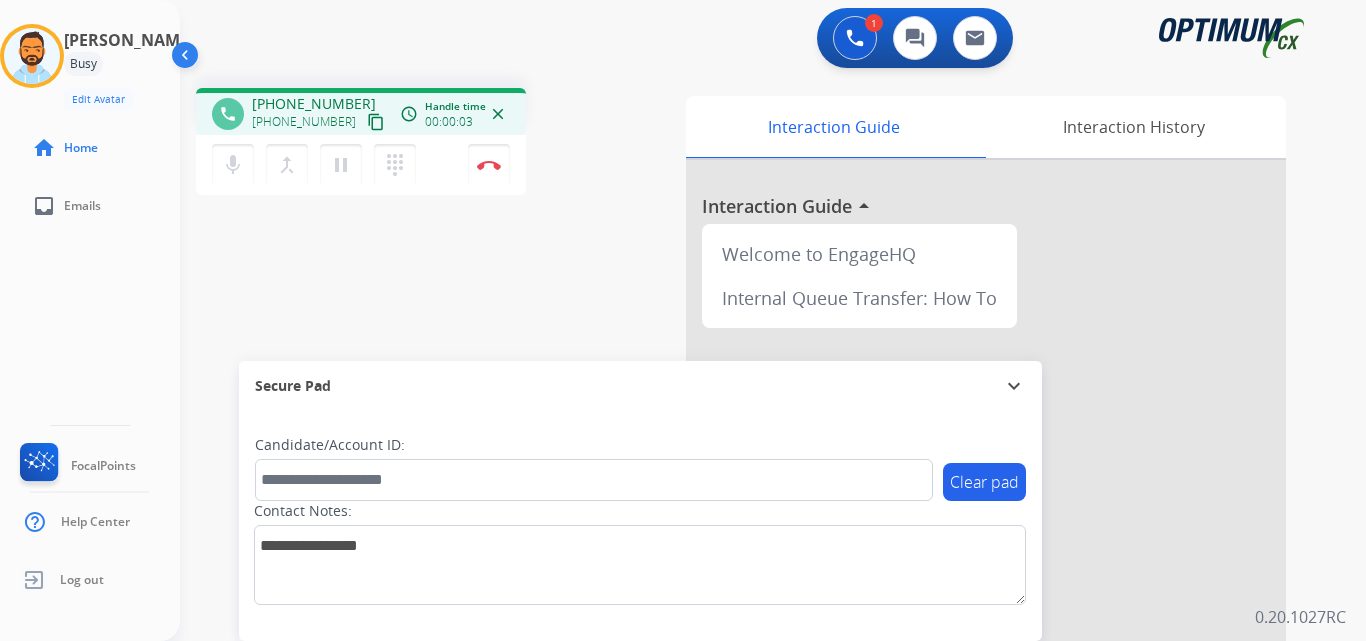 click on "content_copy" at bounding box center (376, 122) 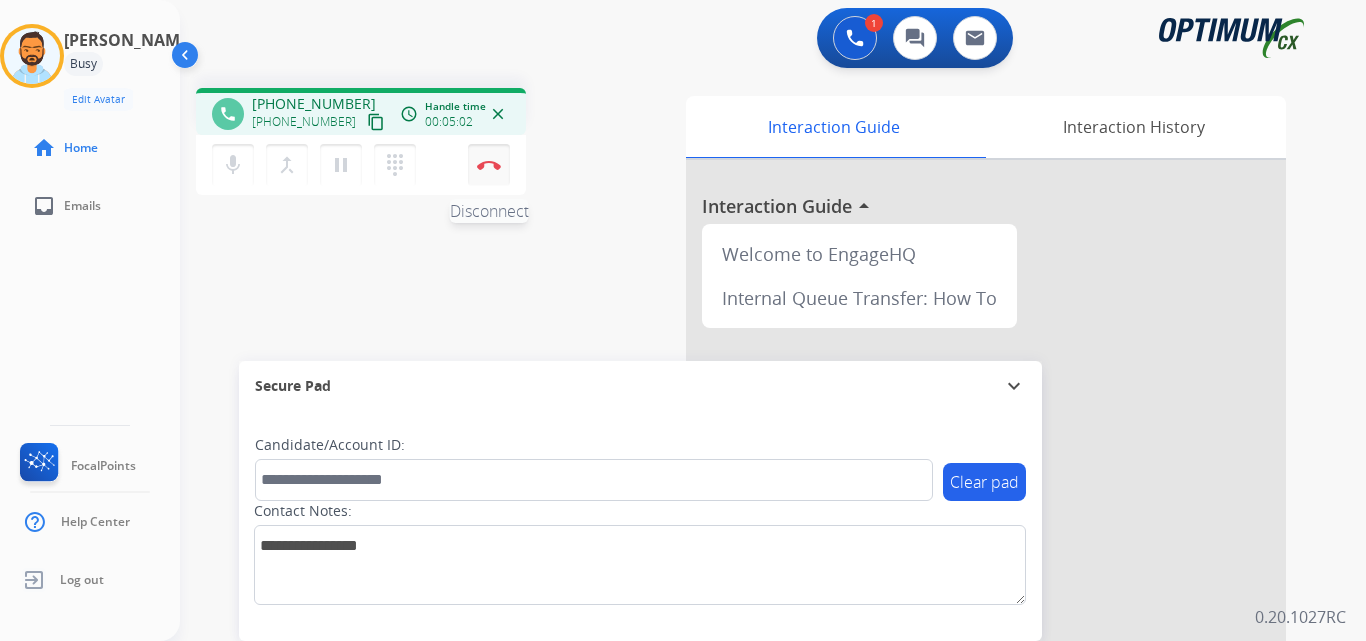 click on "Disconnect" at bounding box center [489, 165] 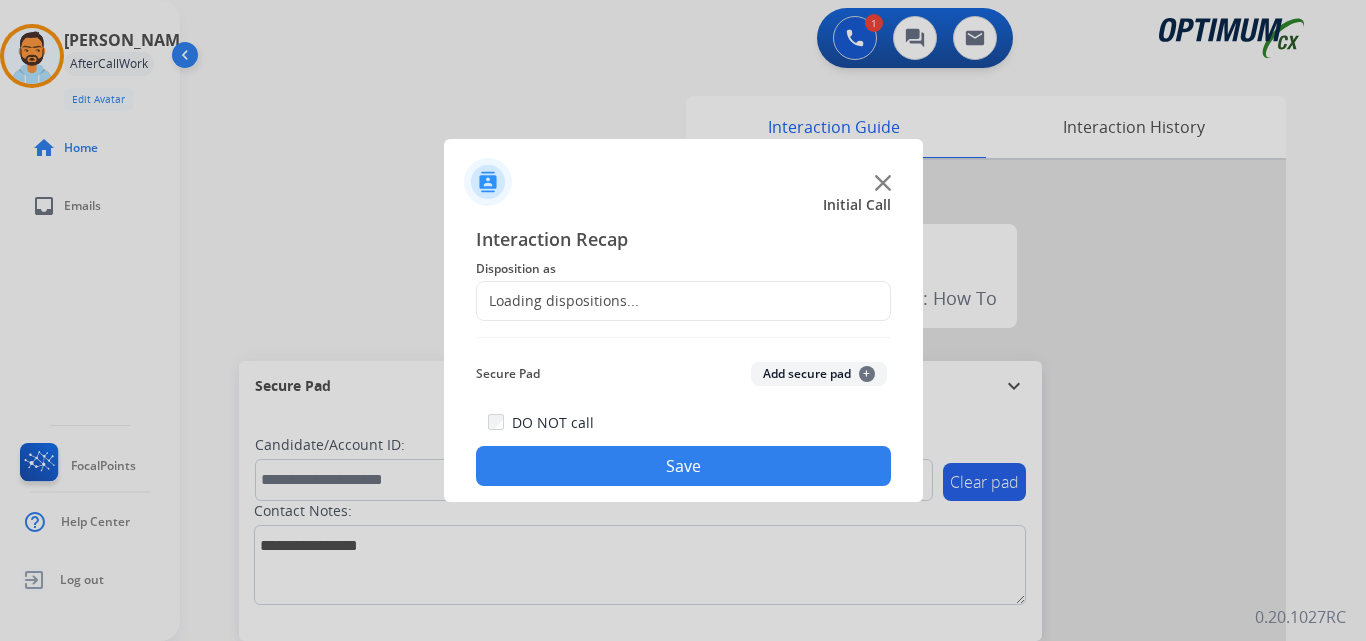 click on "Loading dispositions..." 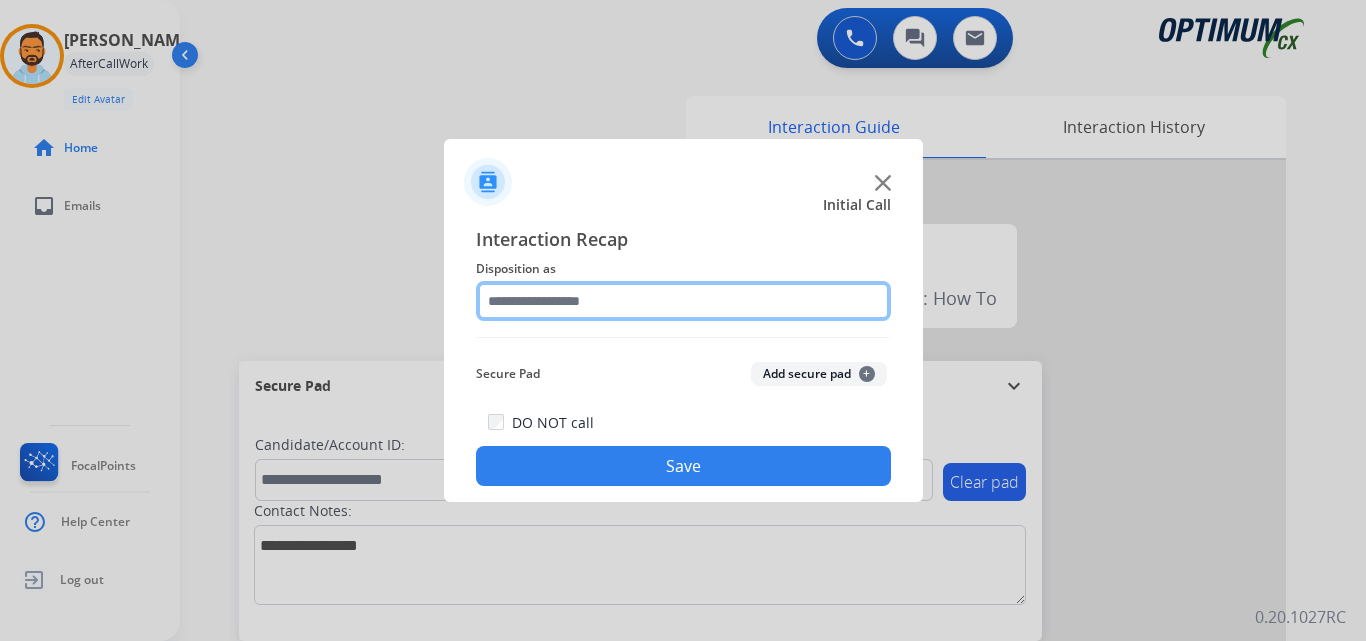click 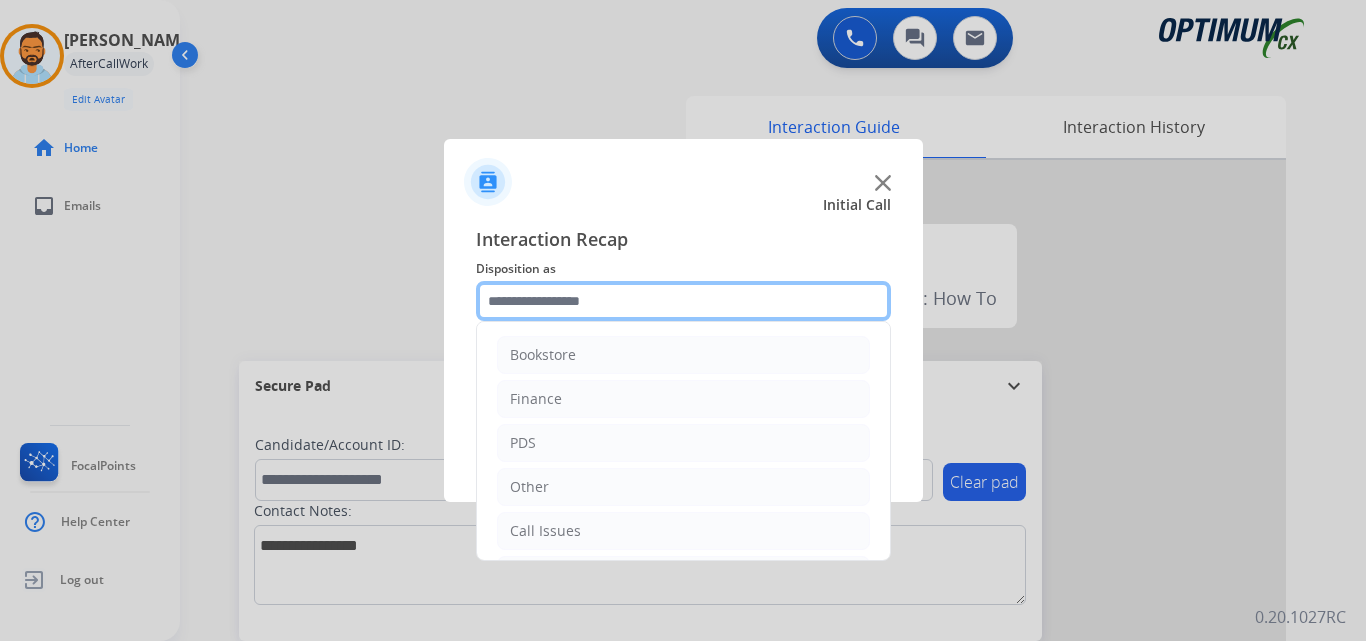 scroll, scrollTop: 136, scrollLeft: 0, axis: vertical 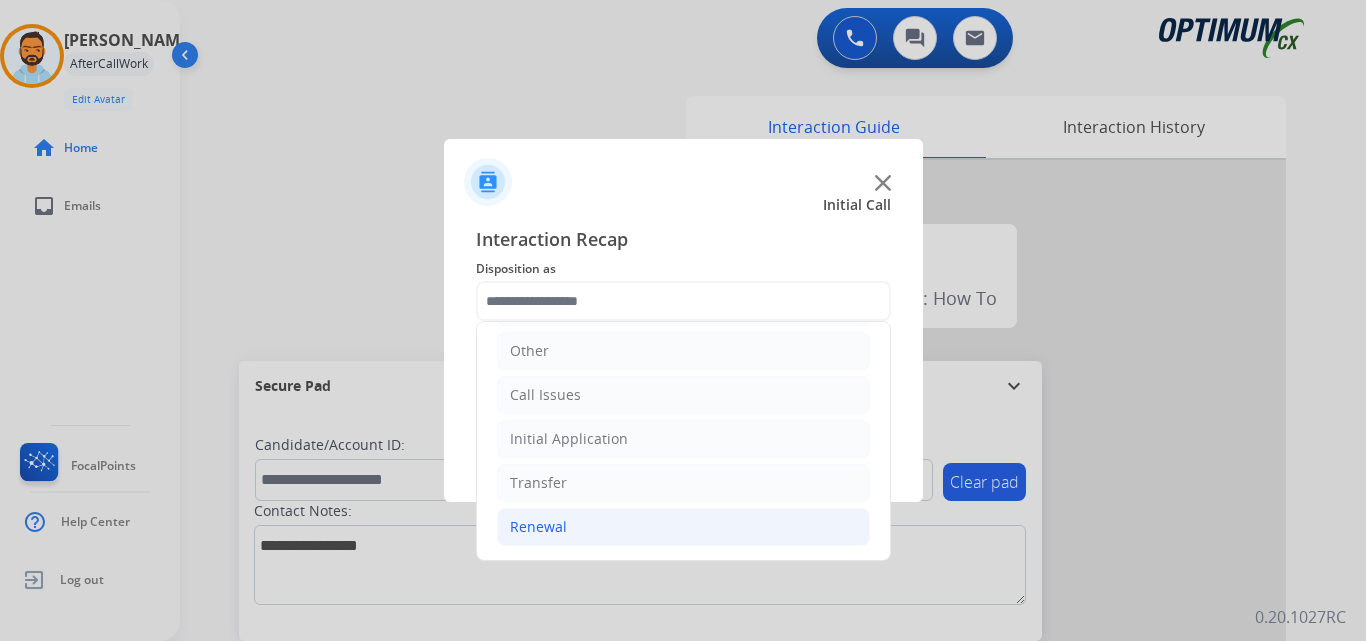 click on "Renewal" 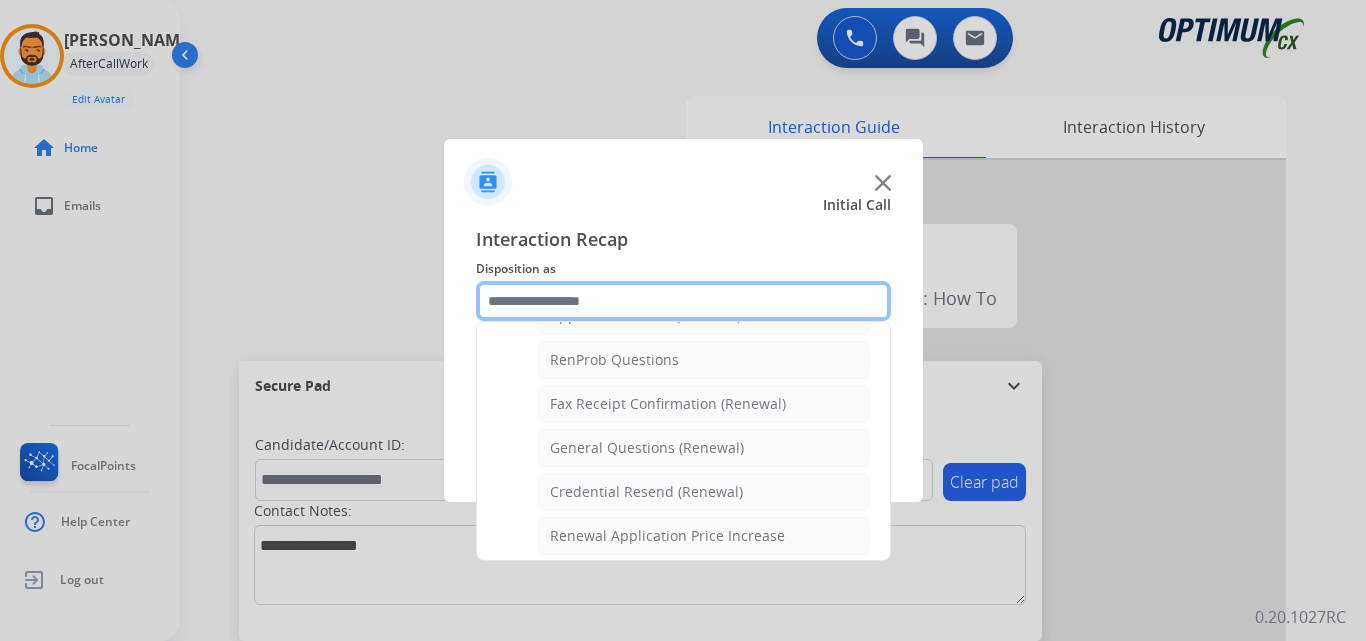 scroll, scrollTop: 498, scrollLeft: 0, axis: vertical 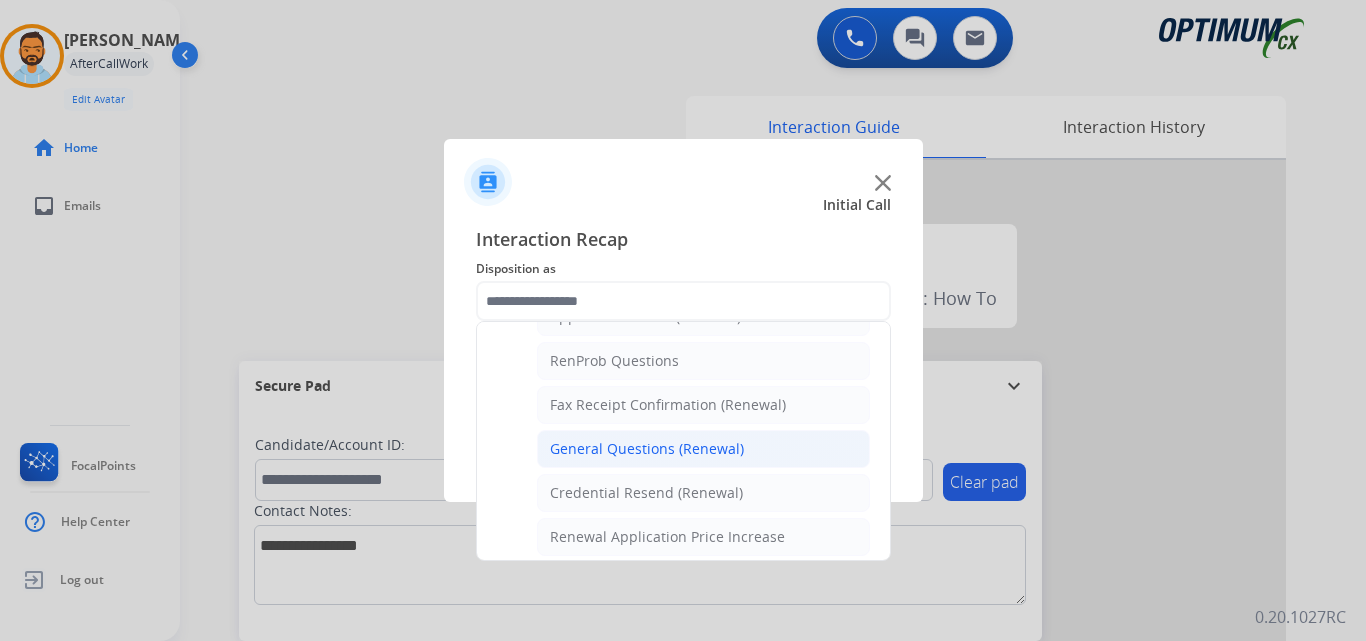 click on "General Questions (Renewal)" 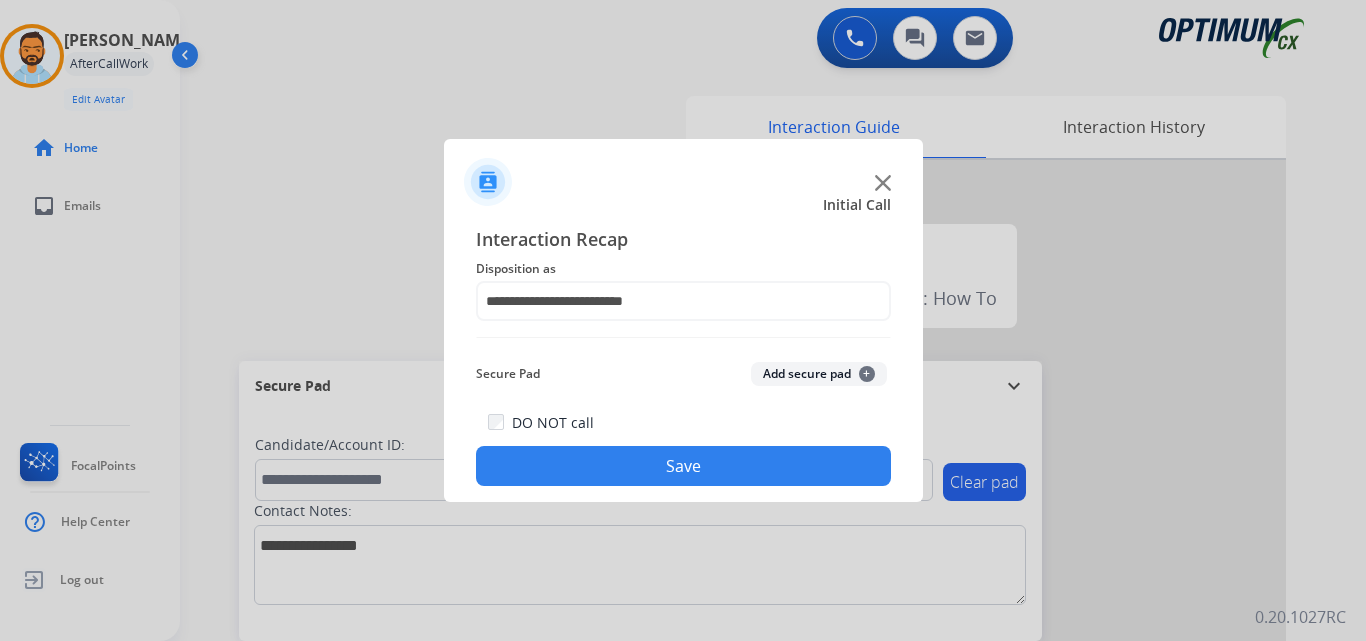 click on "Save" 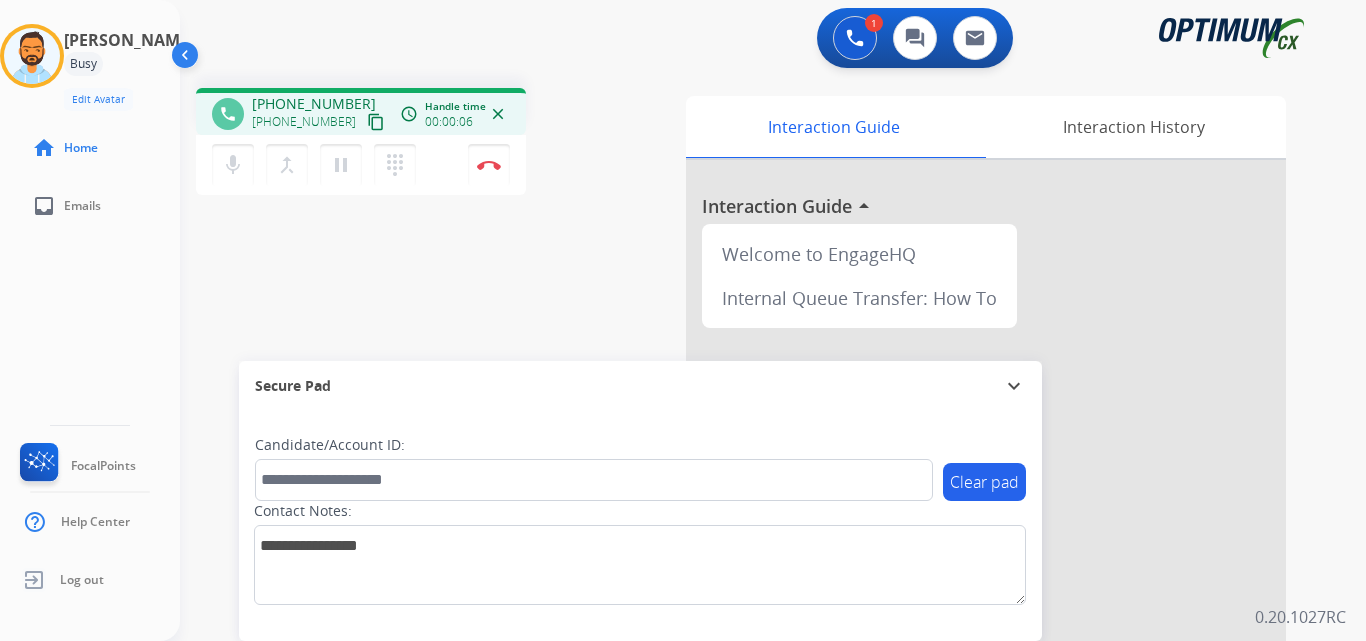 click on "content_copy" at bounding box center [376, 122] 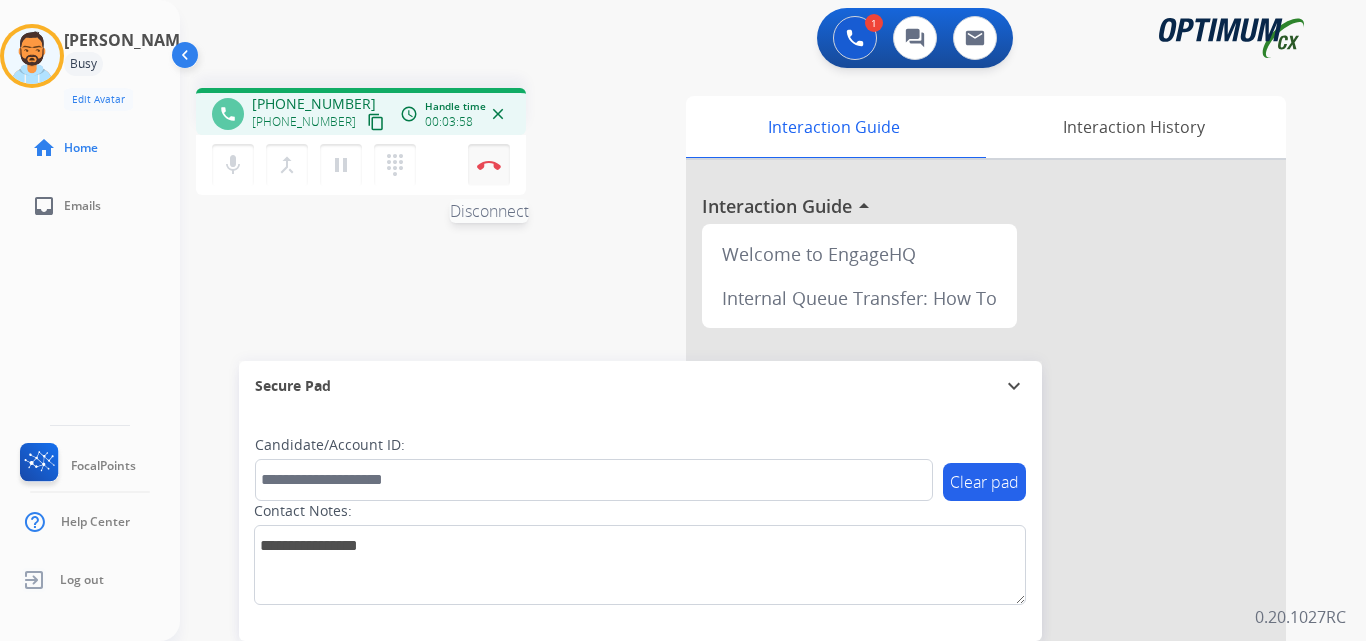 click at bounding box center (489, 165) 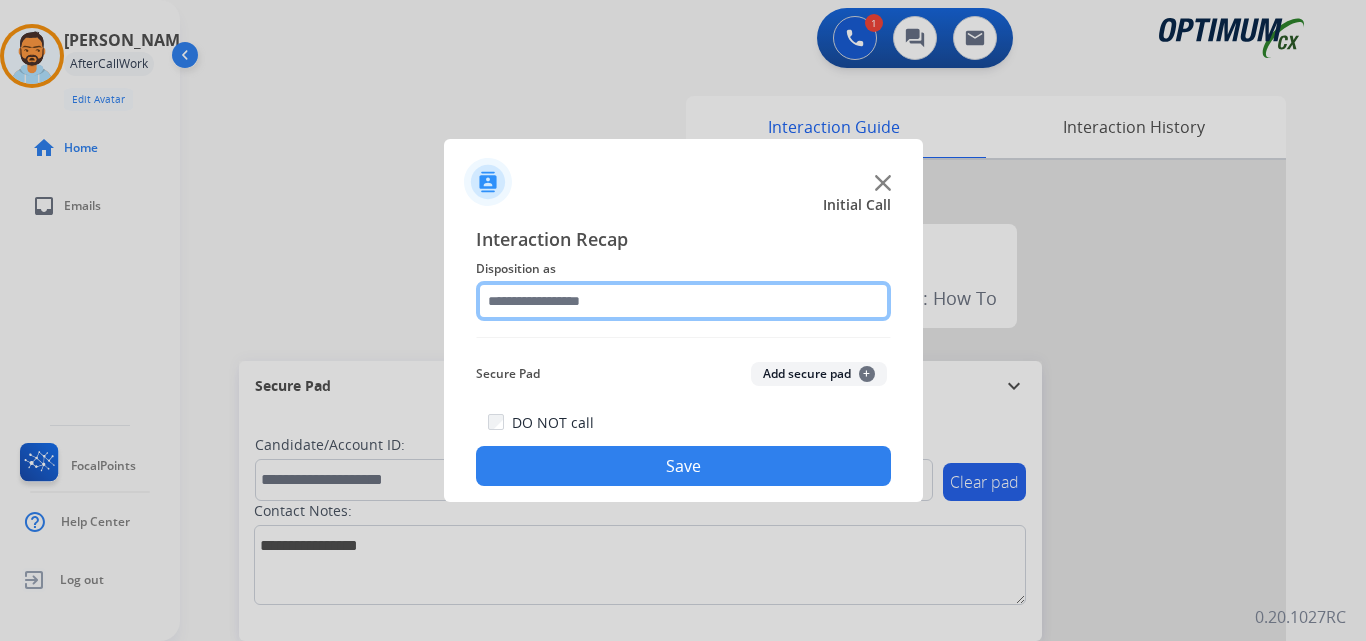 click 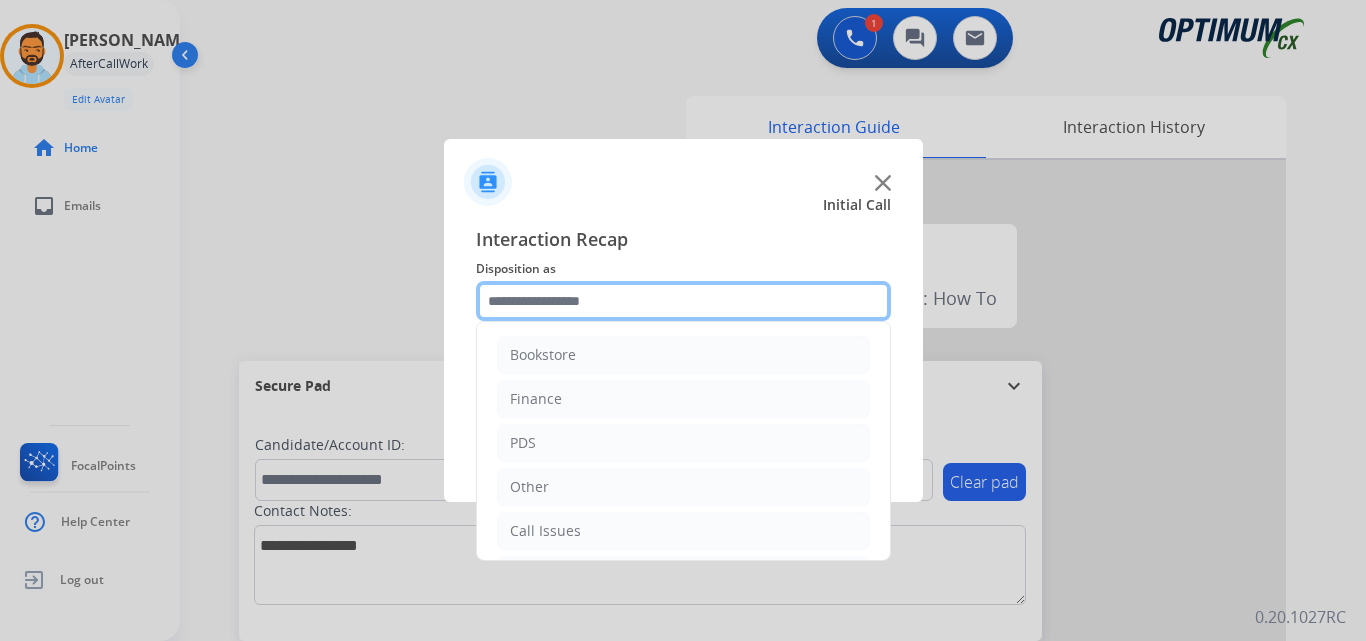 scroll, scrollTop: 136, scrollLeft: 0, axis: vertical 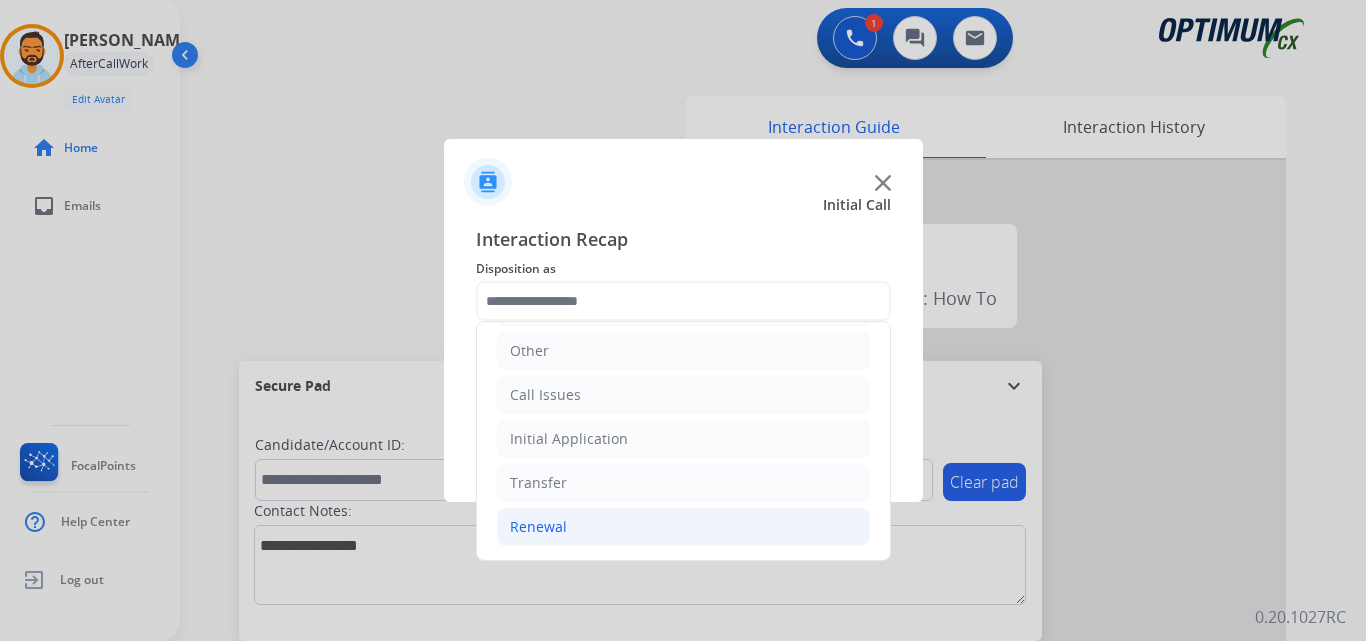 click on "Renewal" 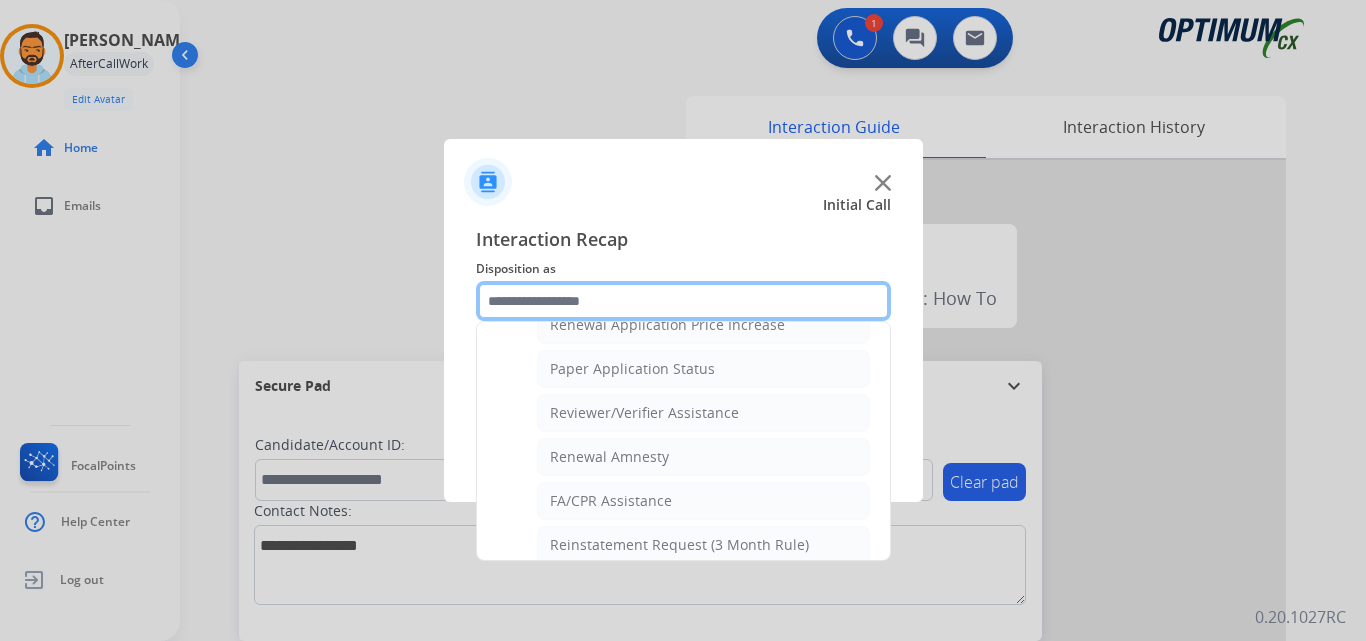 scroll, scrollTop: 711, scrollLeft: 0, axis: vertical 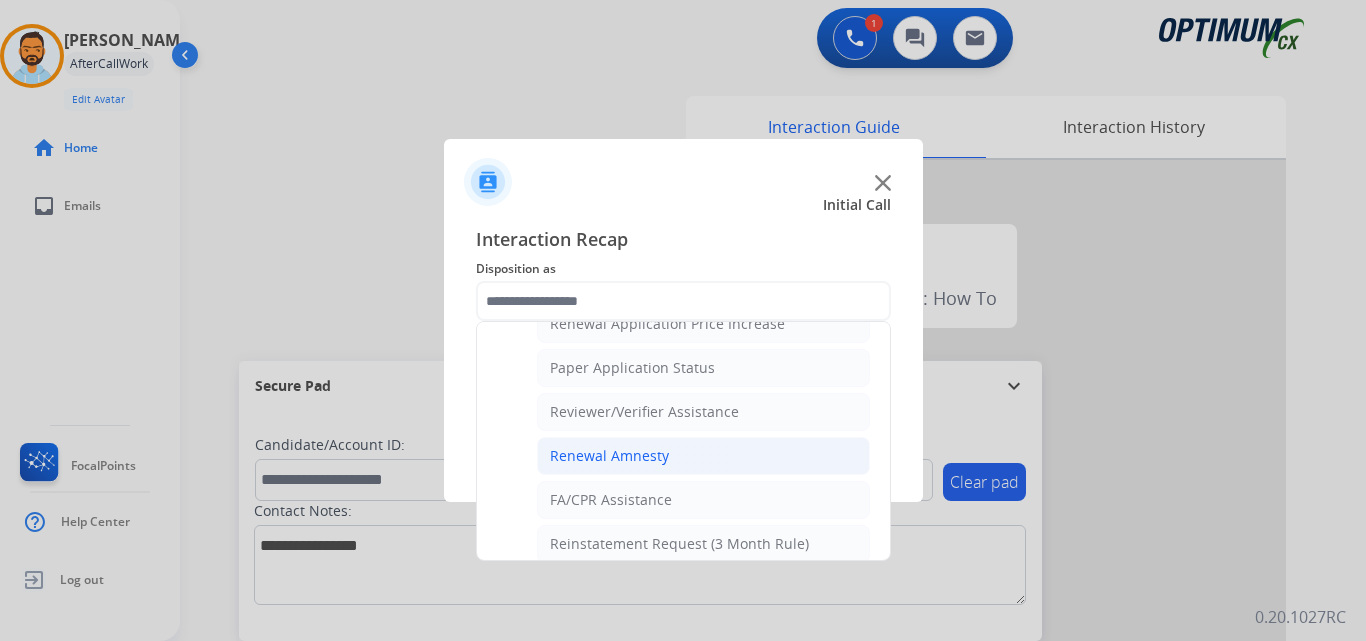 click on "Renewal Amnesty" 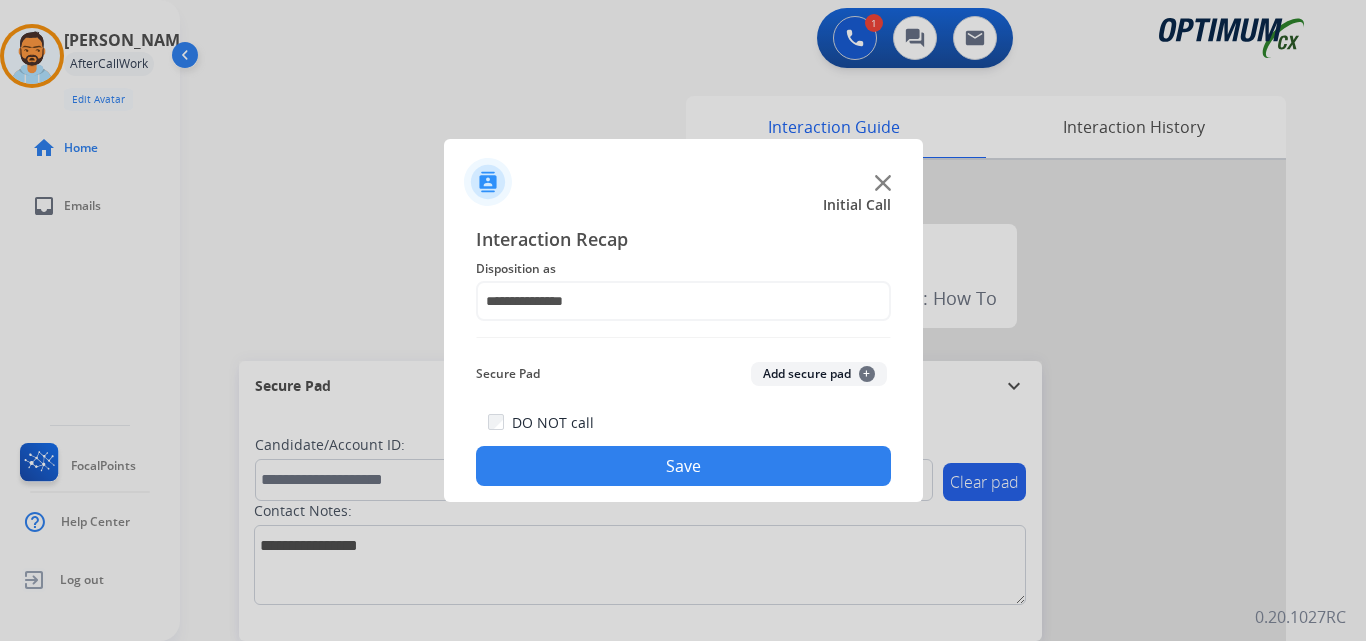 click on "Save" 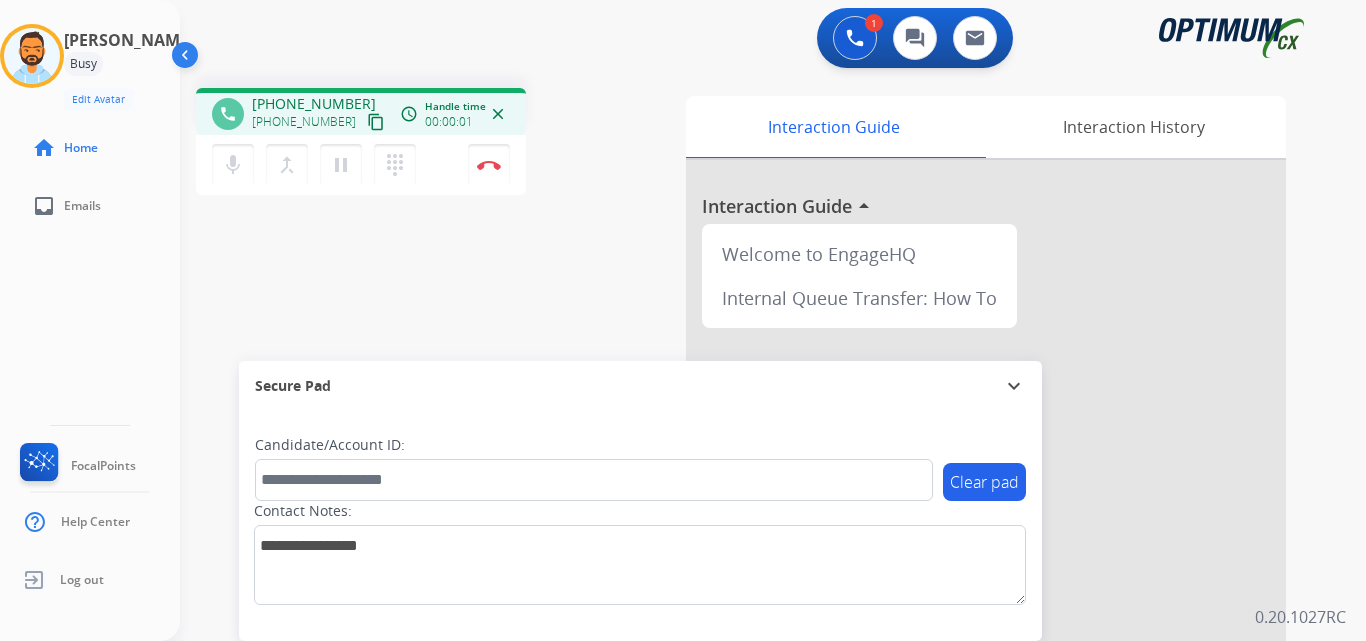 click on "content_copy" at bounding box center [376, 122] 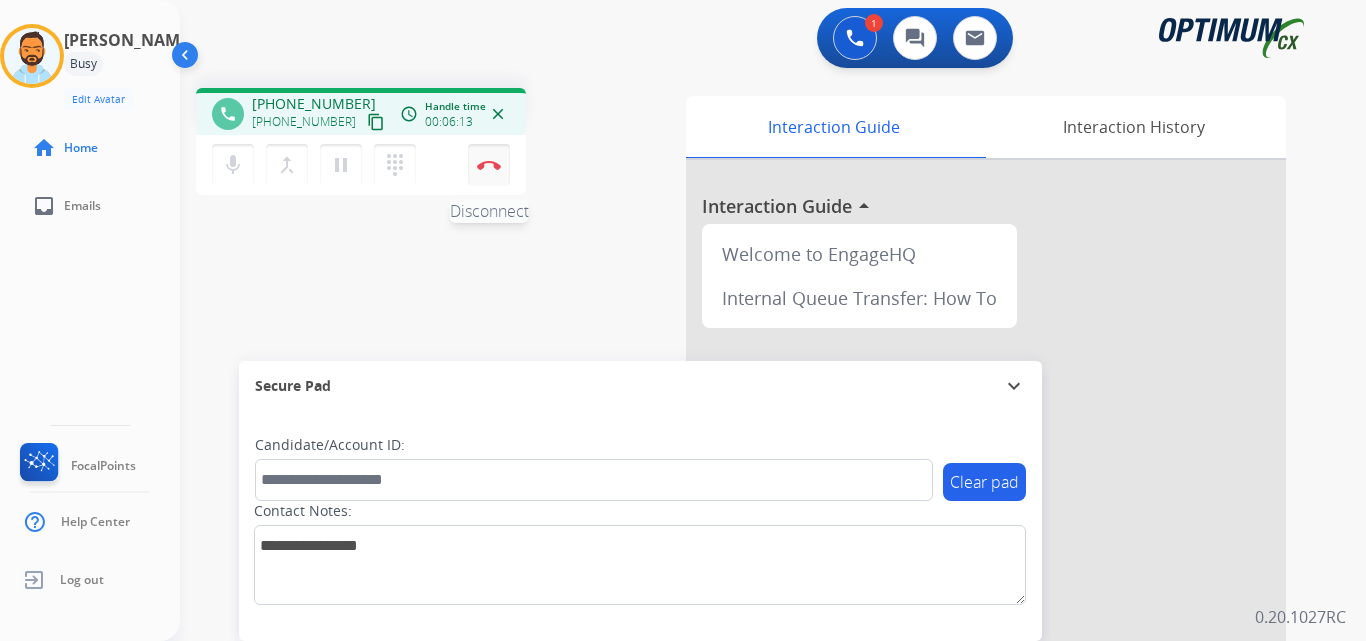 click at bounding box center (489, 165) 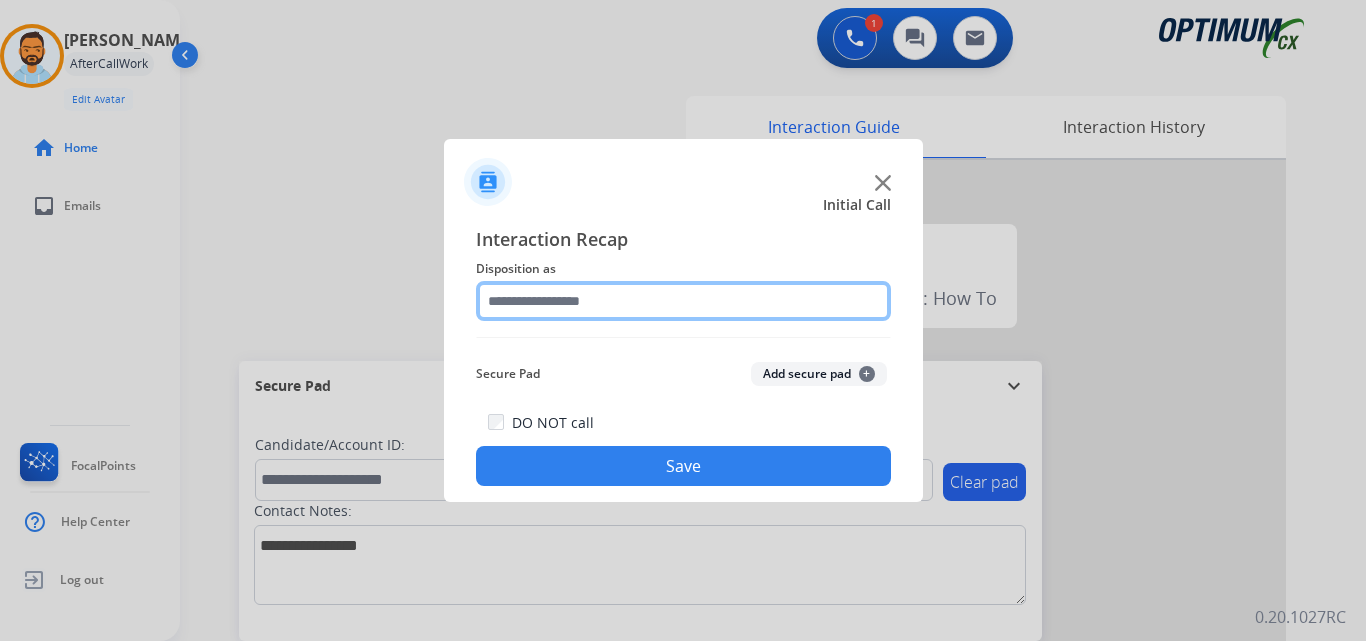 click 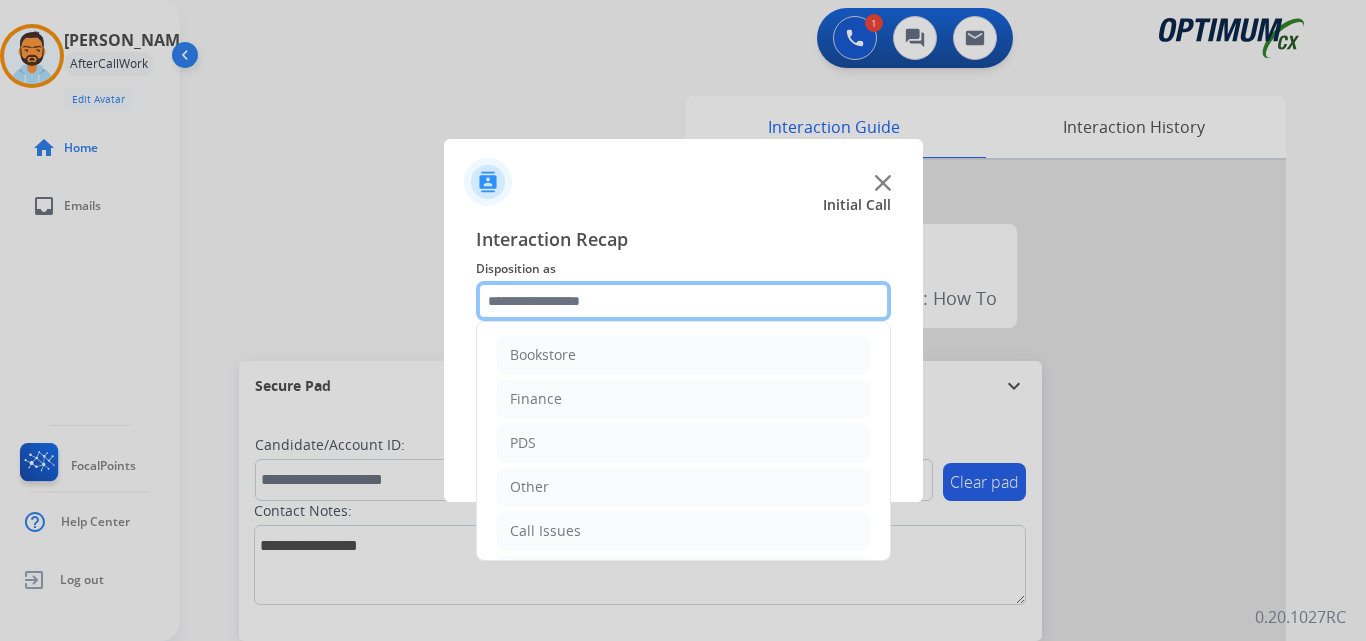 scroll, scrollTop: 136, scrollLeft: 0, axis: vertical 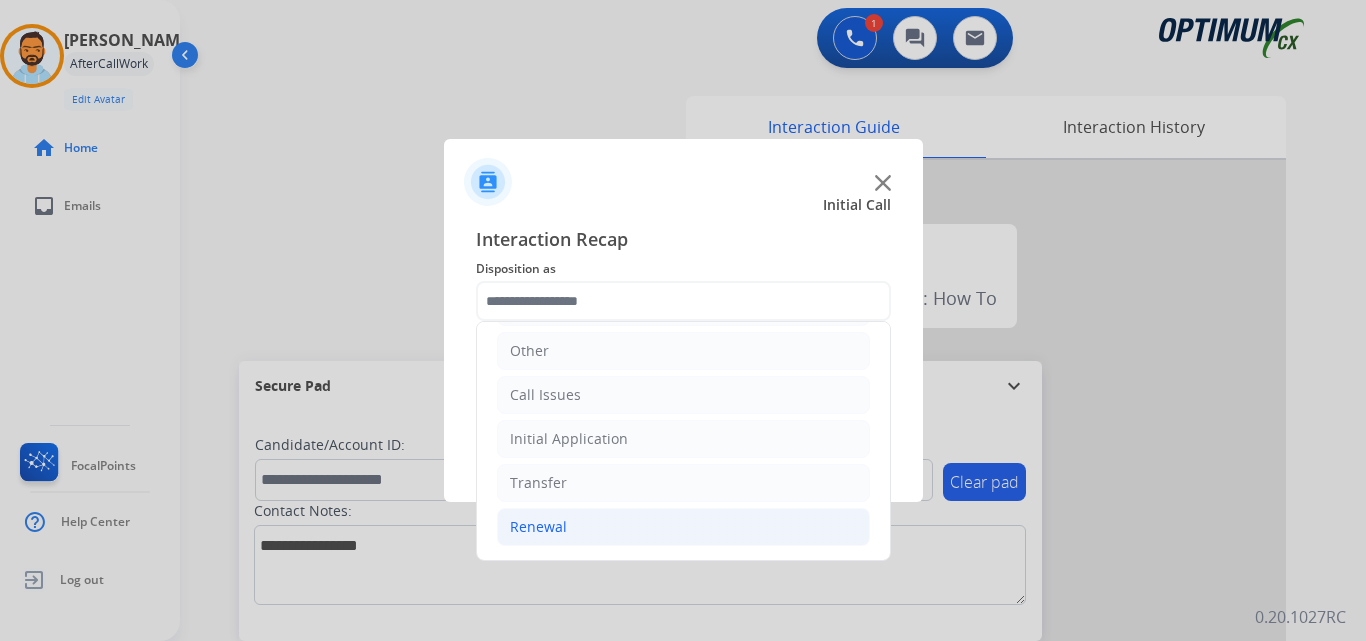 click on "Renewal" 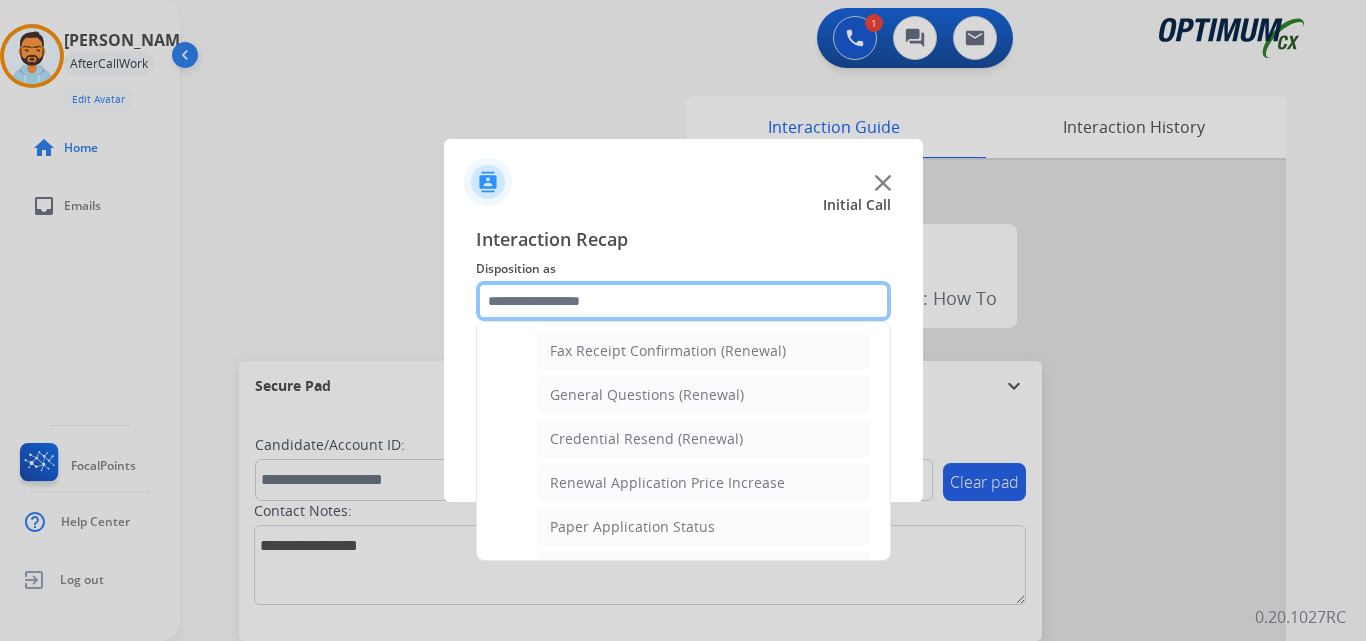 scroll, scrollTop: 560, scrollLeft: 0, axis: vertical 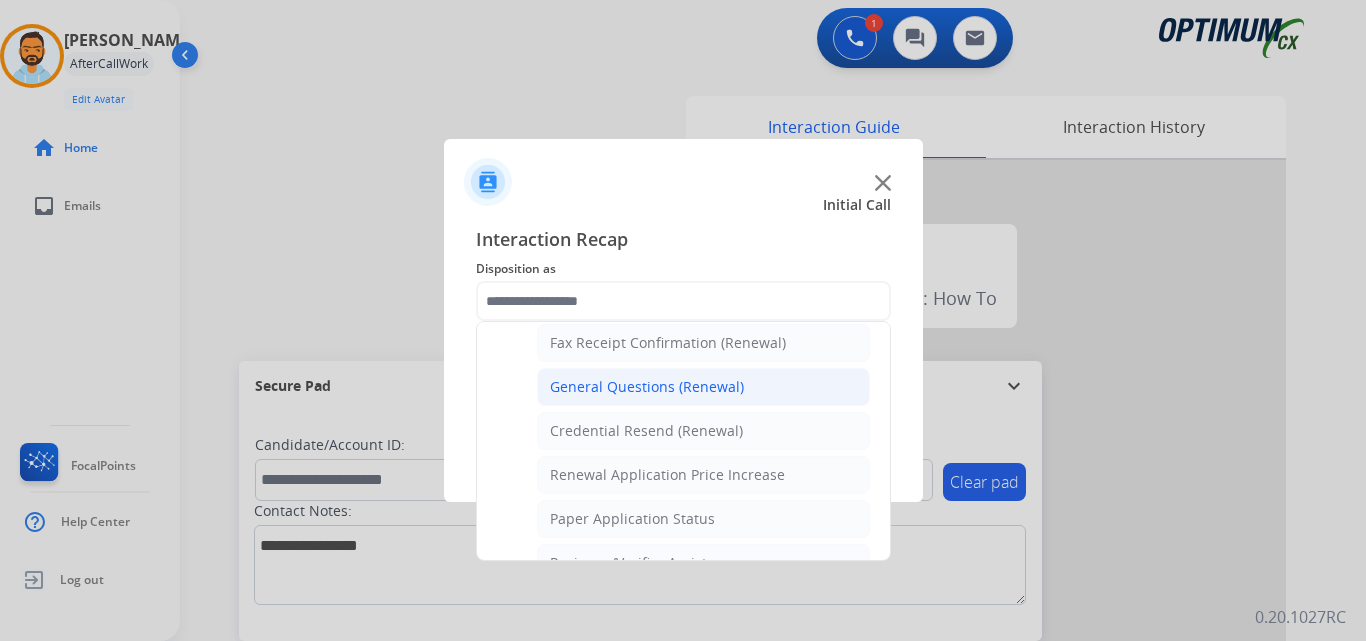 click on "General Questions (Renewal)" 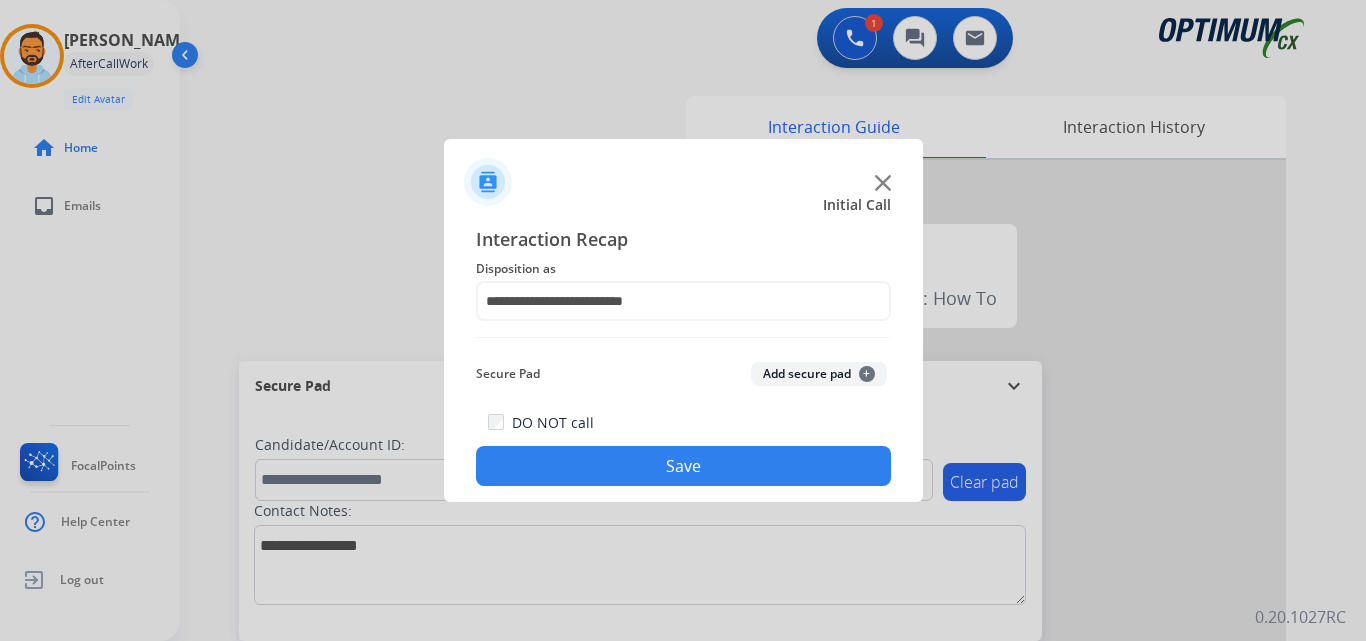 click on "Save" 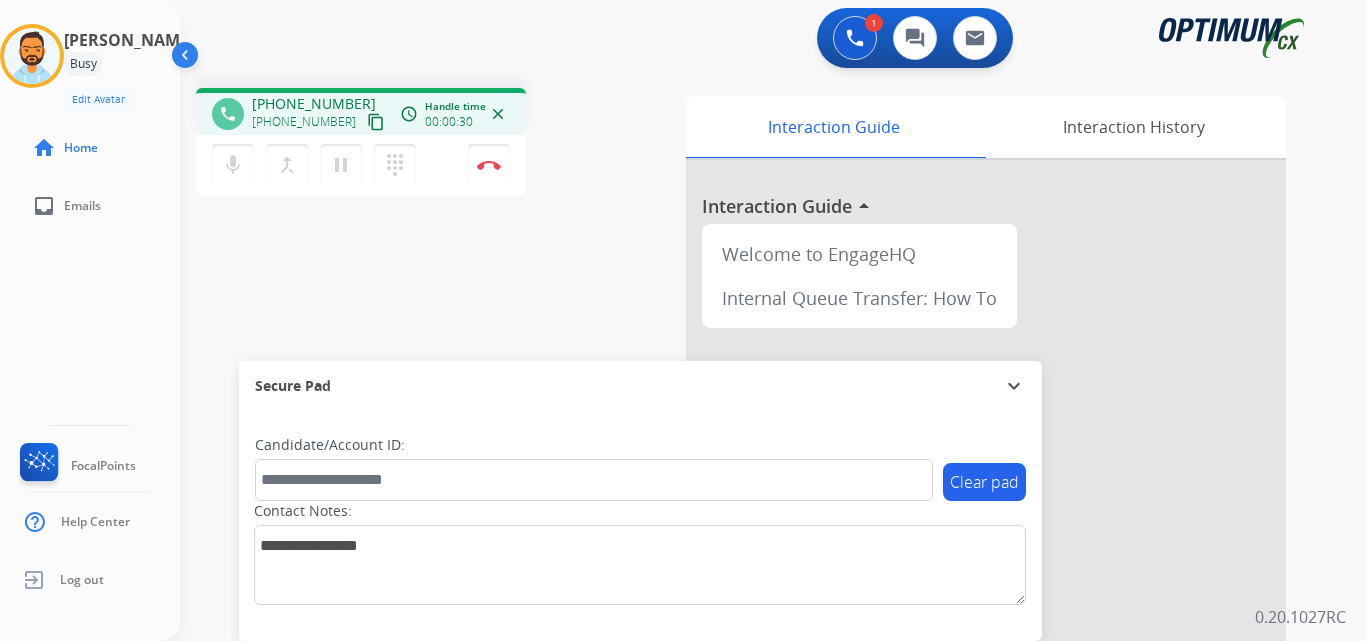 click on "content_copy" at bounding box center (376, 122) 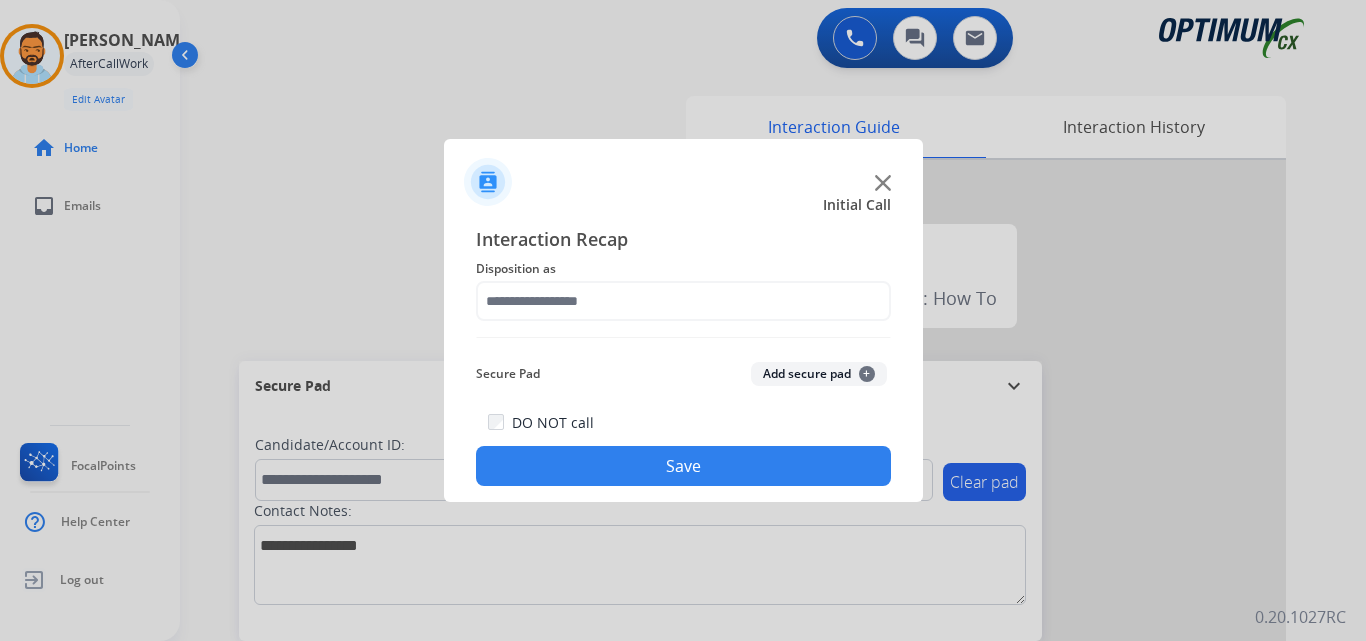 click on "Interaction Recap Disposition as    Secure Pad  Add secure pad  +  DO NOT call  Save" 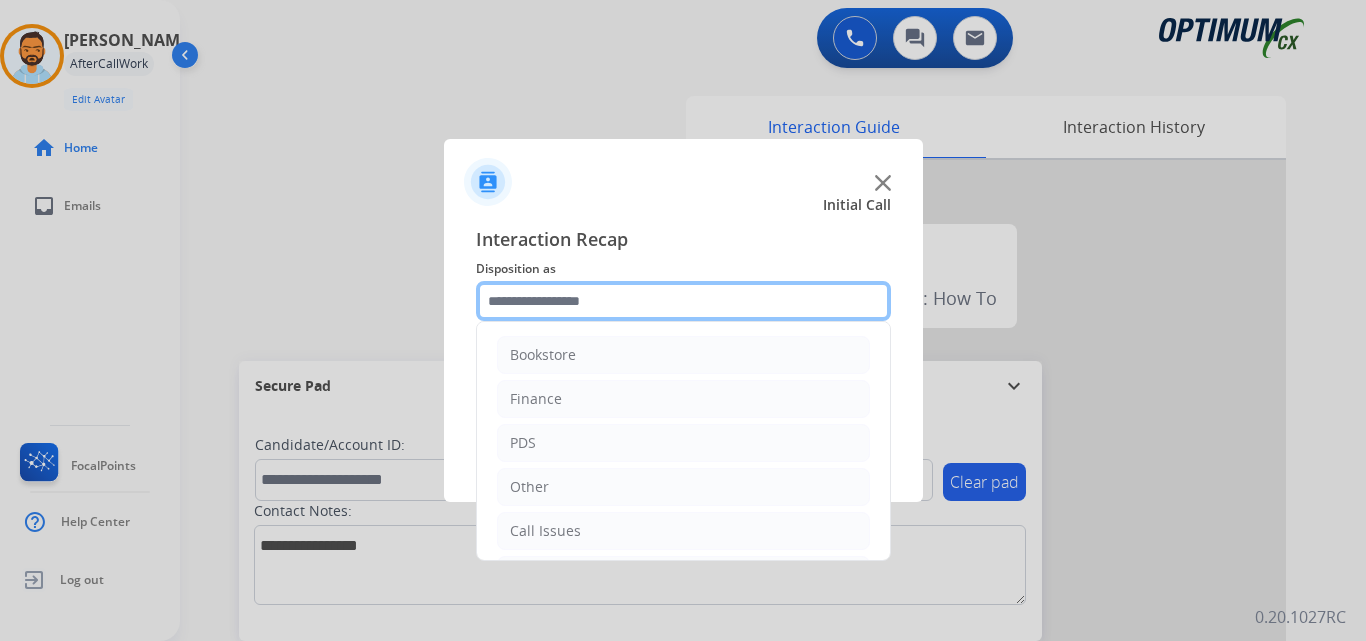 click 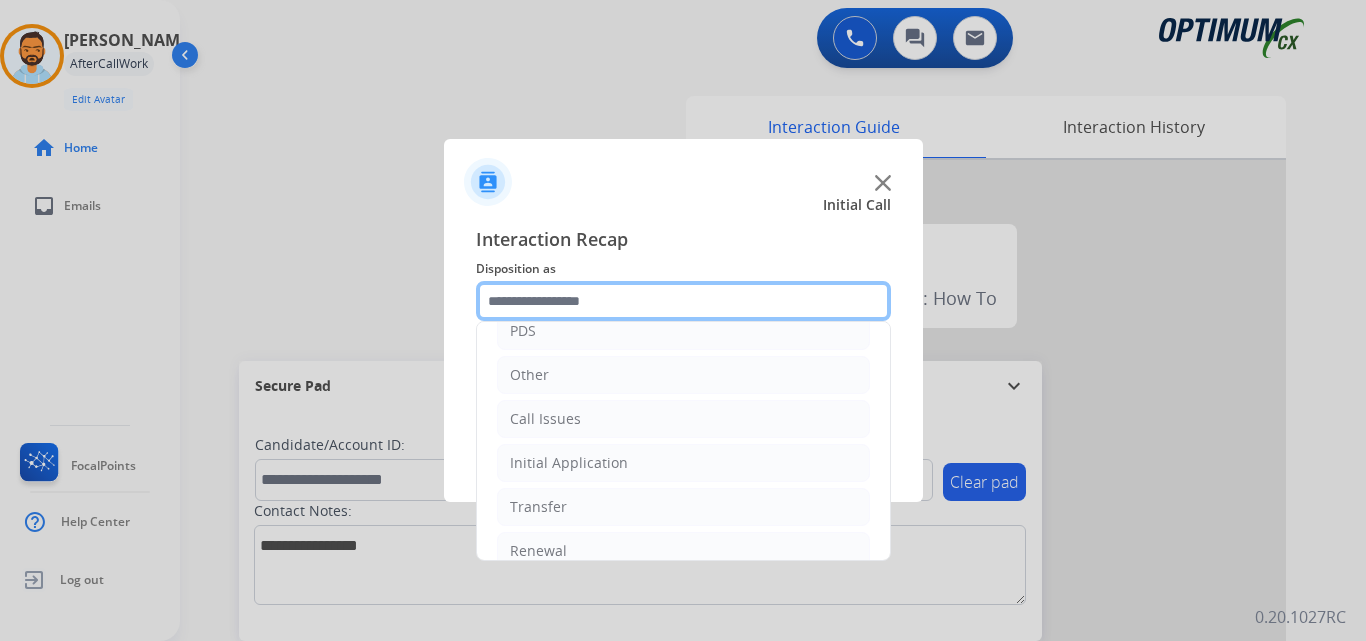 scroll, scrollTop: 136, scrollLeft: 0, axis: vertical 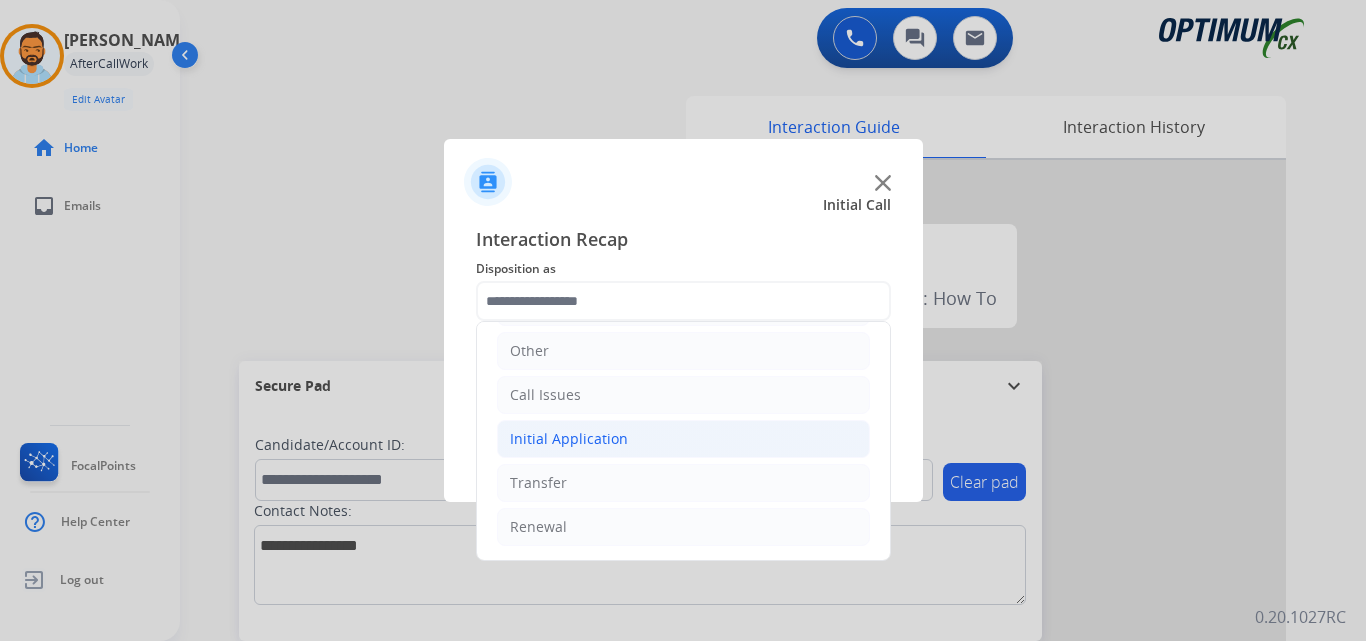 click on "Initial Application" 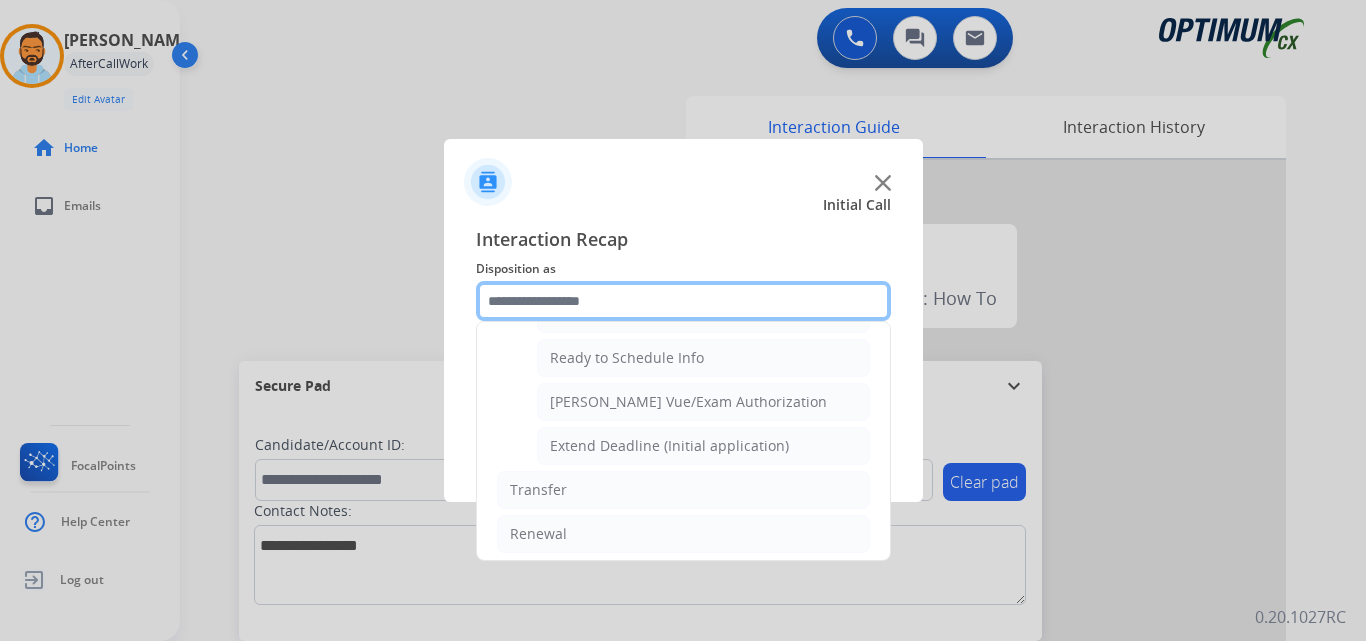 scroll, scrollTop: 1212, scrollLeft: 0, axis: vertical 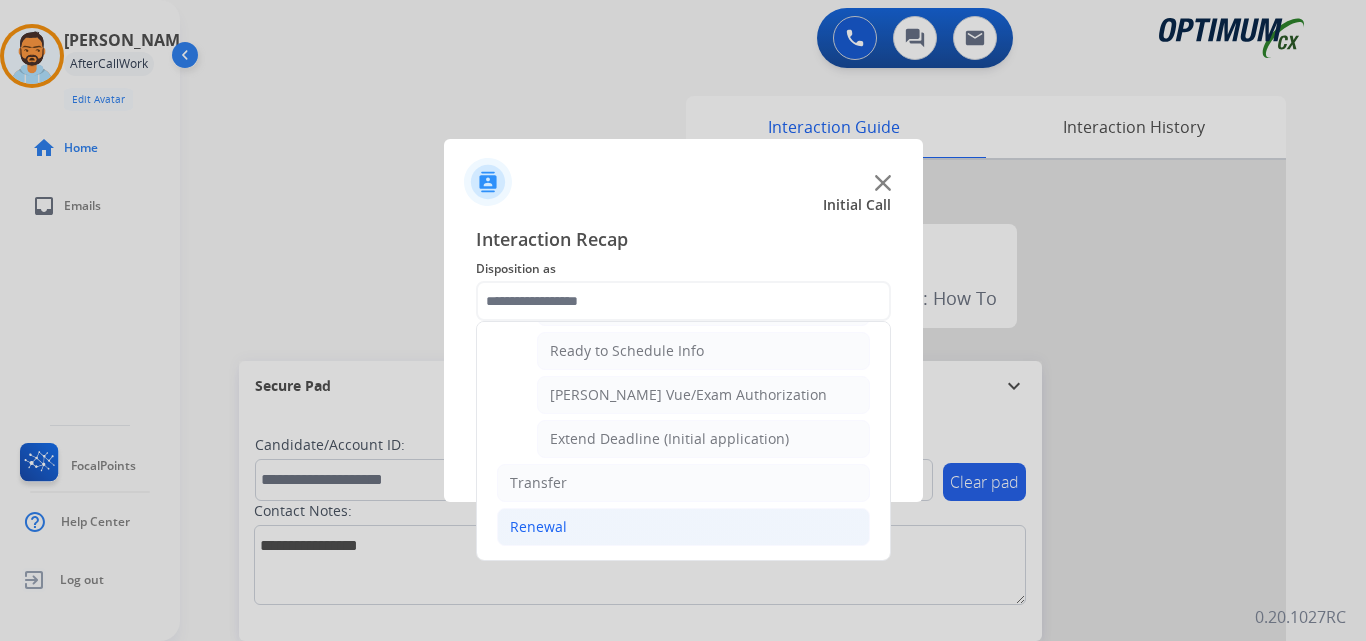 click on "Renewal" 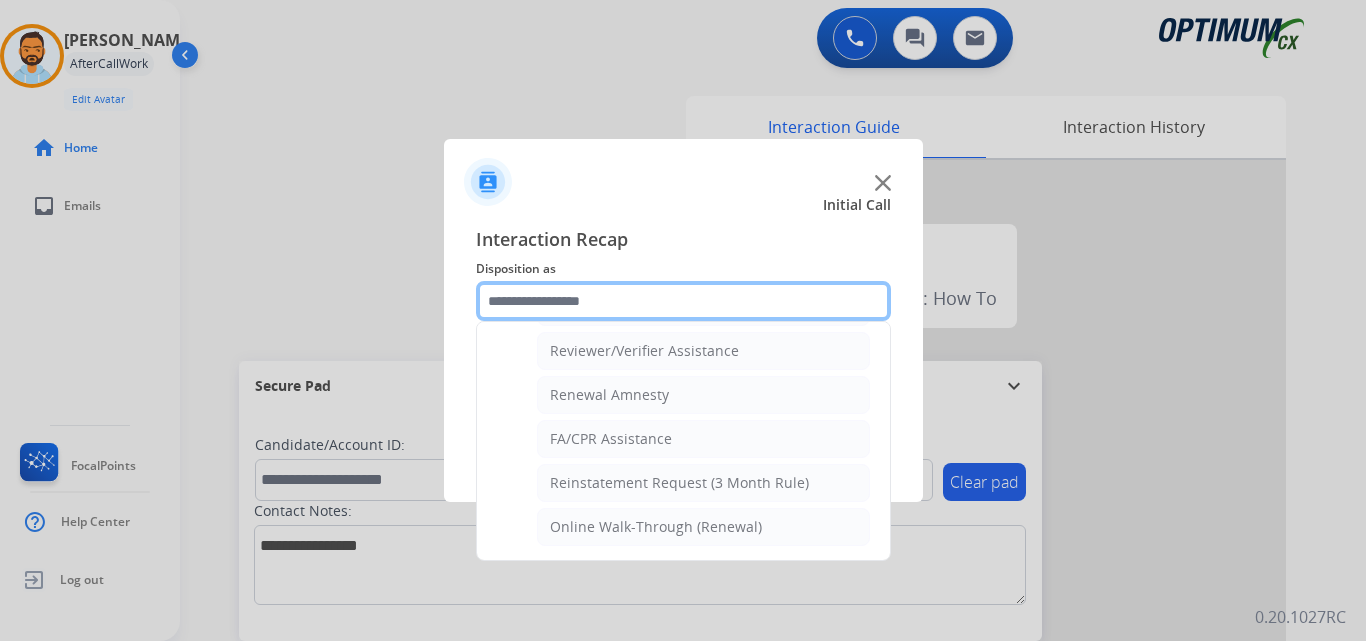 scroll, scrollTop: 772, scrollLeft: 0, axis: vertical 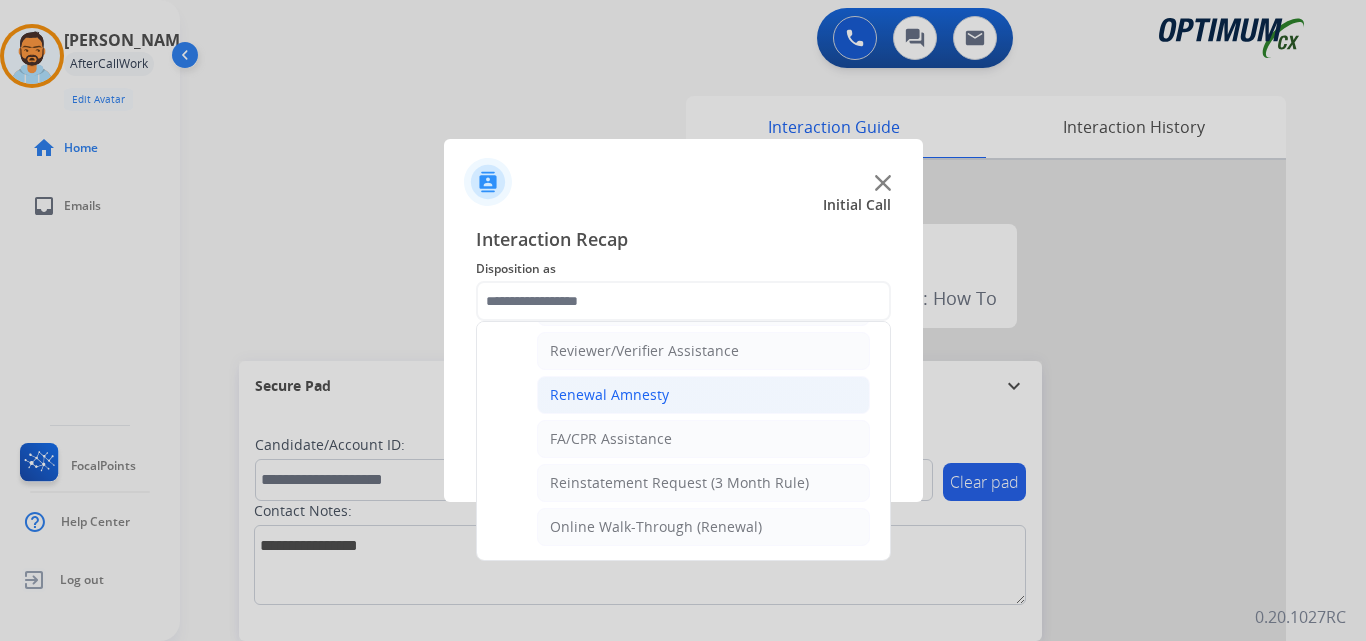 click on "Renewal Amnesty" 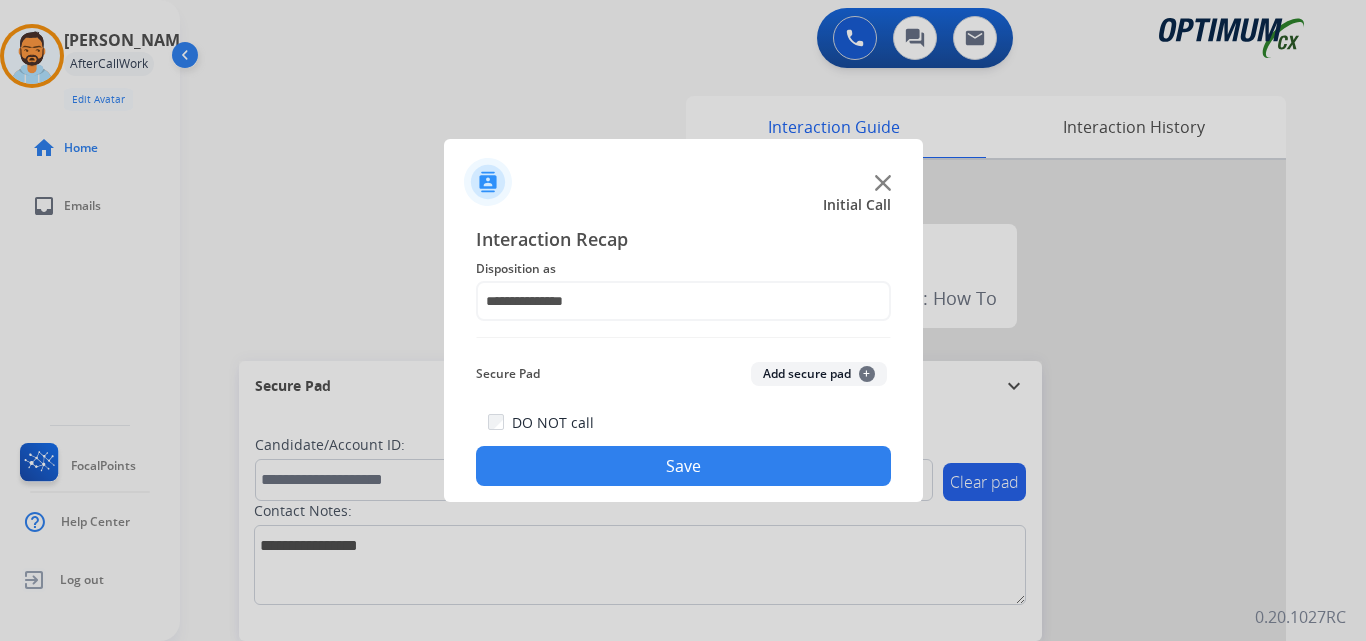click on "Save" 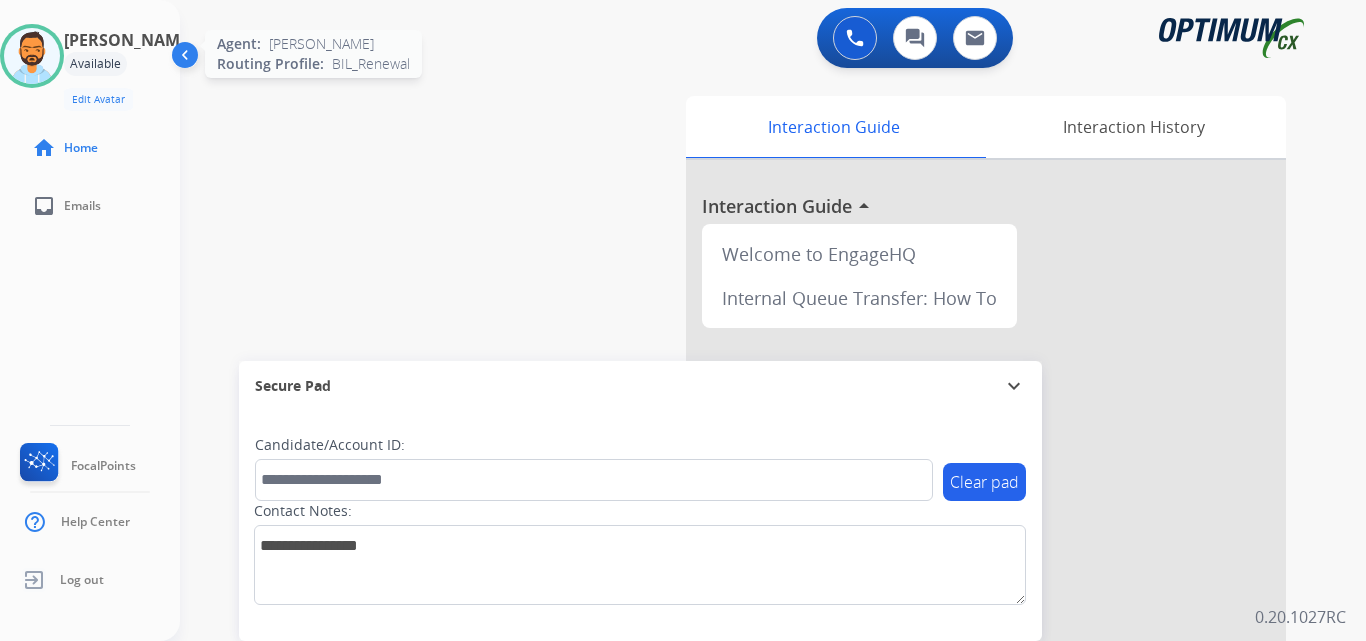 click at bounding box center [32, 56] 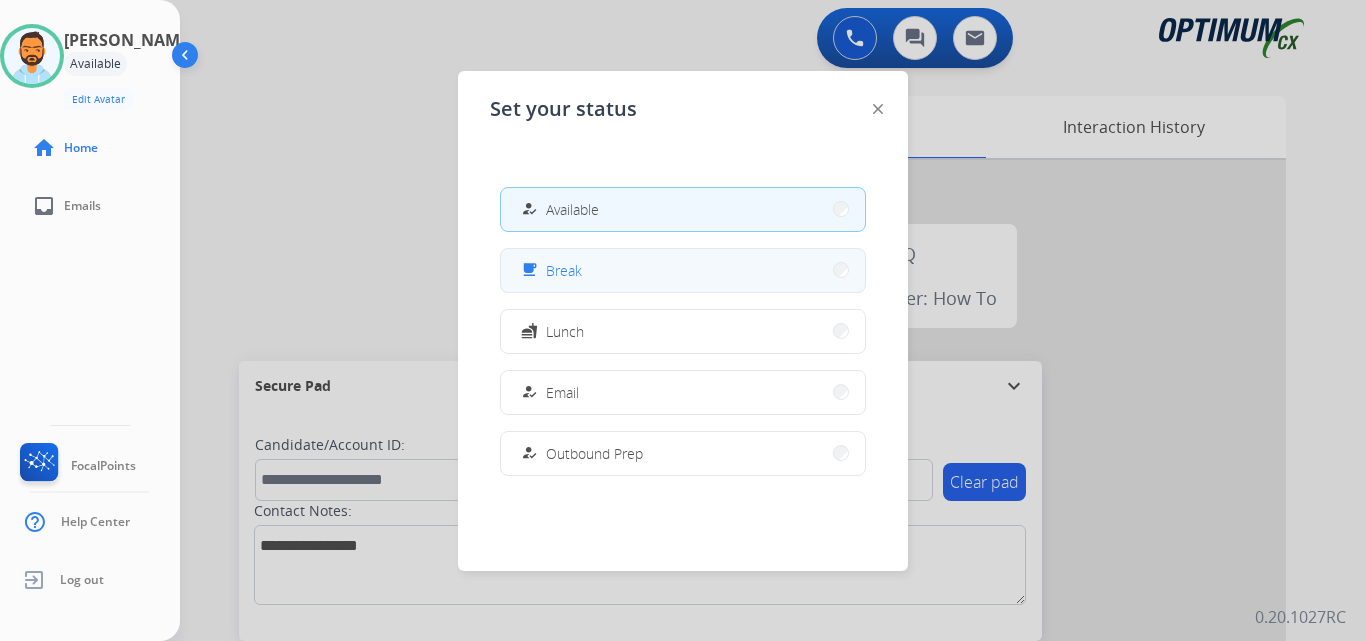 click on "free_breakfast Break" at bounding box center [683, 270] 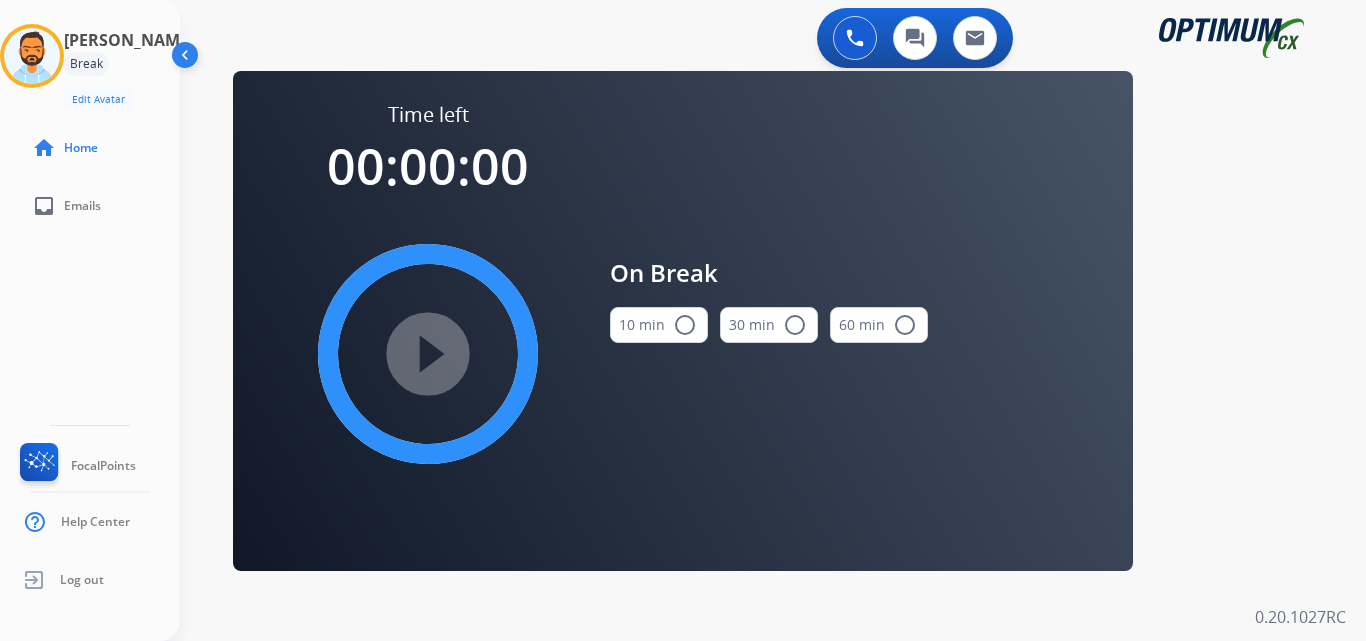 click on "radio_button_unchecked" at bounding box center [685, 325] 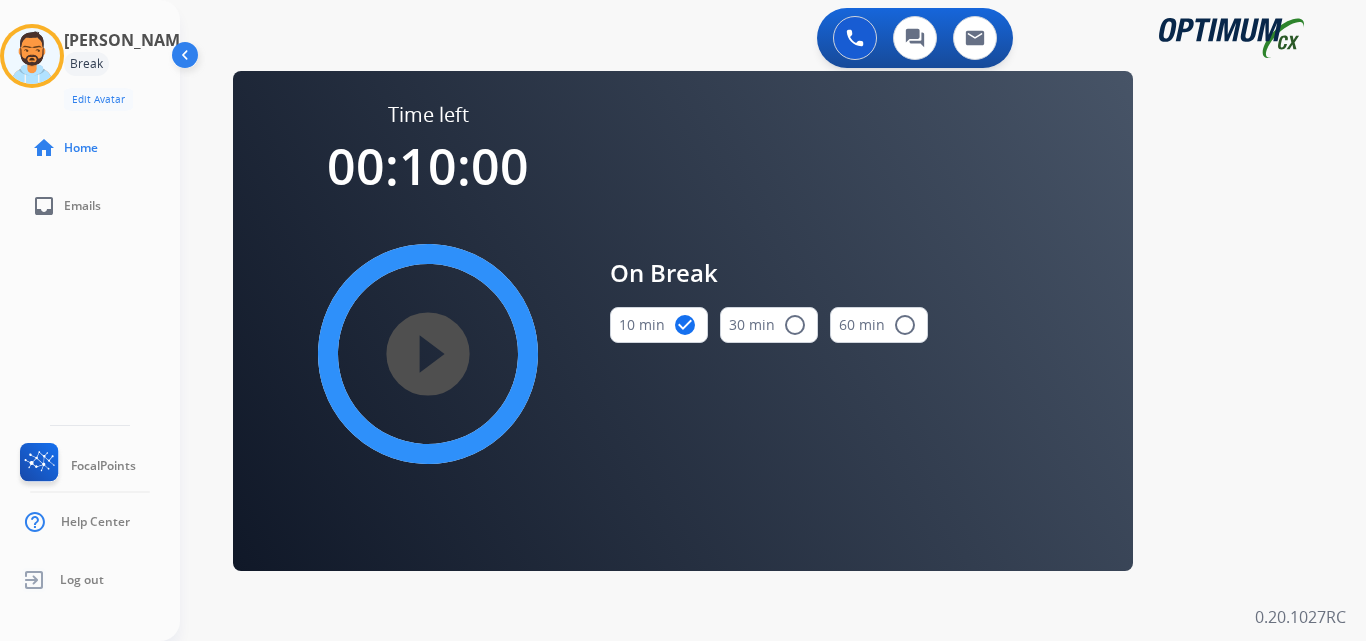 click on "play_circle_filled" at bounding box center [428, 354] 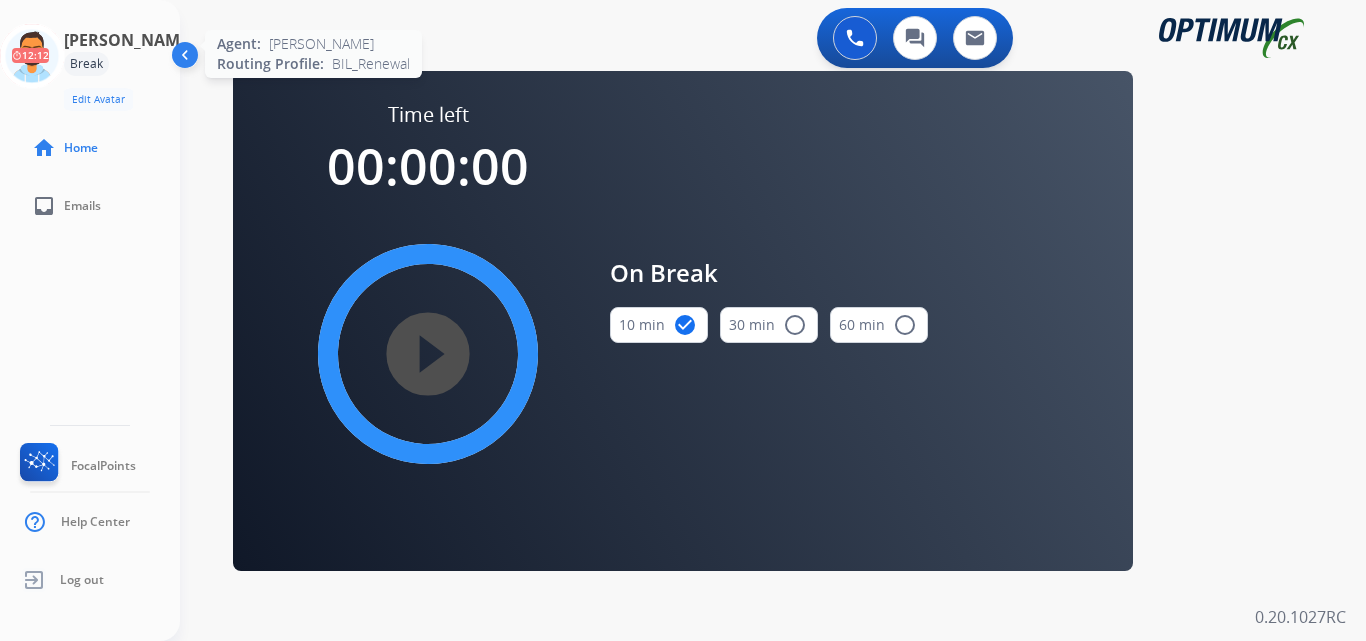 click 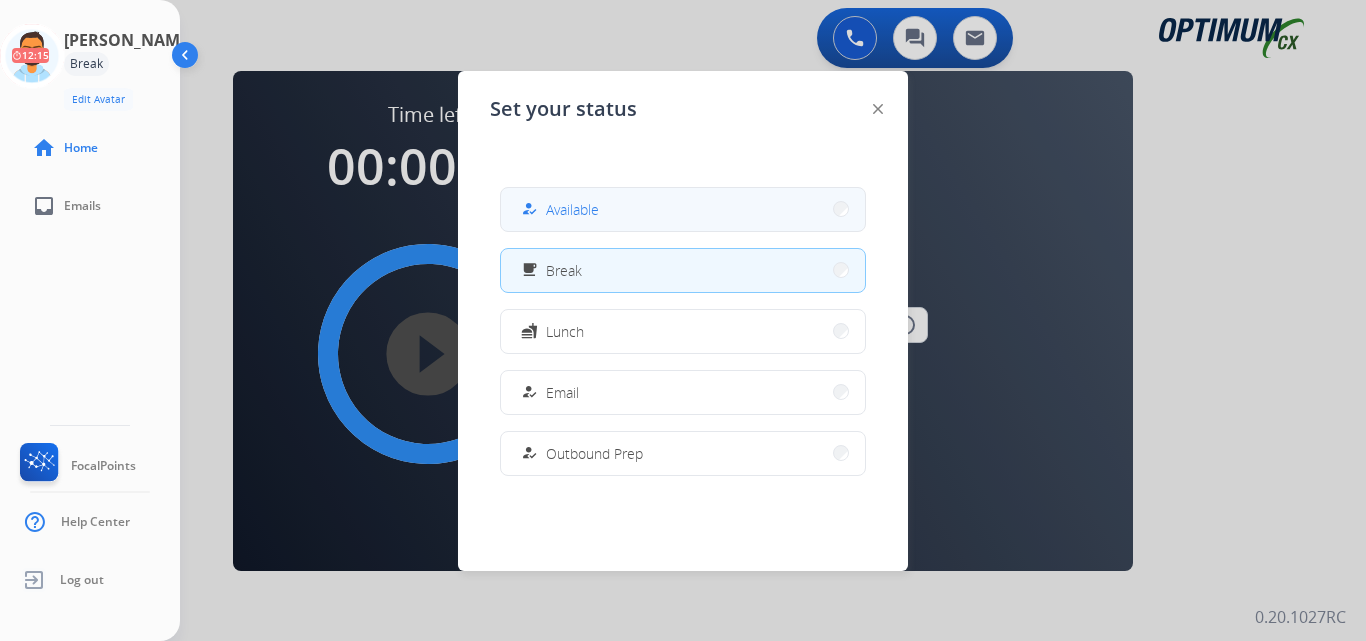 click on "how_to_reg" at bounding box center [531, 209] 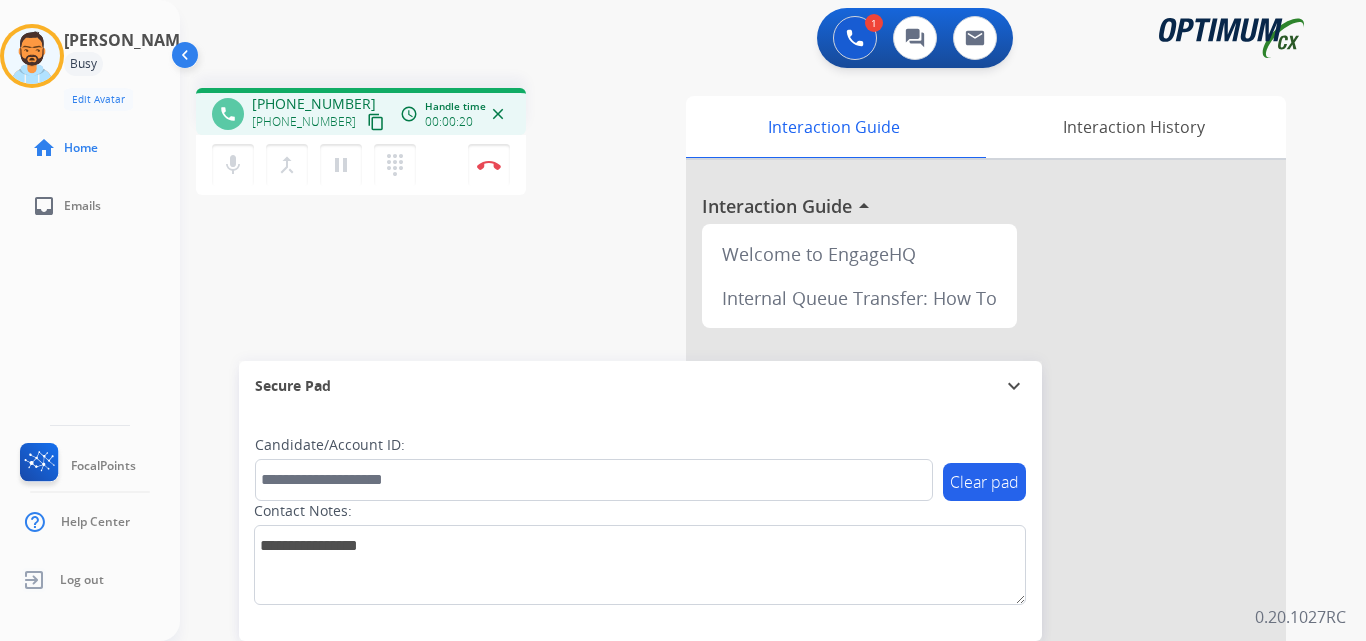 click on "content_copy" at bounding box center (376, 122) 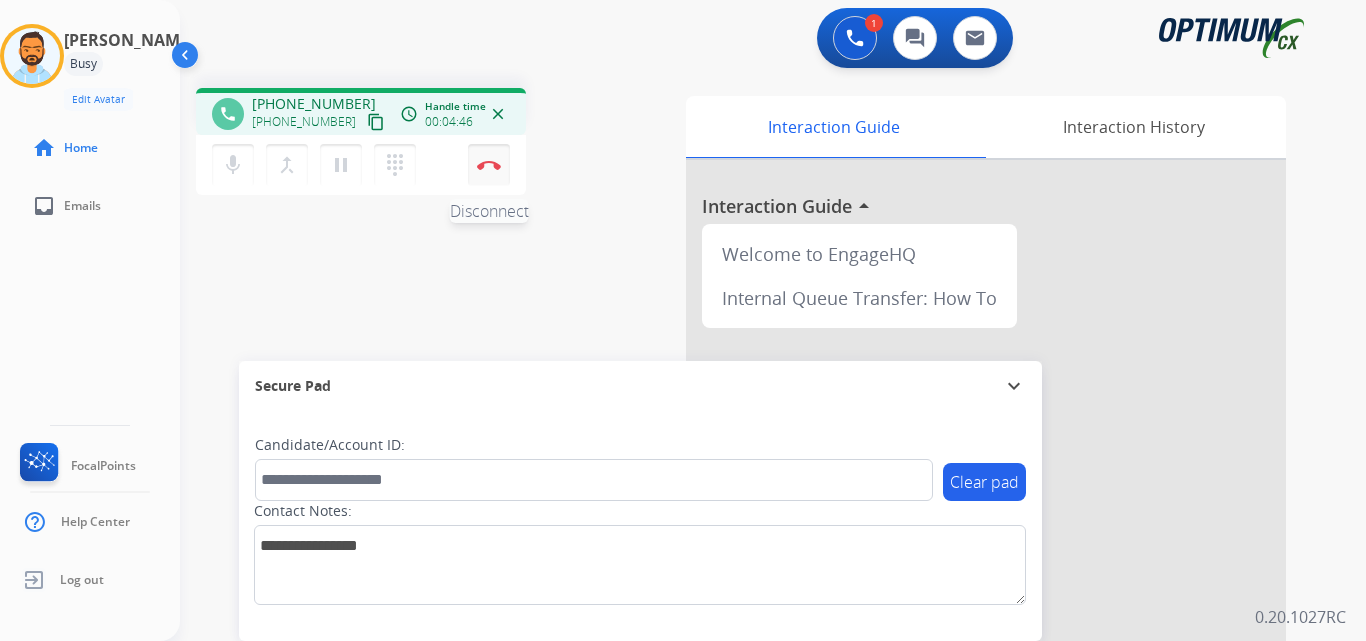 click on "Disconnect" at bounding box center [489, 165] 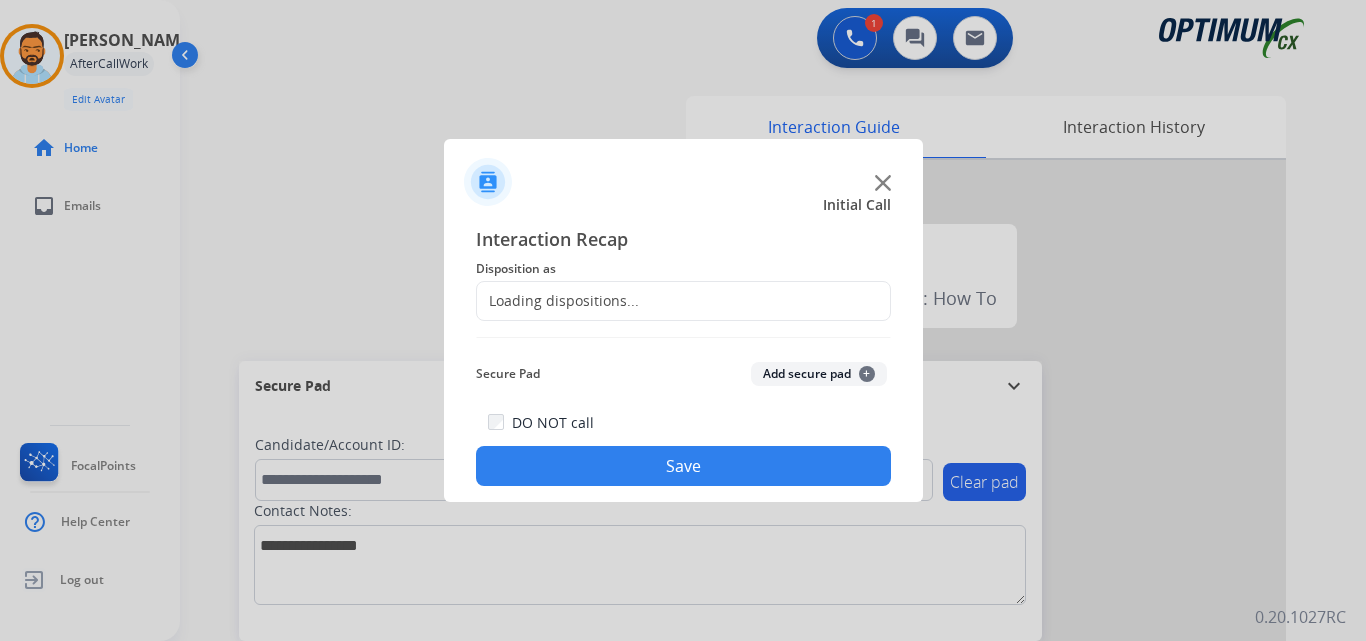 click on "Loading dispositions..." 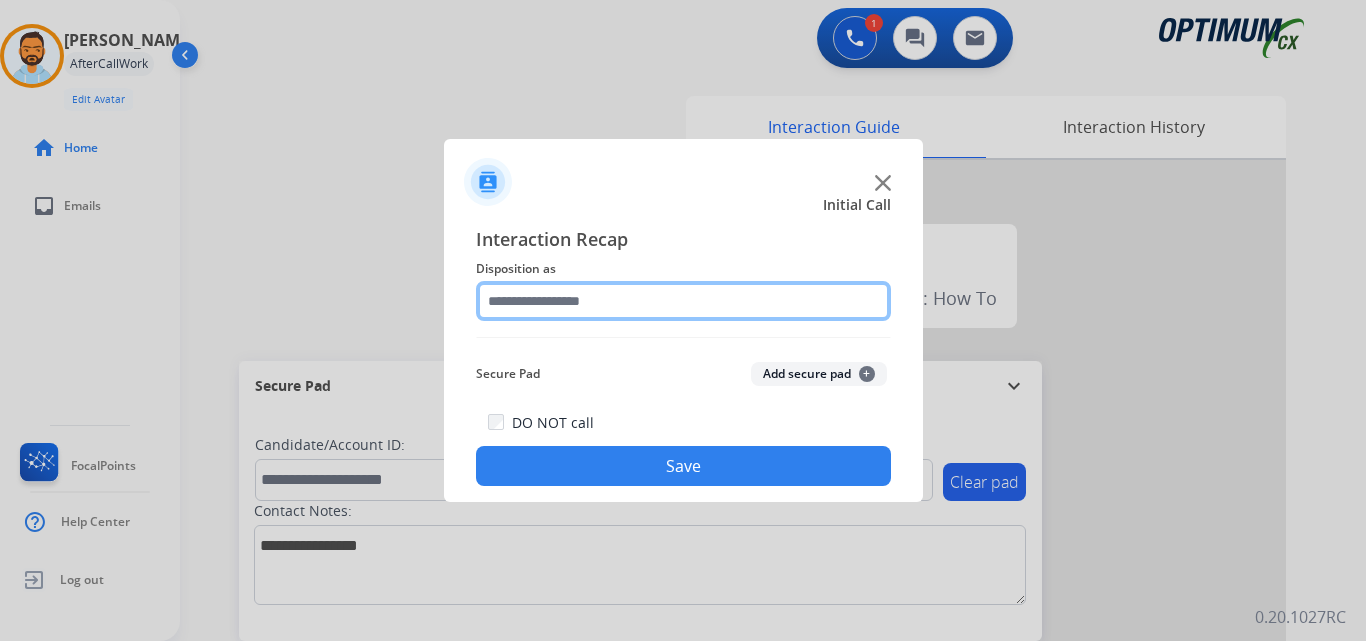 click 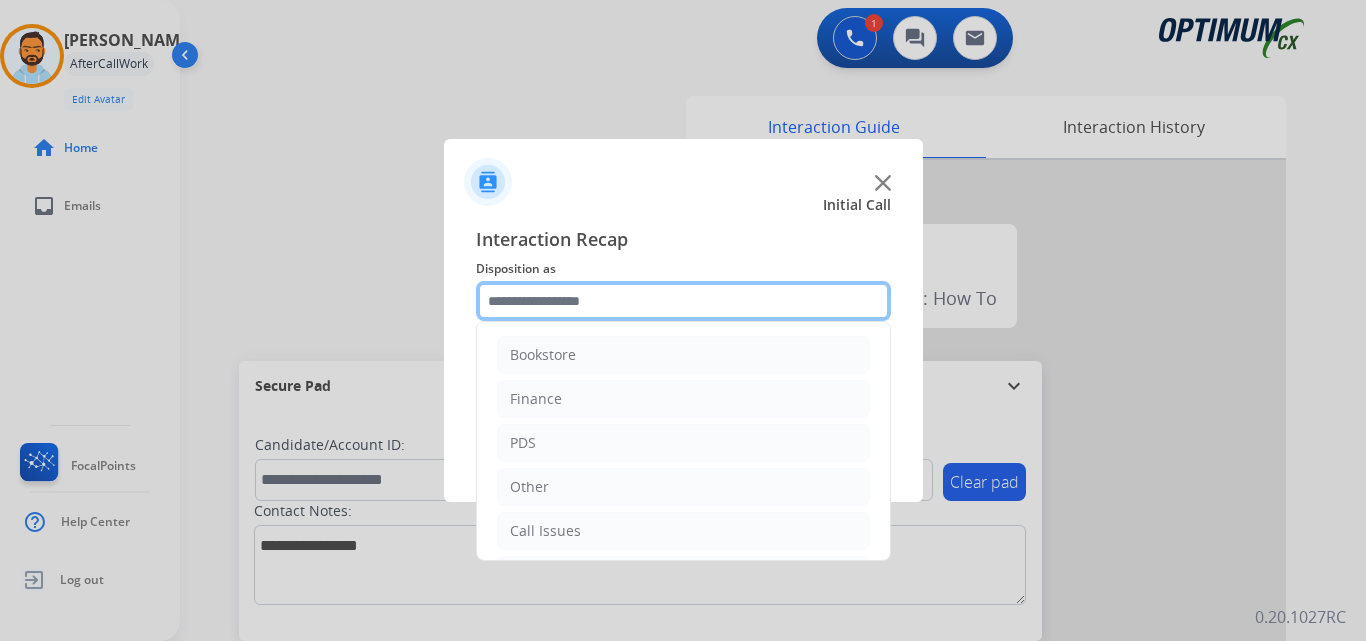 scroll, scrollTop: 136, scrollLeft: 0, axis: vertical 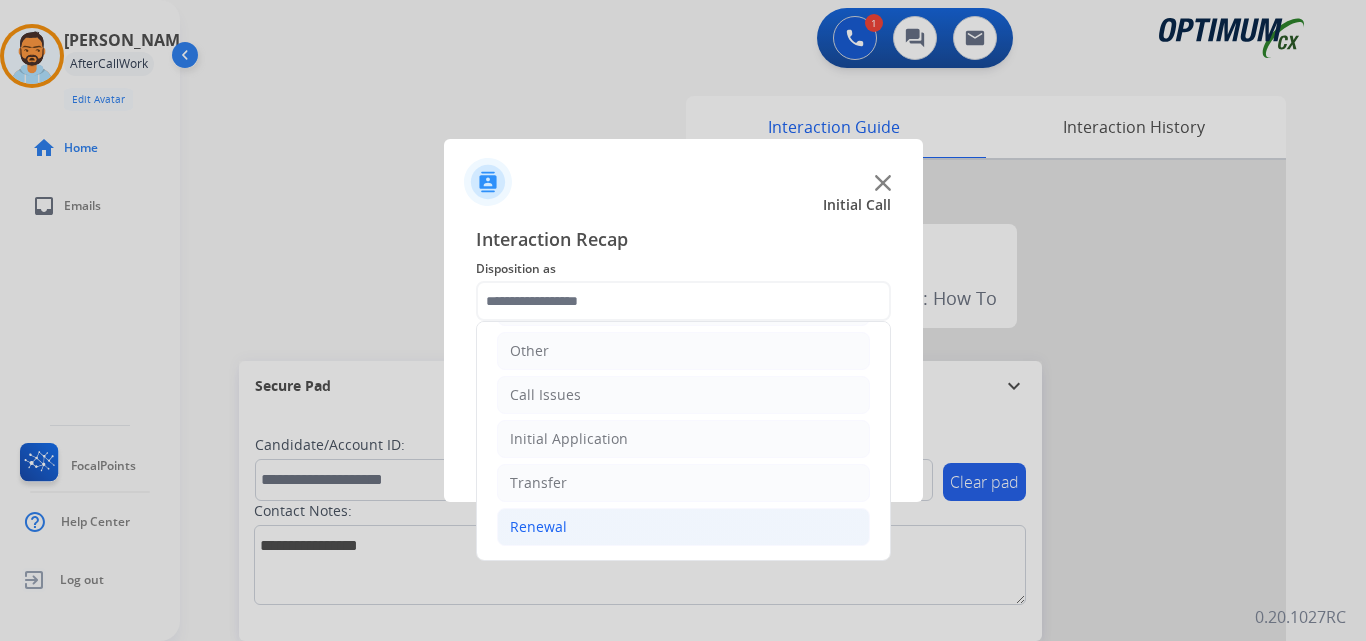 click on "Renewal" 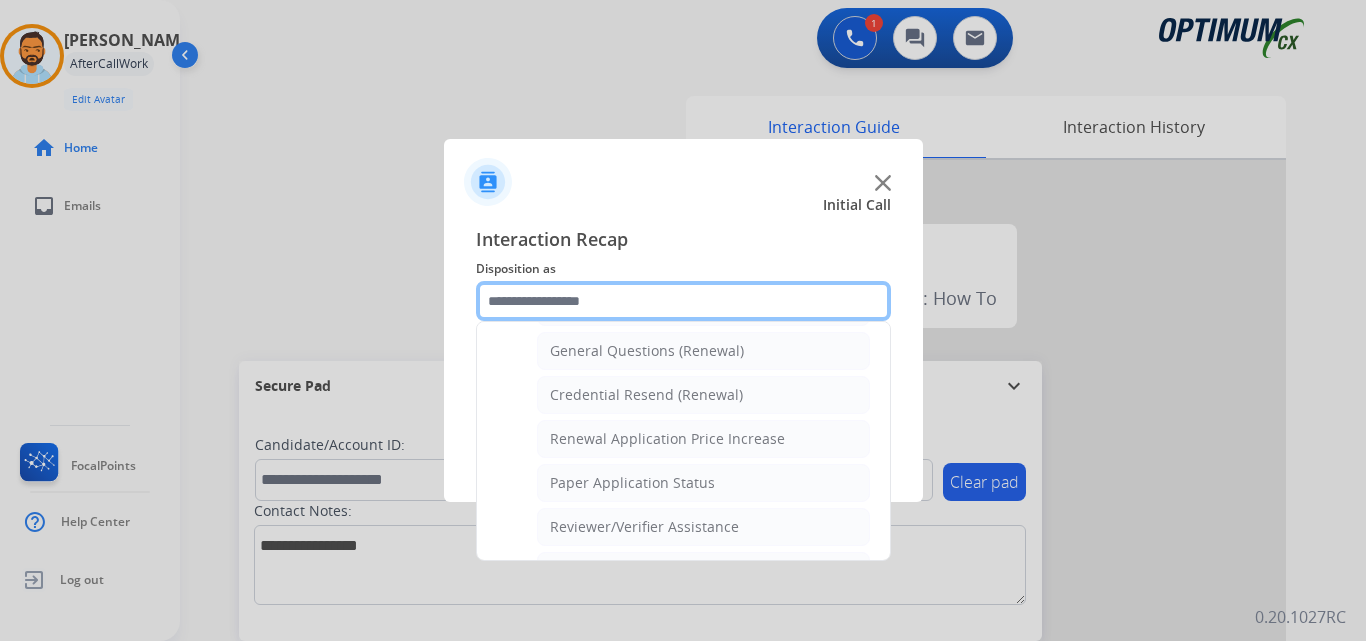 scroll, scrollTop: 772, scrollLeft: 0, axis: vertical 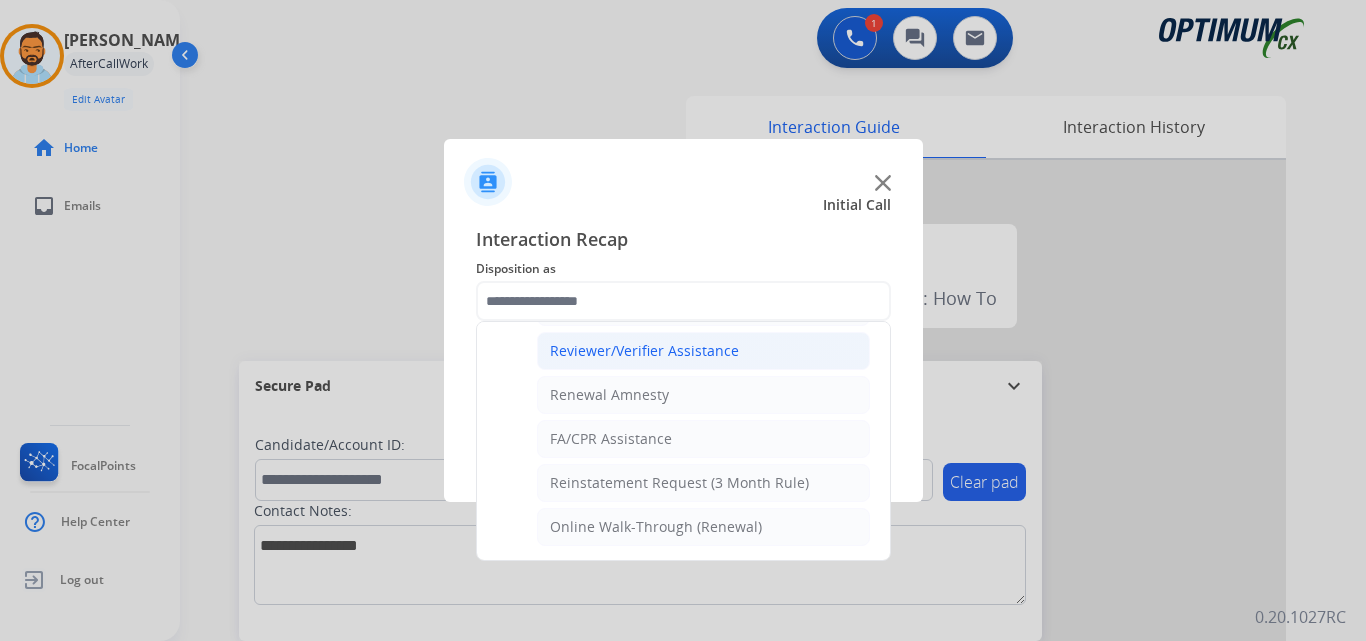 click on "Reviewer/Verifier Assistance" 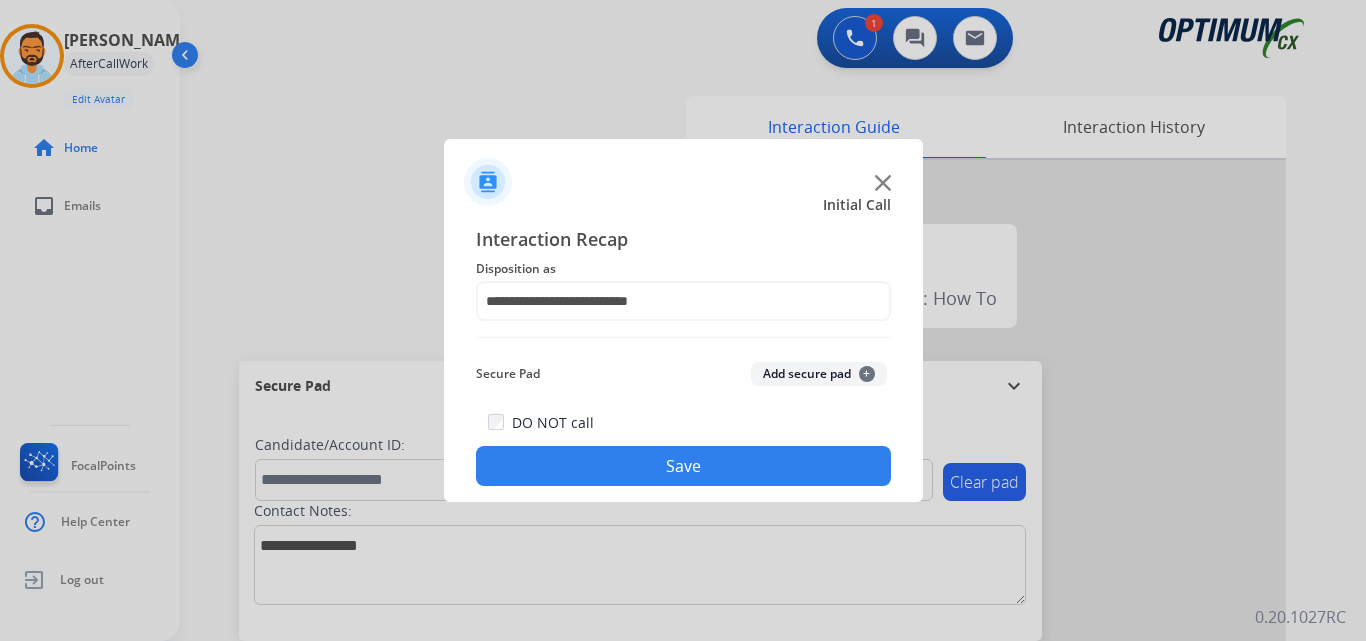 click on "Save" 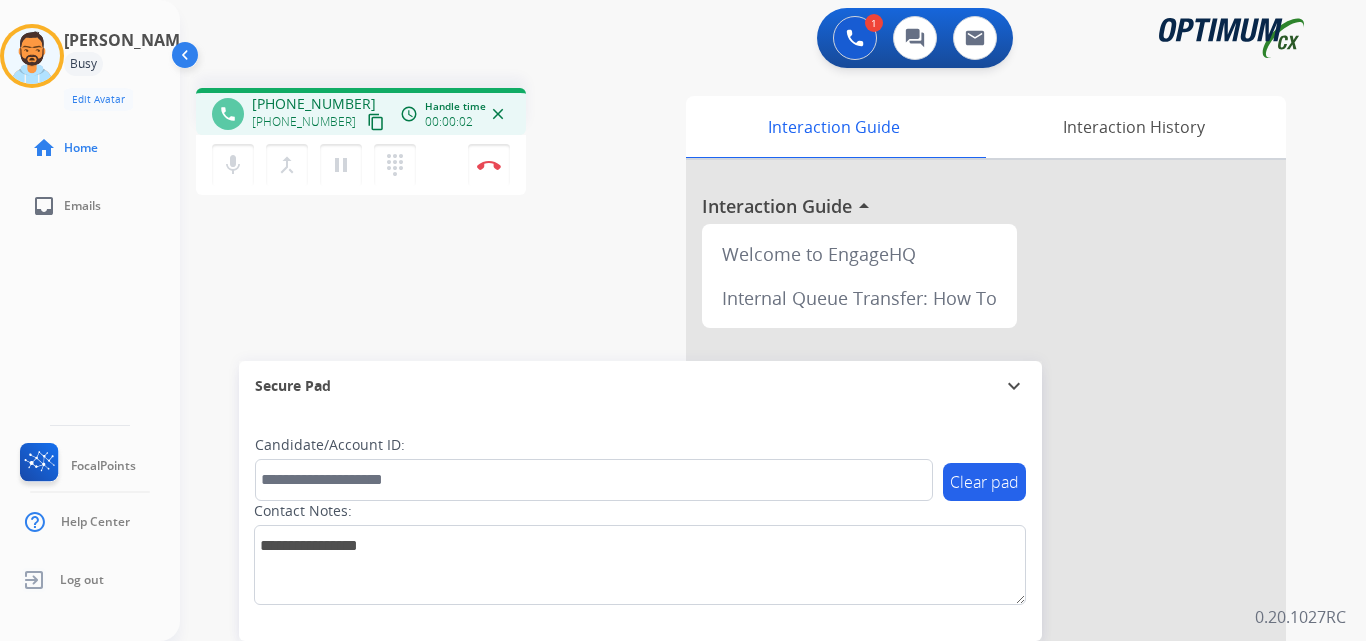 click on "content_copy" at bounding box center [376, 122] 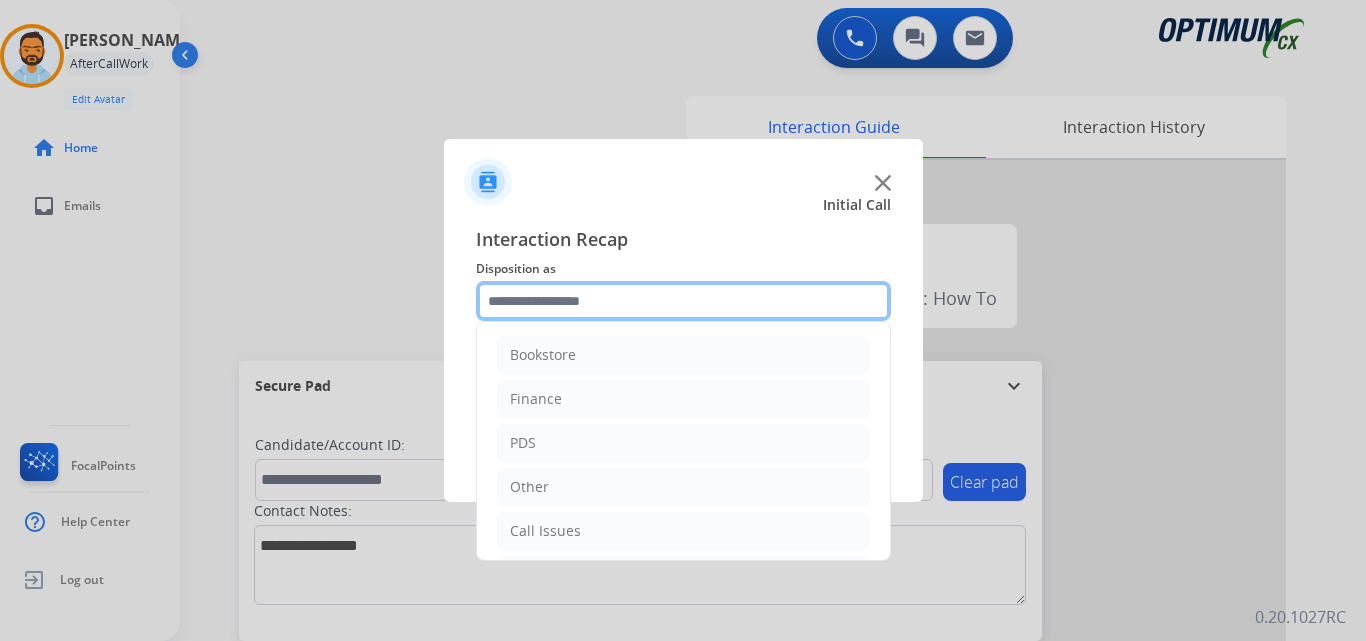 click 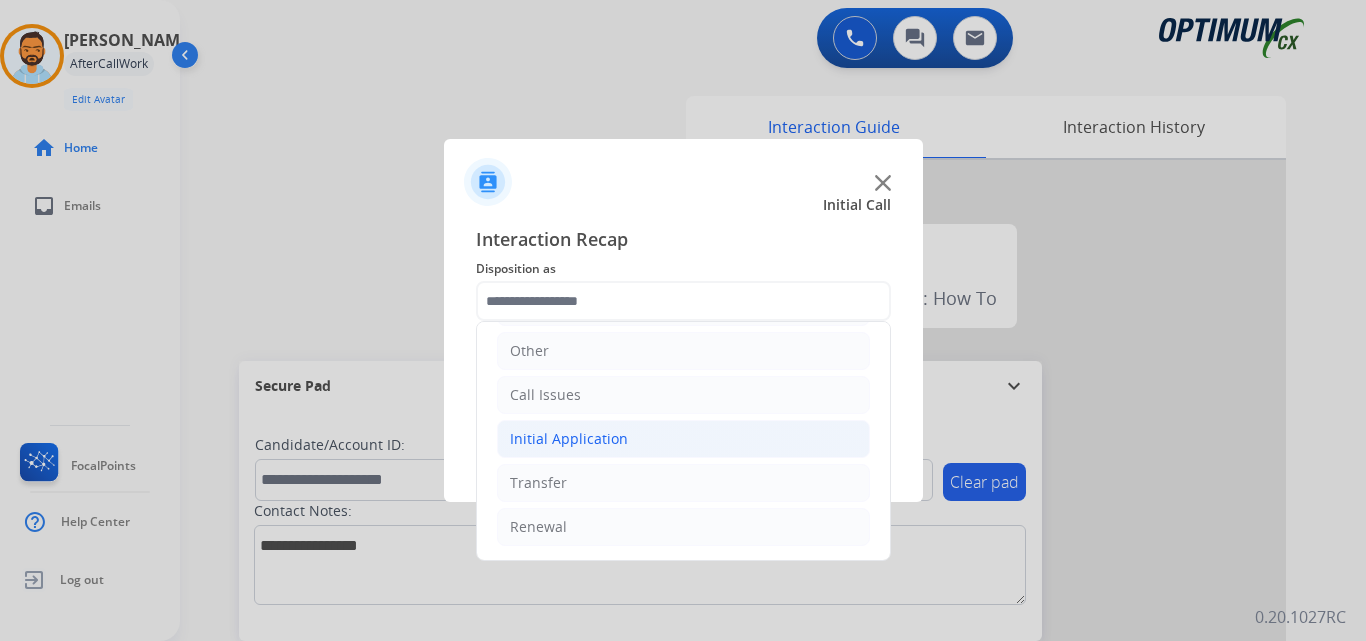 click on "Initial Application" 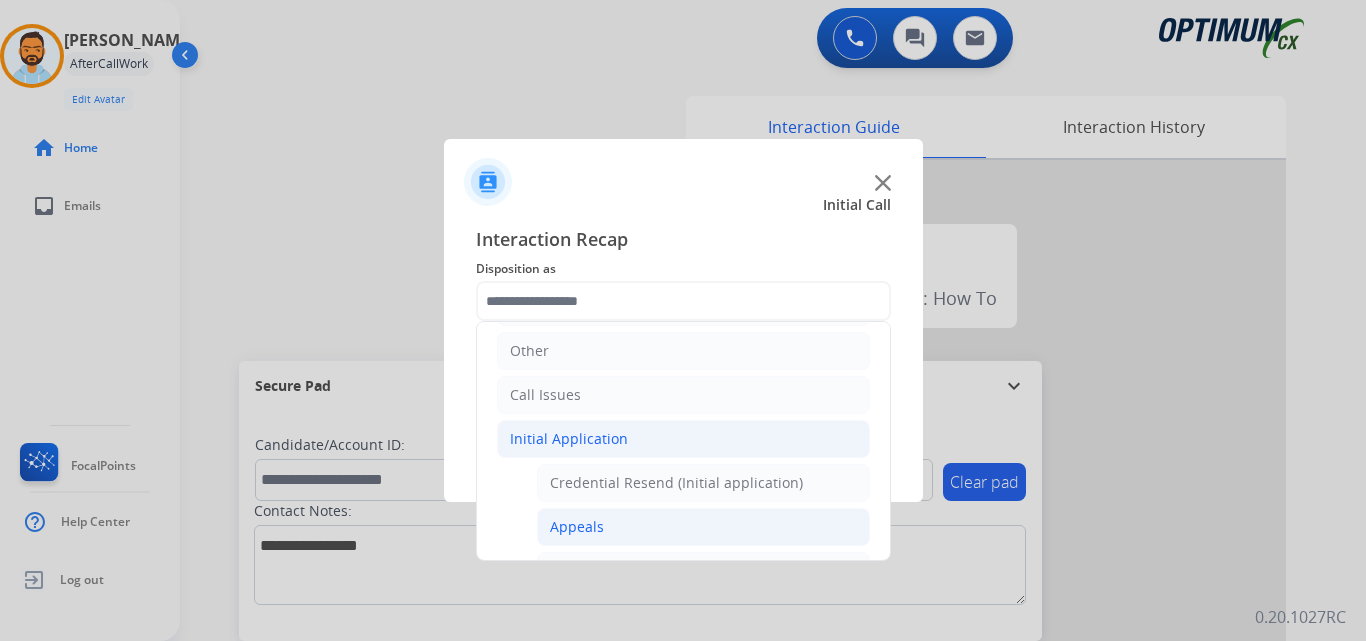 click on "Appeals" 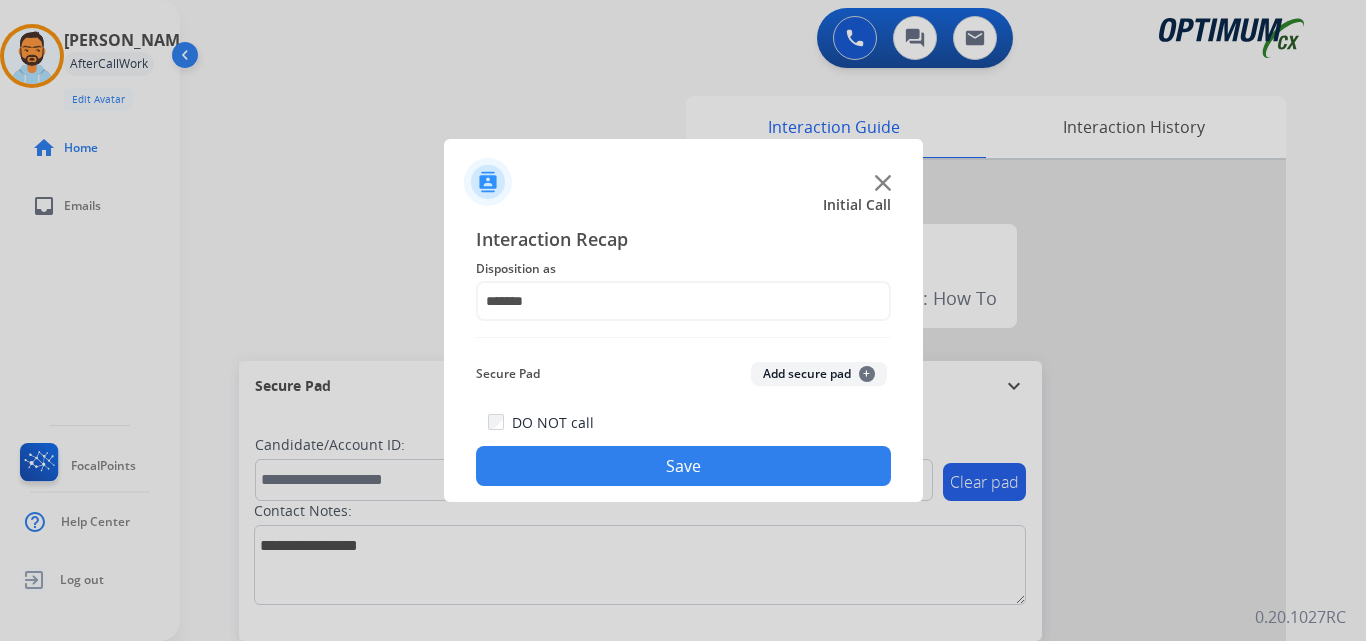 click on "Save" 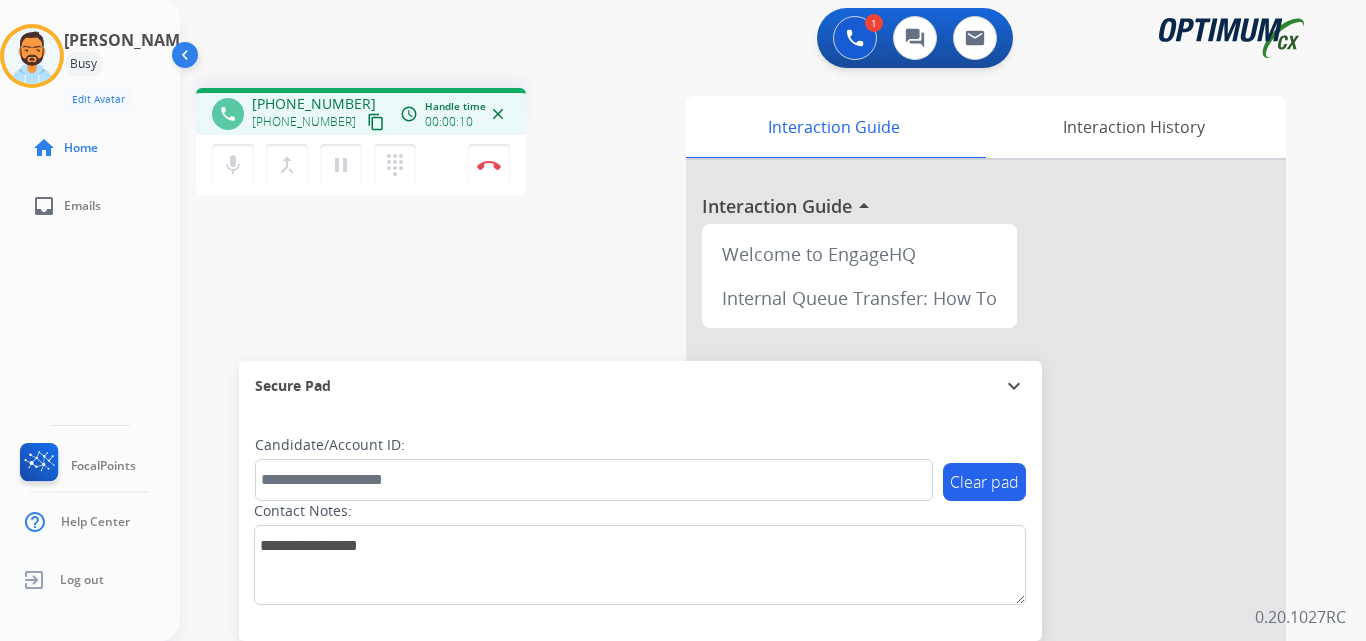 click on "content_copy" at bounding box center (376, 122) 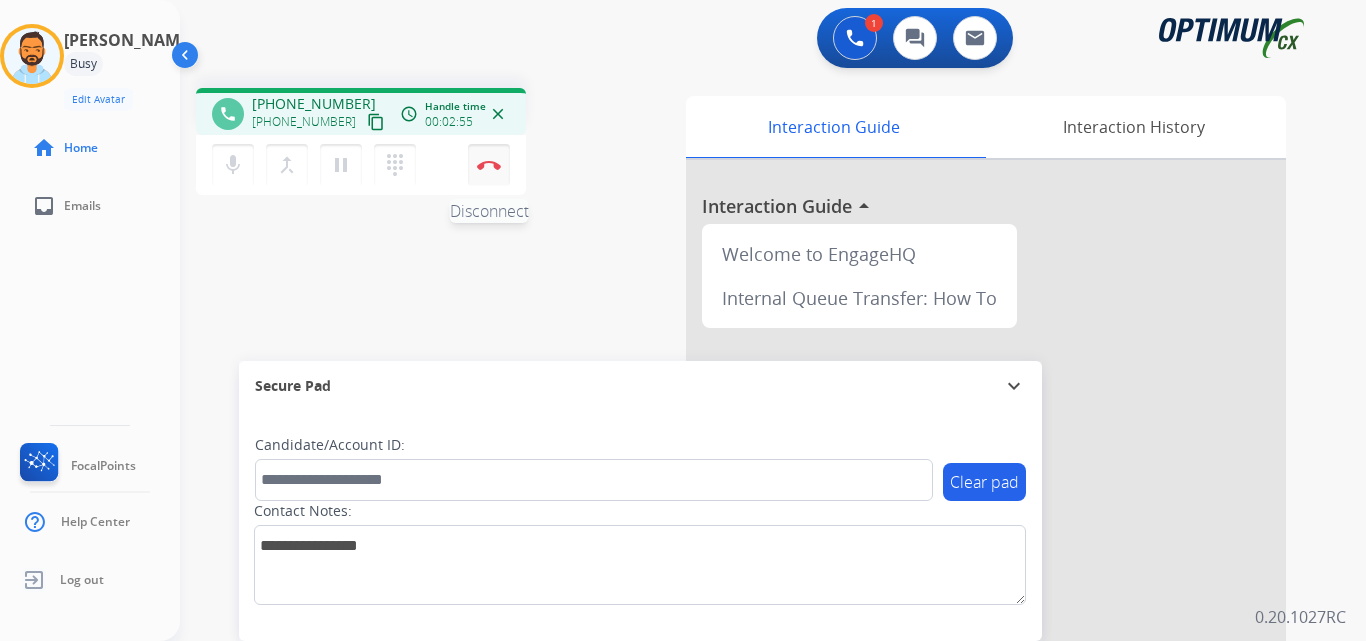 click on "Disconnect" at bounding box center (489, 165) 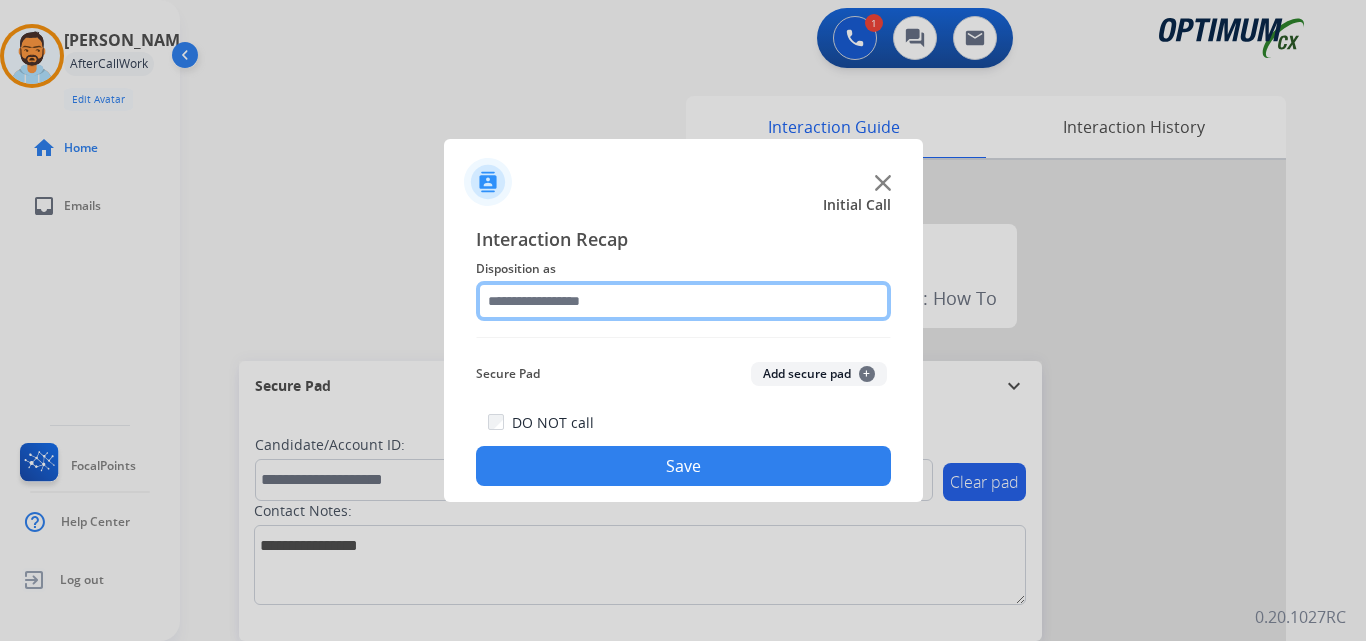 click 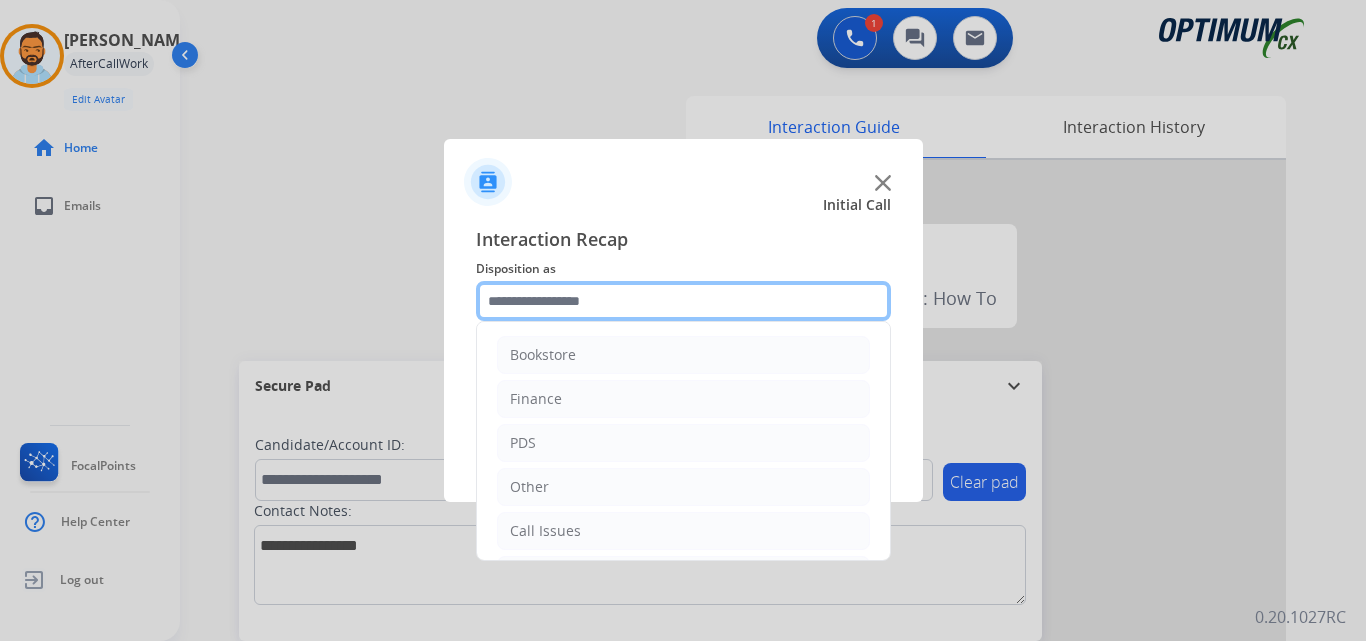 scroll, scrollTop: 136, scrollLeft: 0, axis: vertical 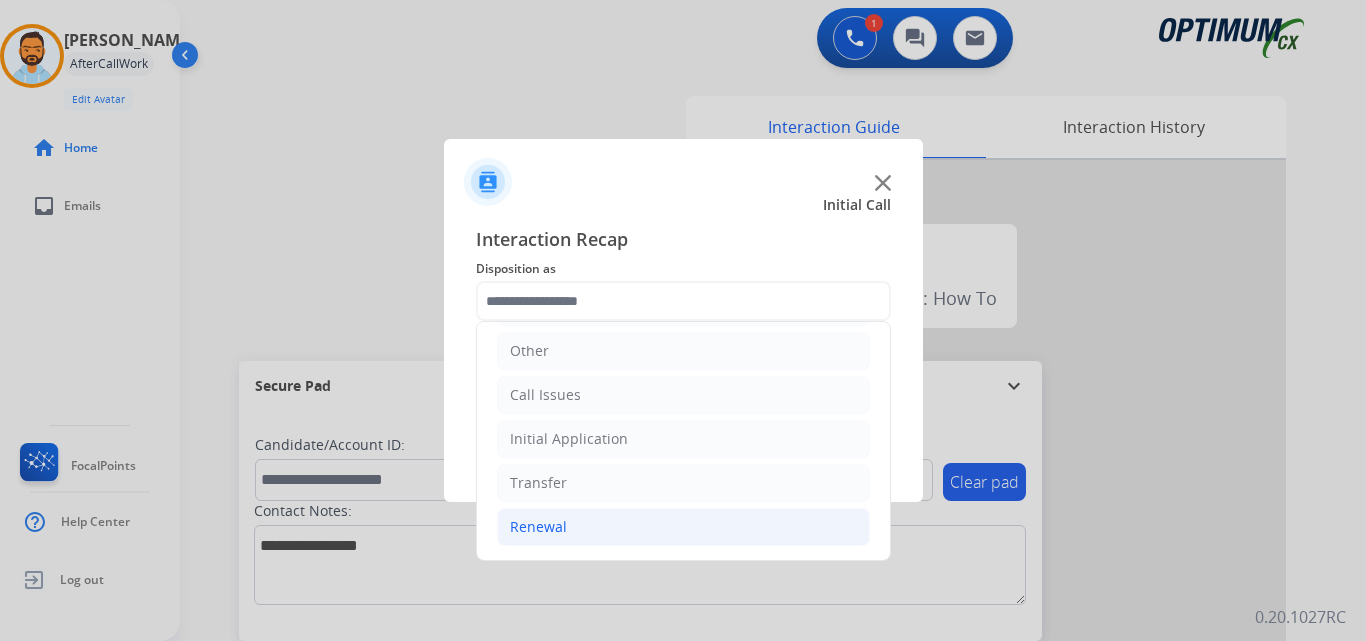 click on "Renewal" 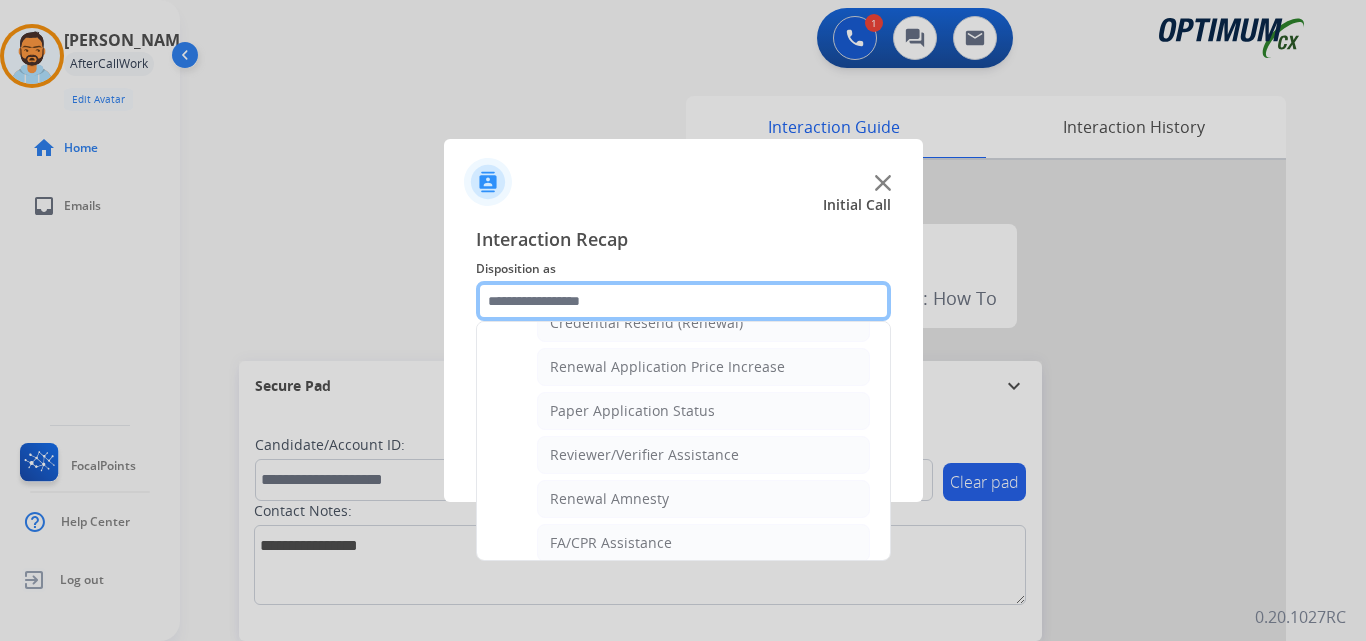 scroll, scrollTop: 672, scrollLeft: 0, axis: vertical 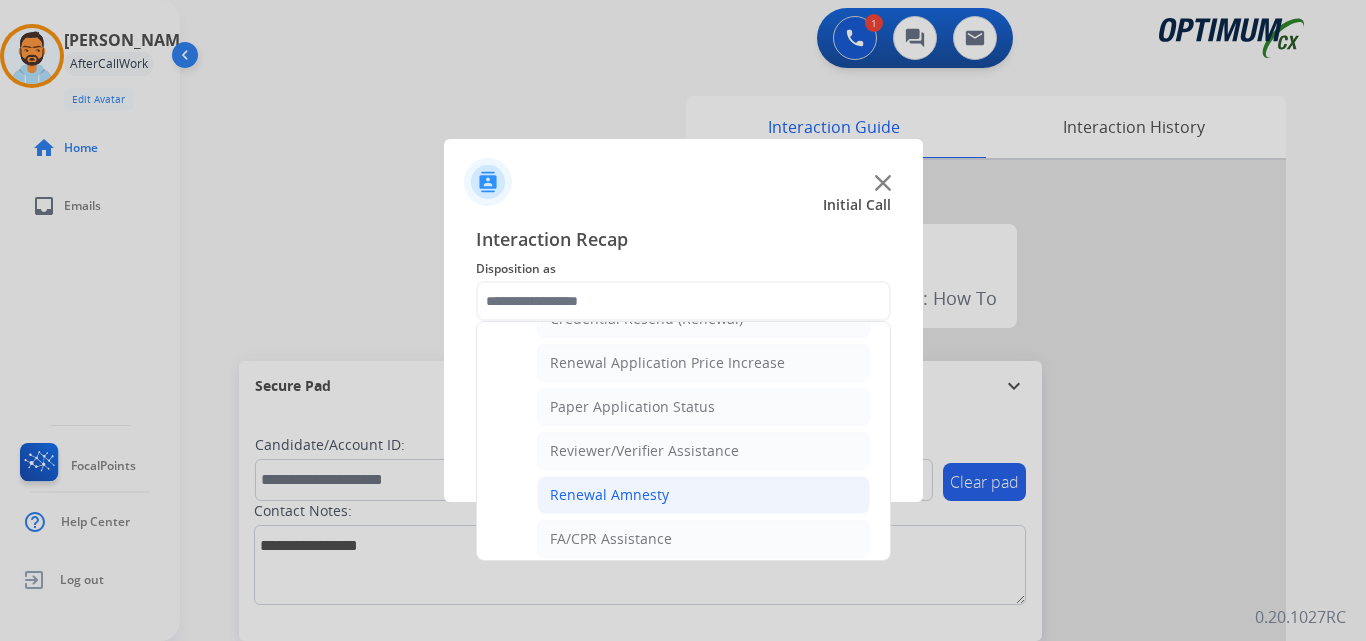 click on "Renewal Amnesty" 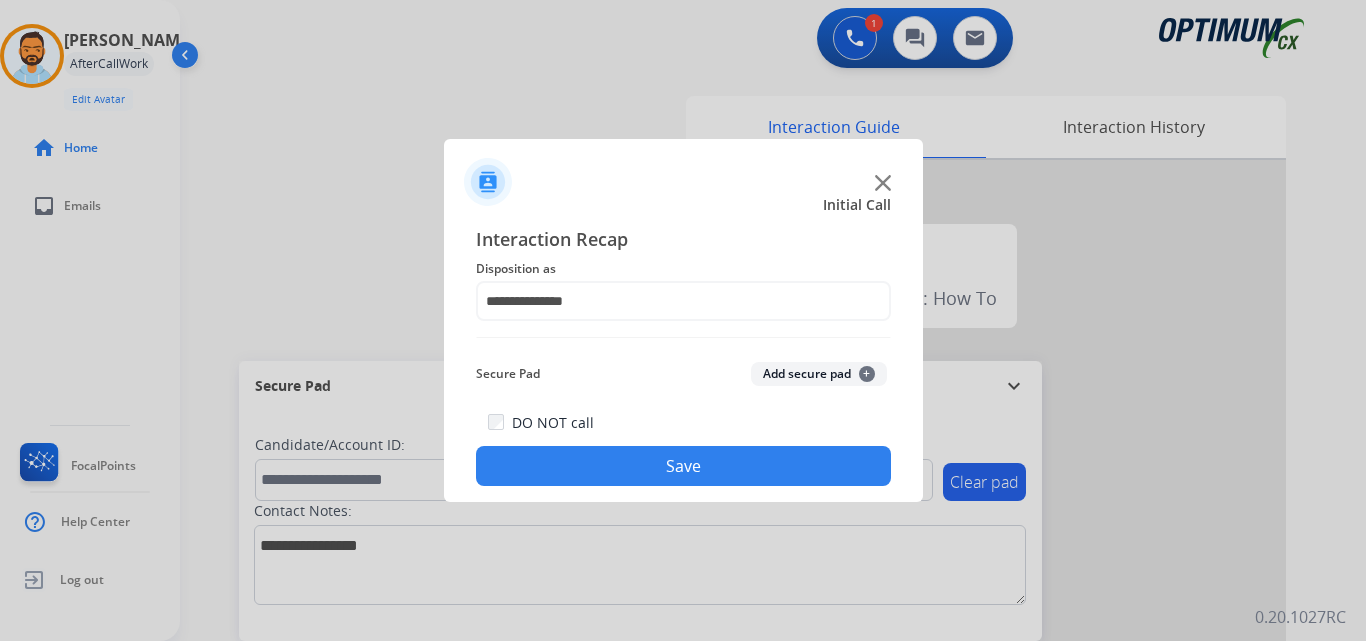 click on "Save" 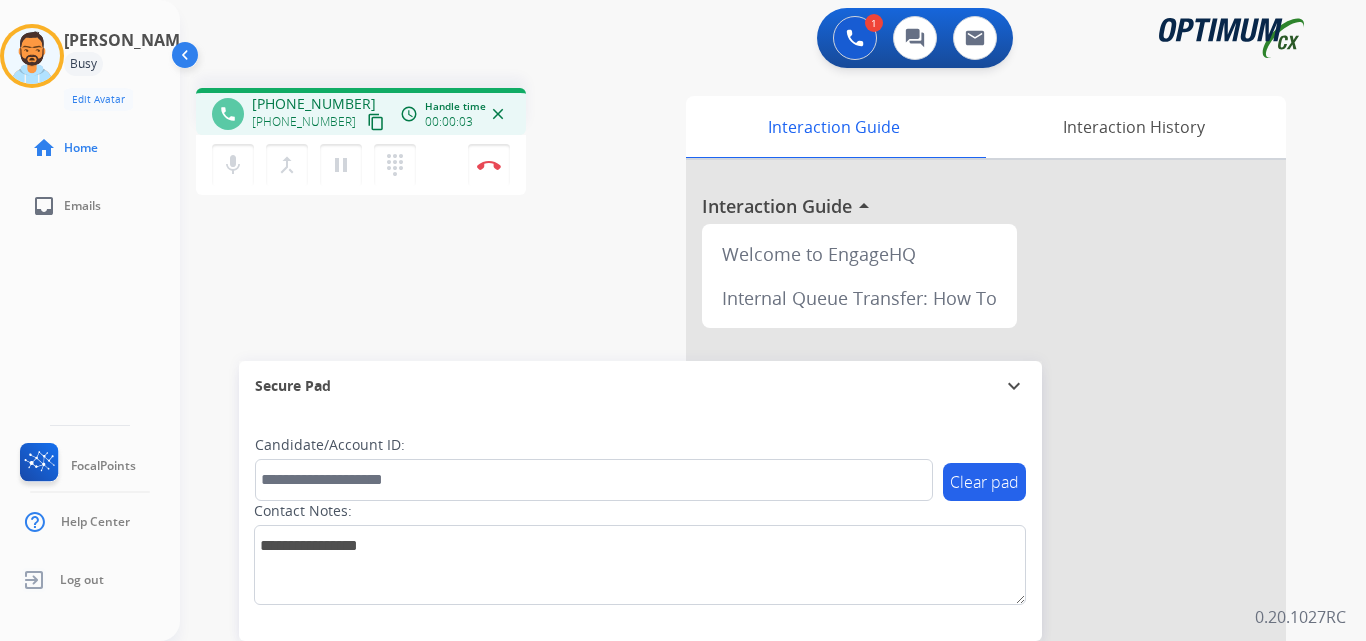 click on "content_copy" at bounding box center (376, 122) 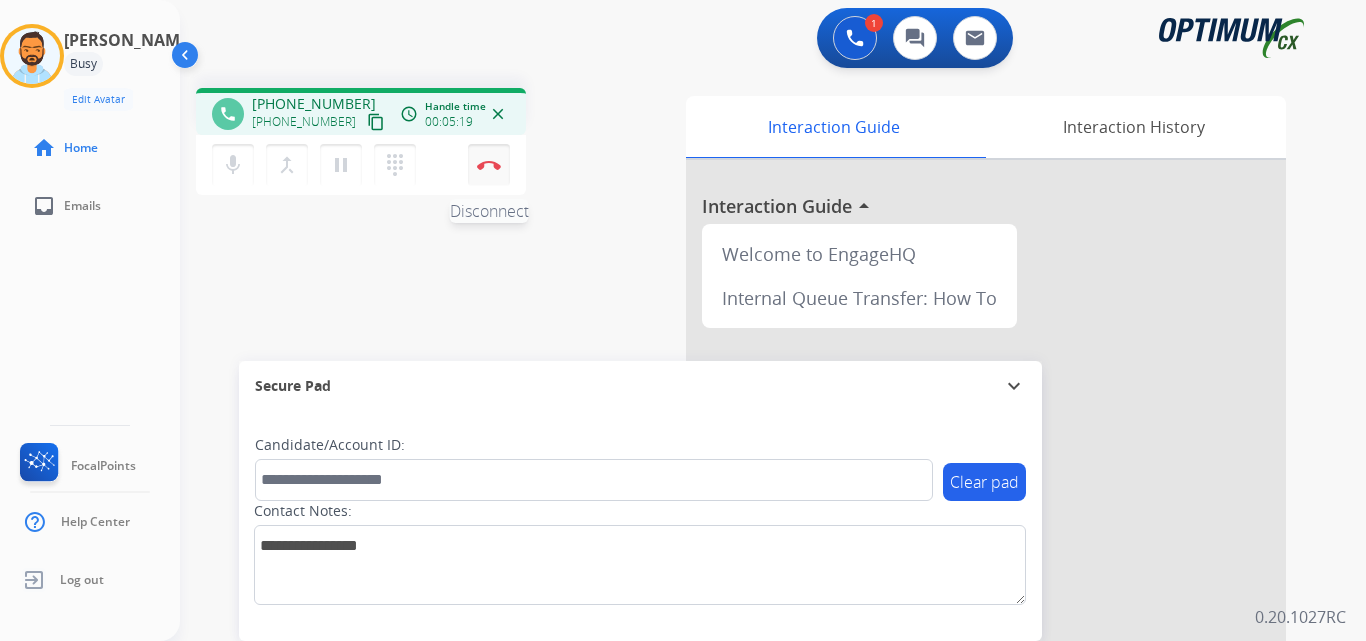 click on "Disconnect" at bounding box center [489, 165] 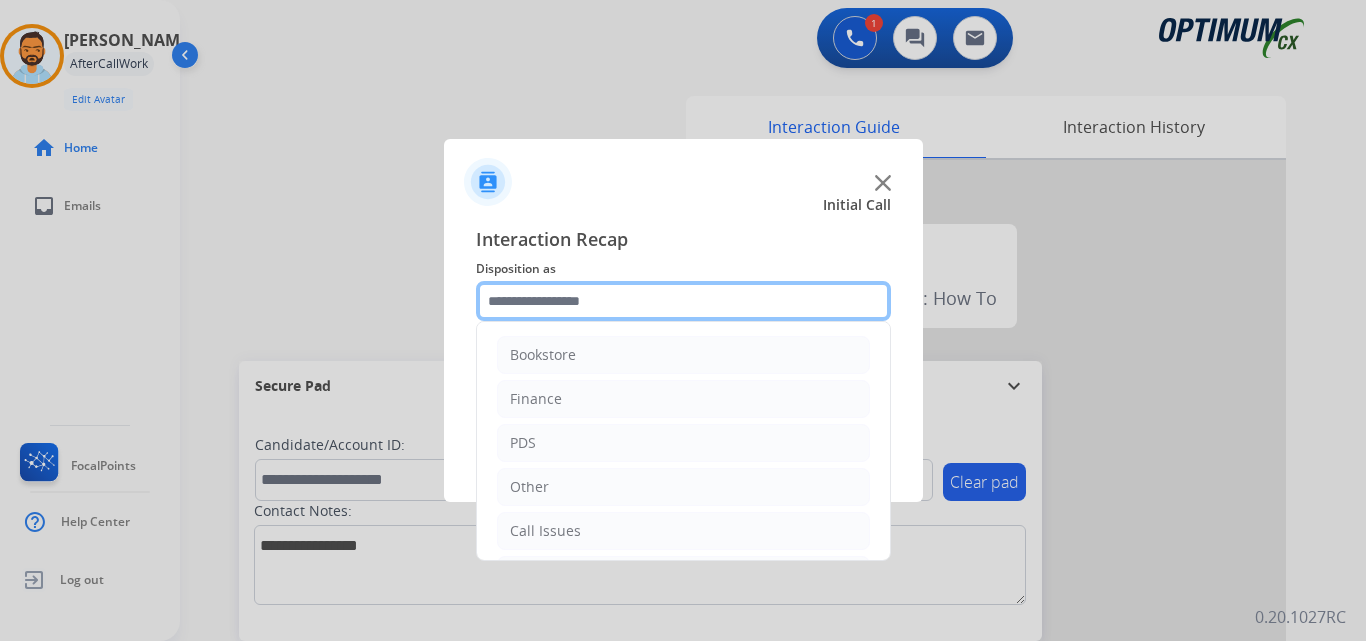 click 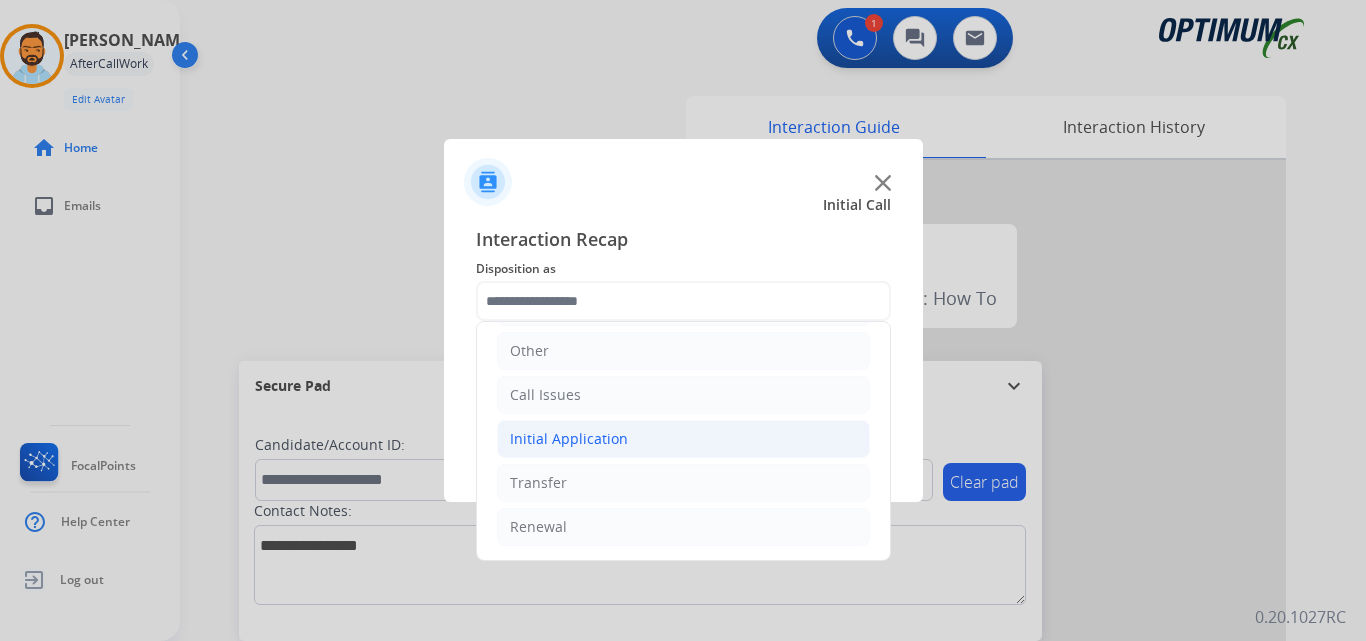 click on "Initial Application" 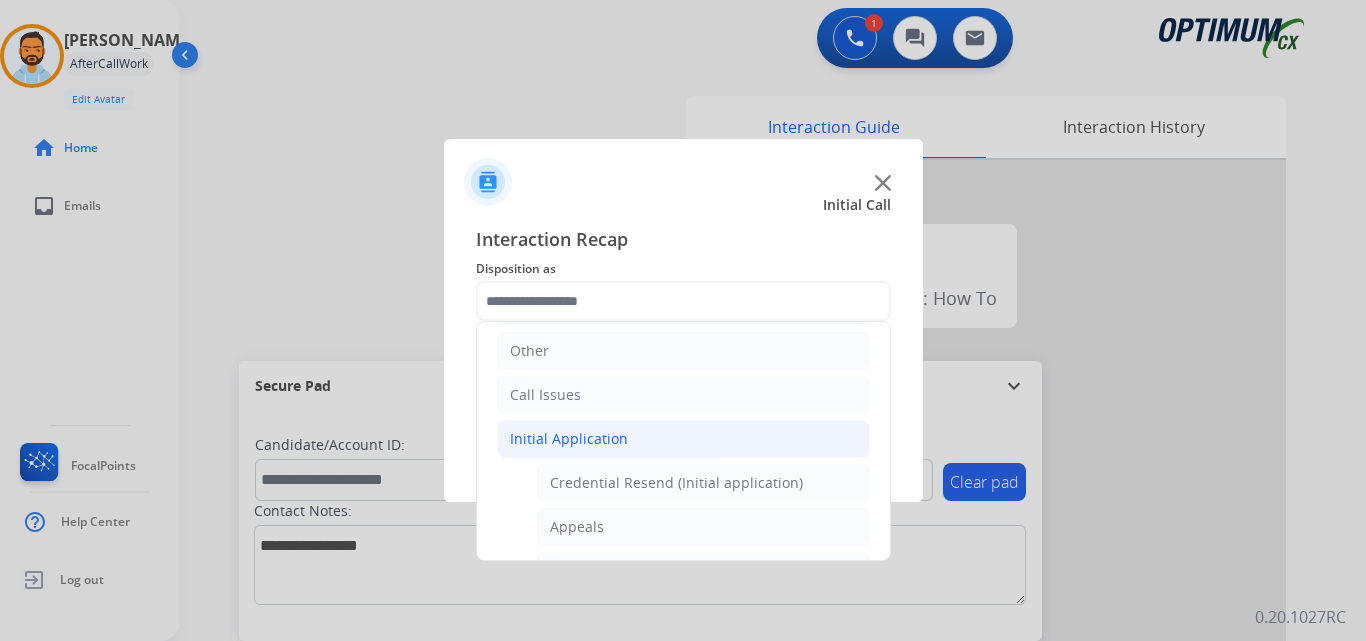 click on "Initial Application" 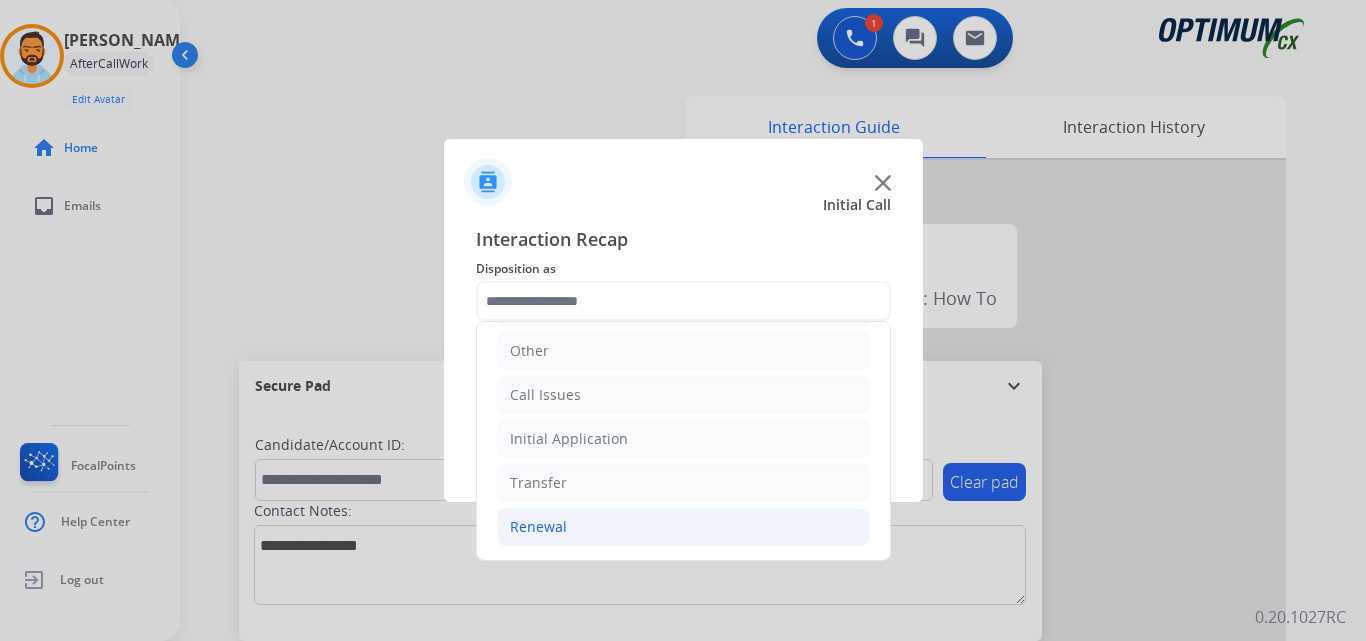click on "Renewal" 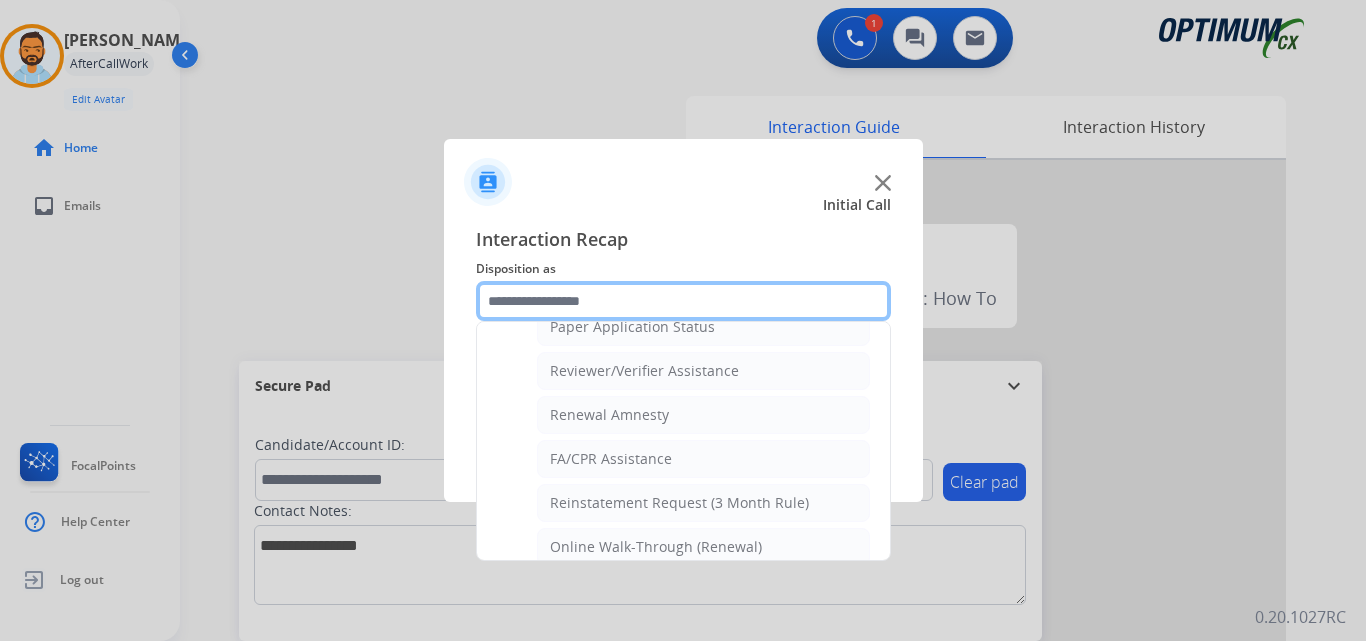 scroll, scrollTop: 772, scrollLeft: 0, axis: vertical 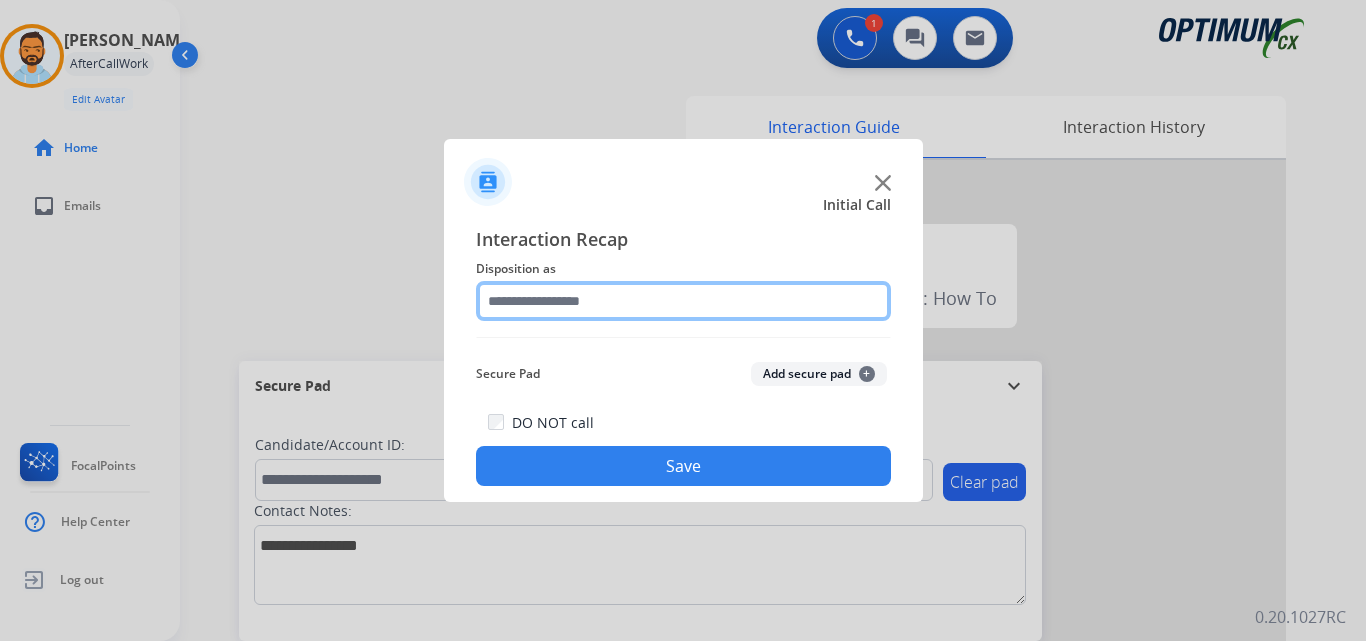 click 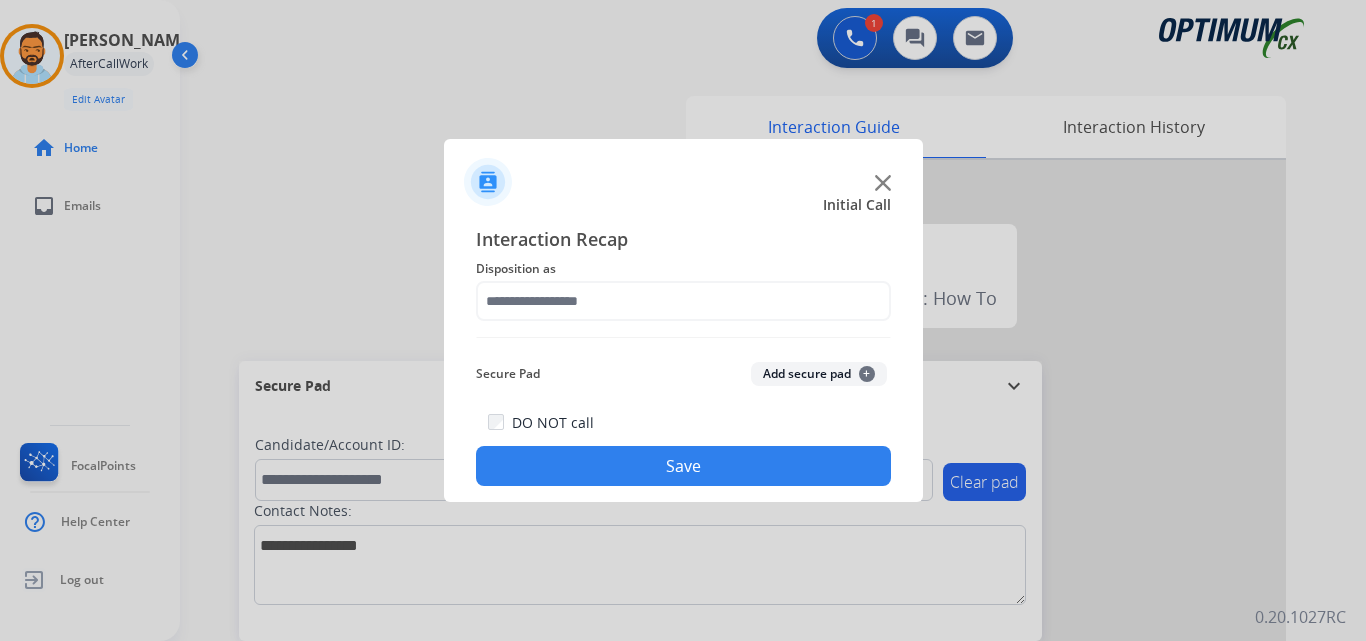 click on "Initial Call" 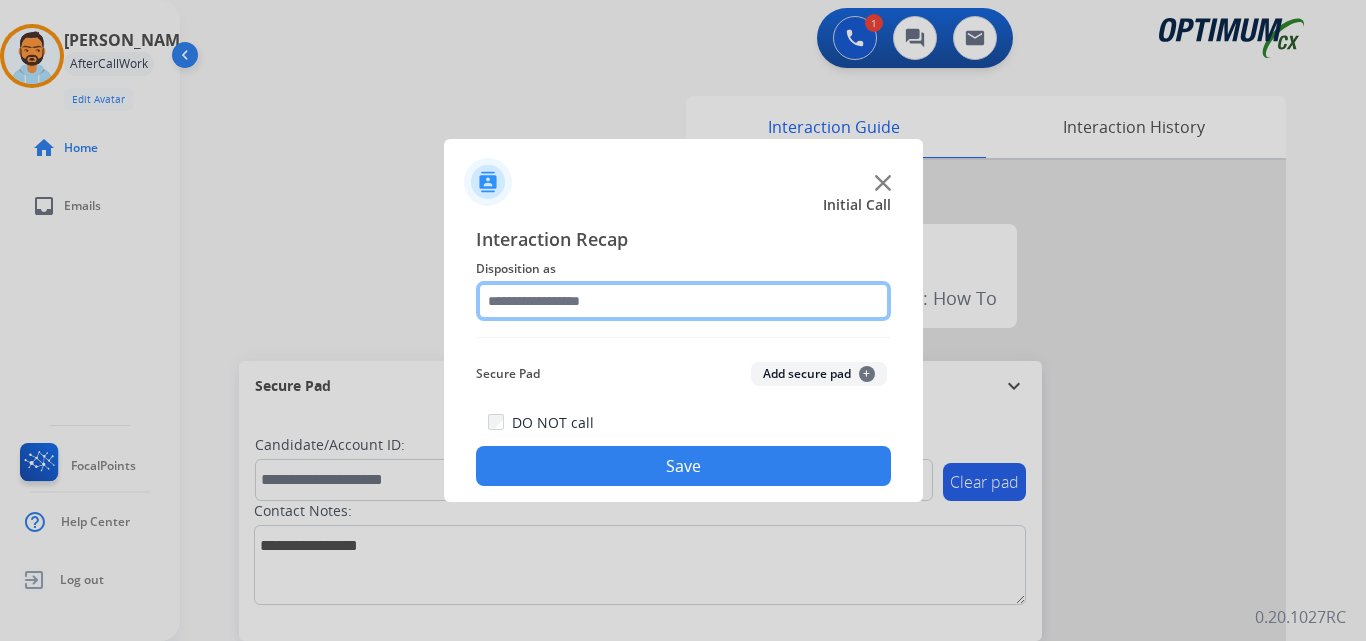 click 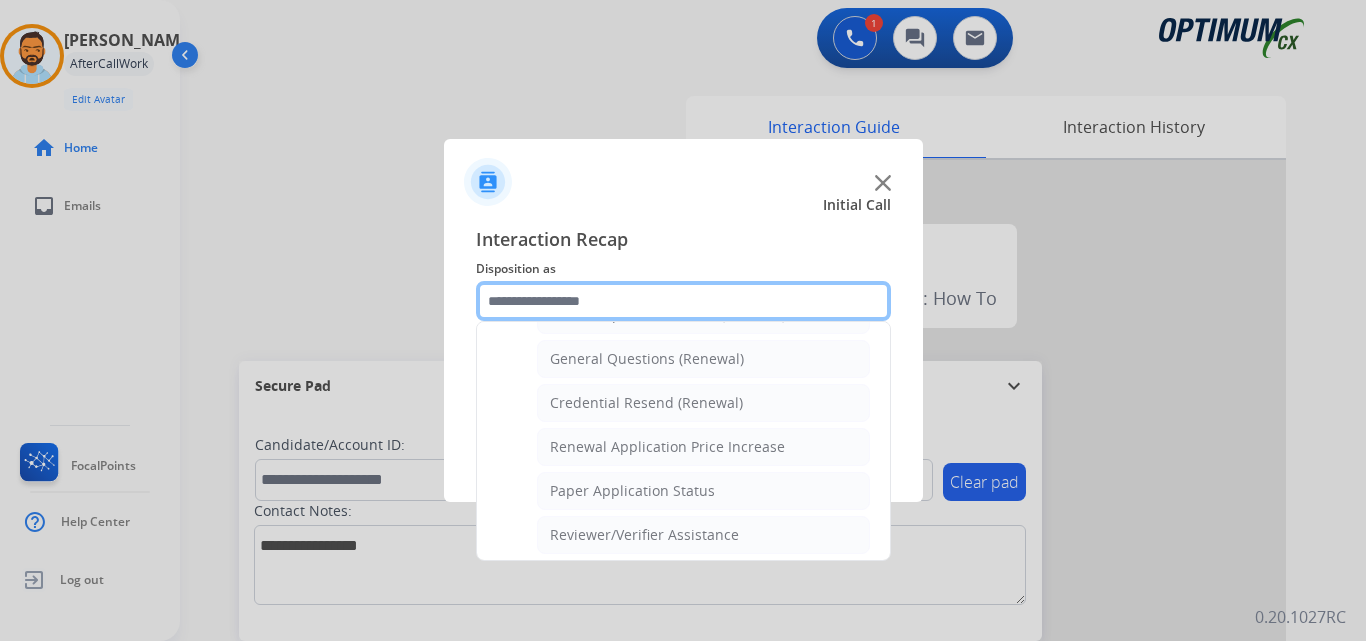 scroll, scrollTop: 585, scrollLeft: 0, axis: vertical 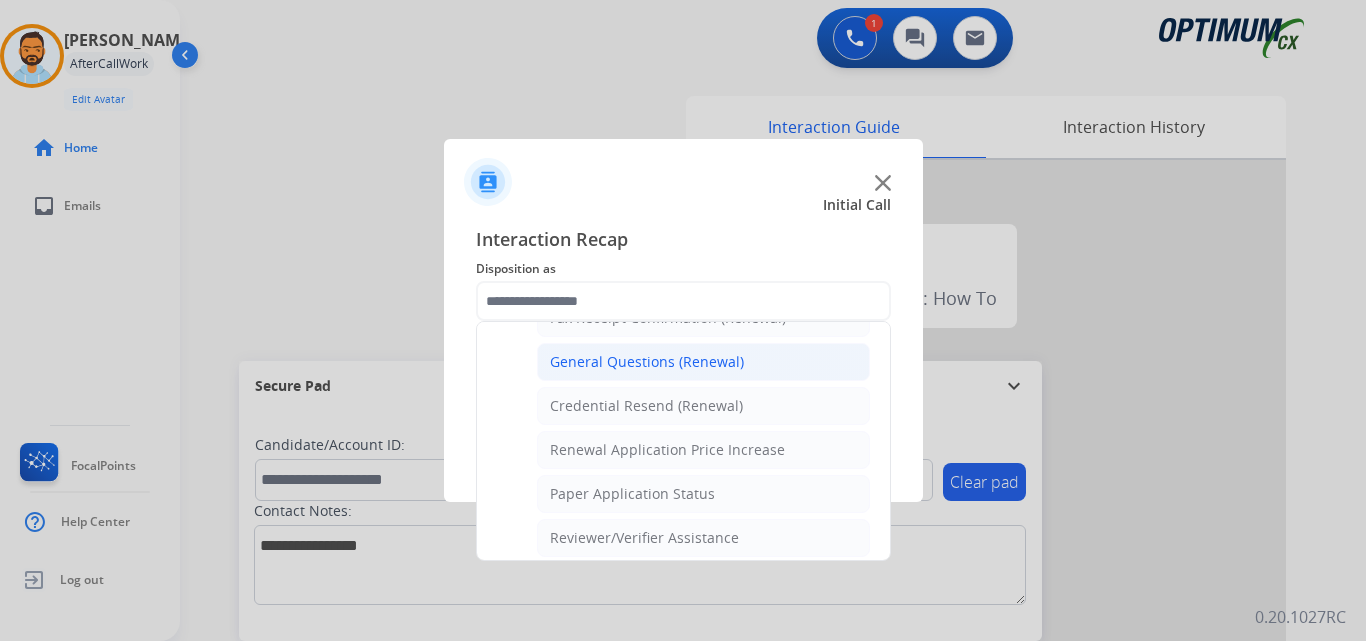 click on "General Questions (Renewal)" 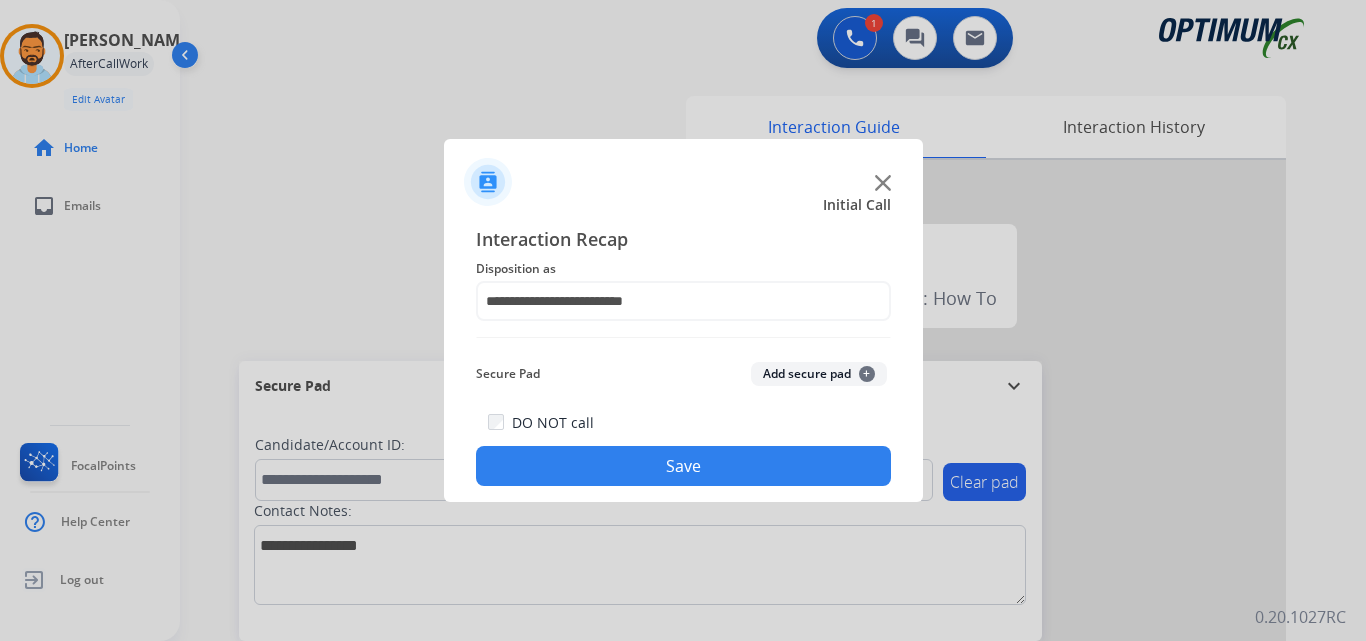 click on "Save" 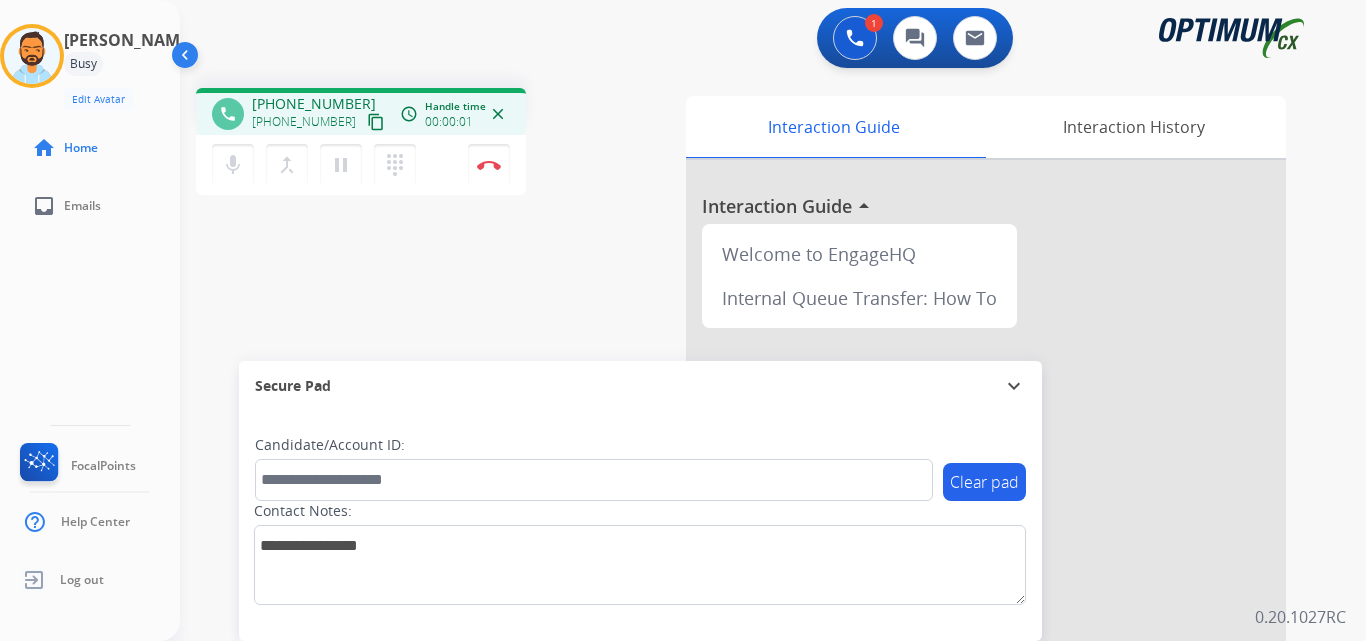 click on "content_copy" at bounding box center (376, 122) 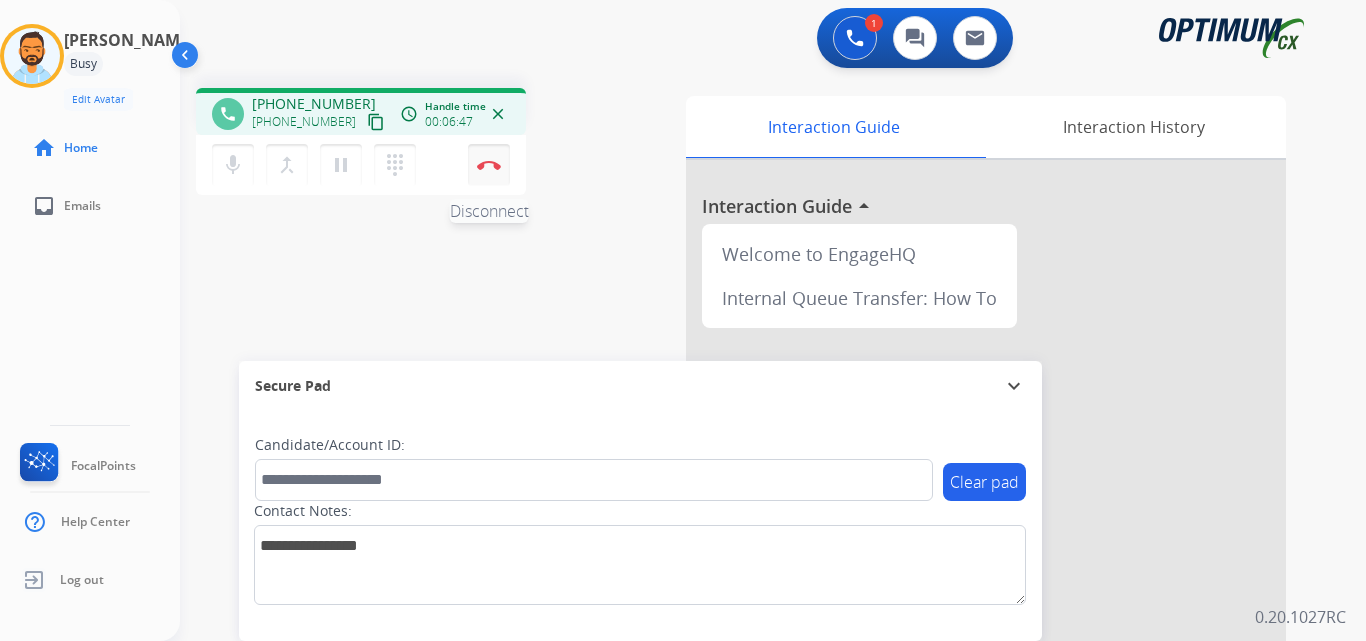 click at bounding box center [489, 165] 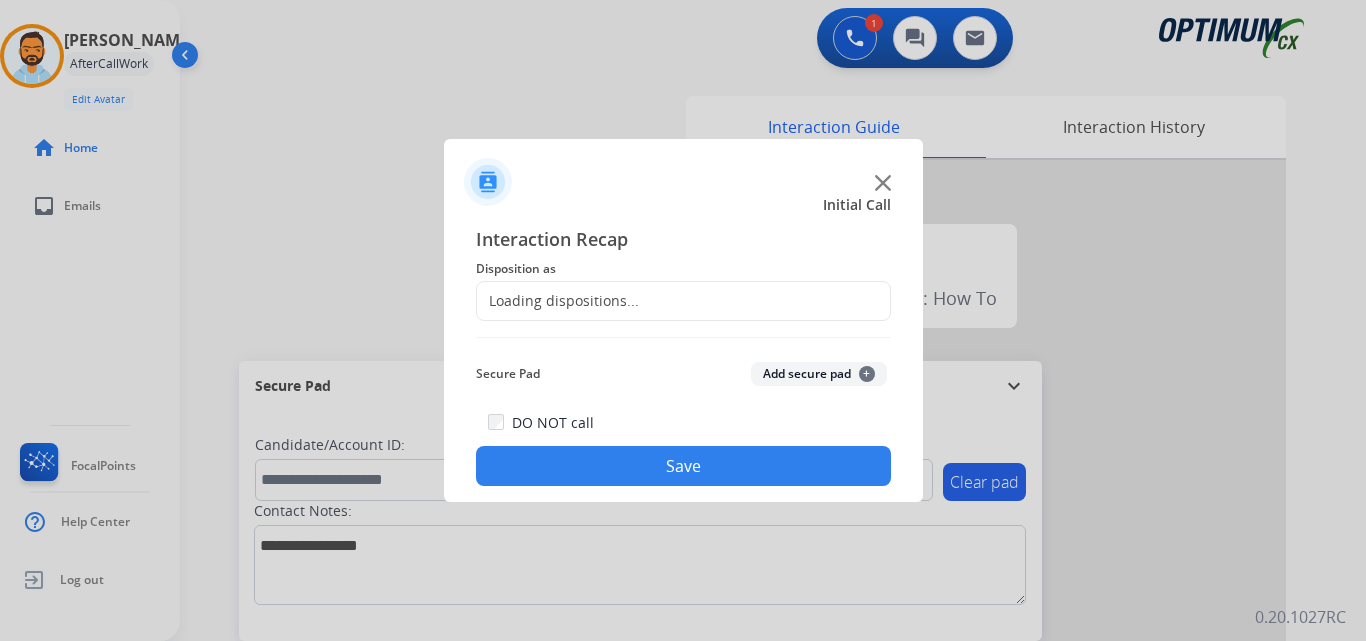 click on "Loading dispositions..." 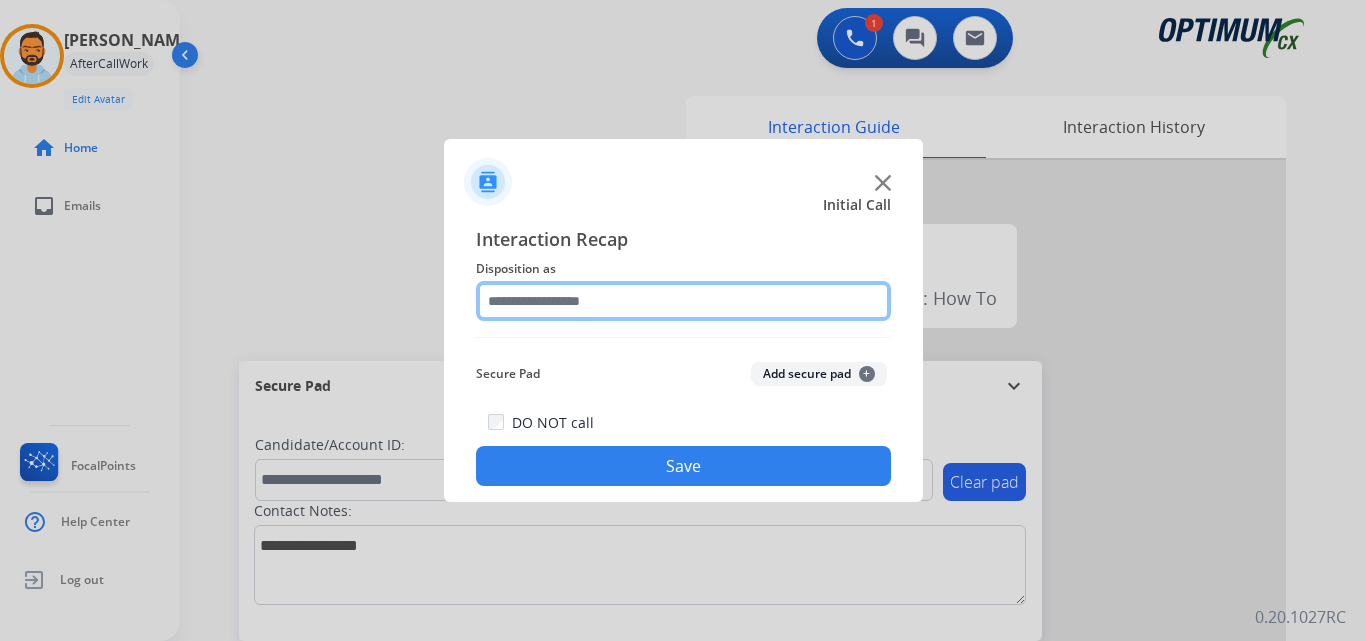 click 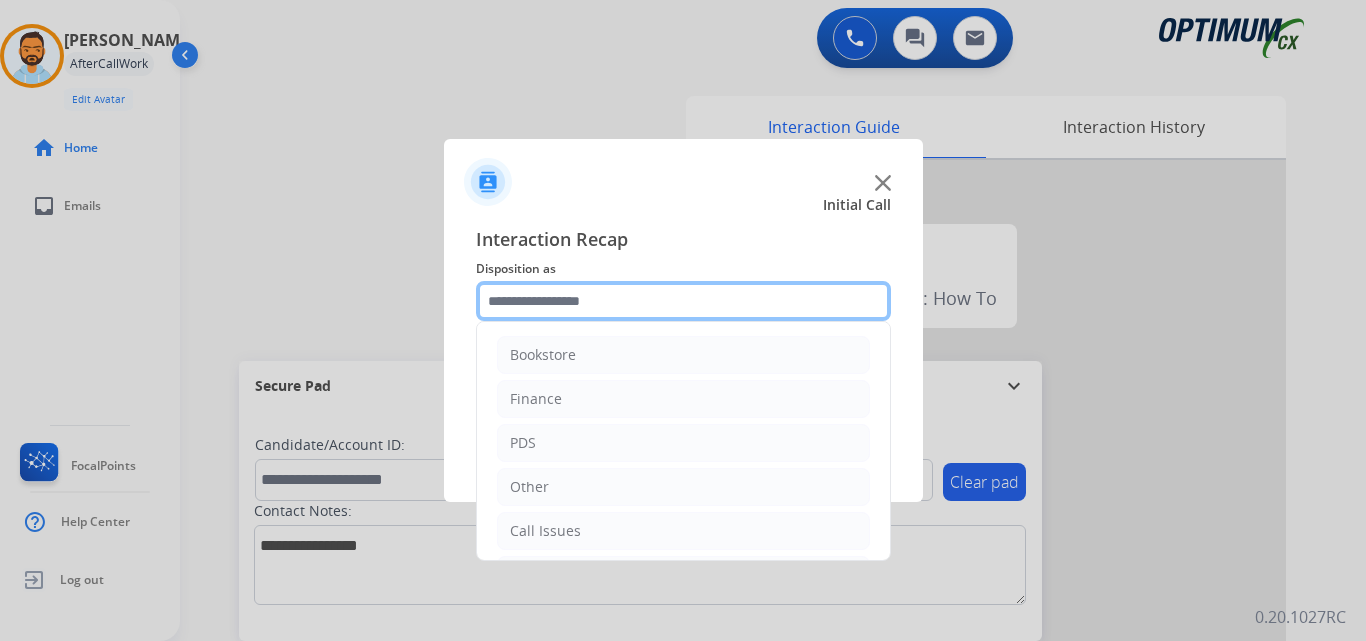 scroll, scrollTop: 136, scrollLeft: 0, axis: vertical 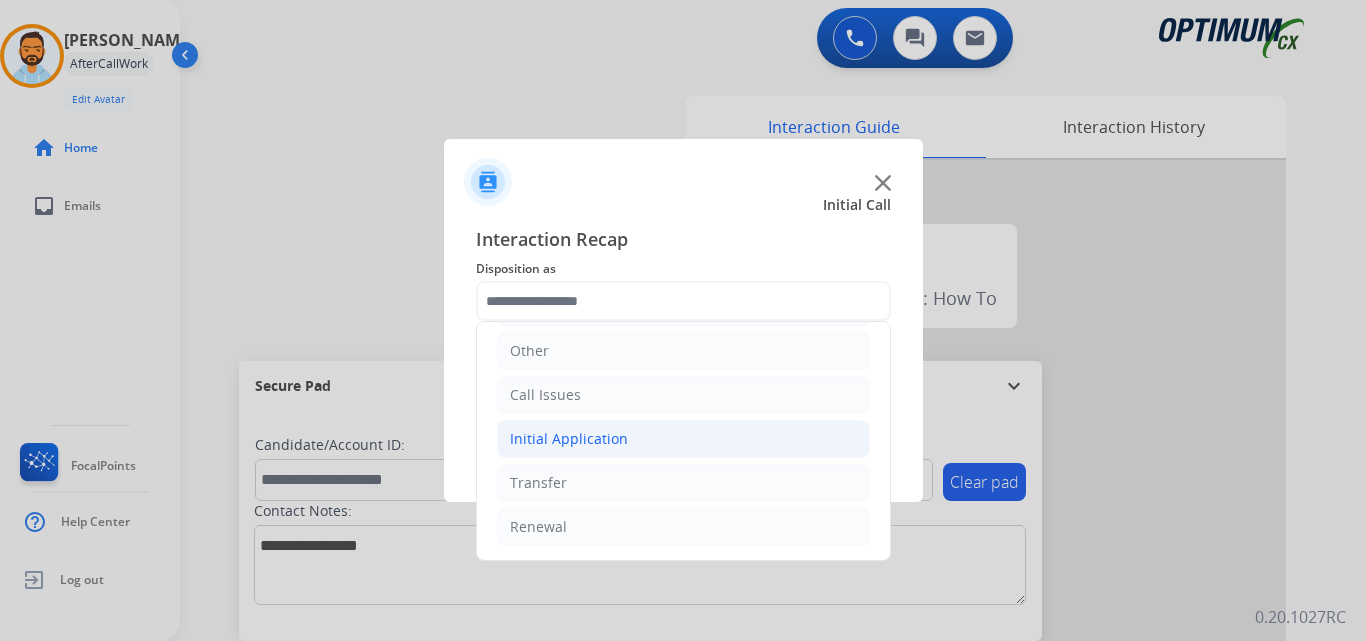 click on "Initial Application" 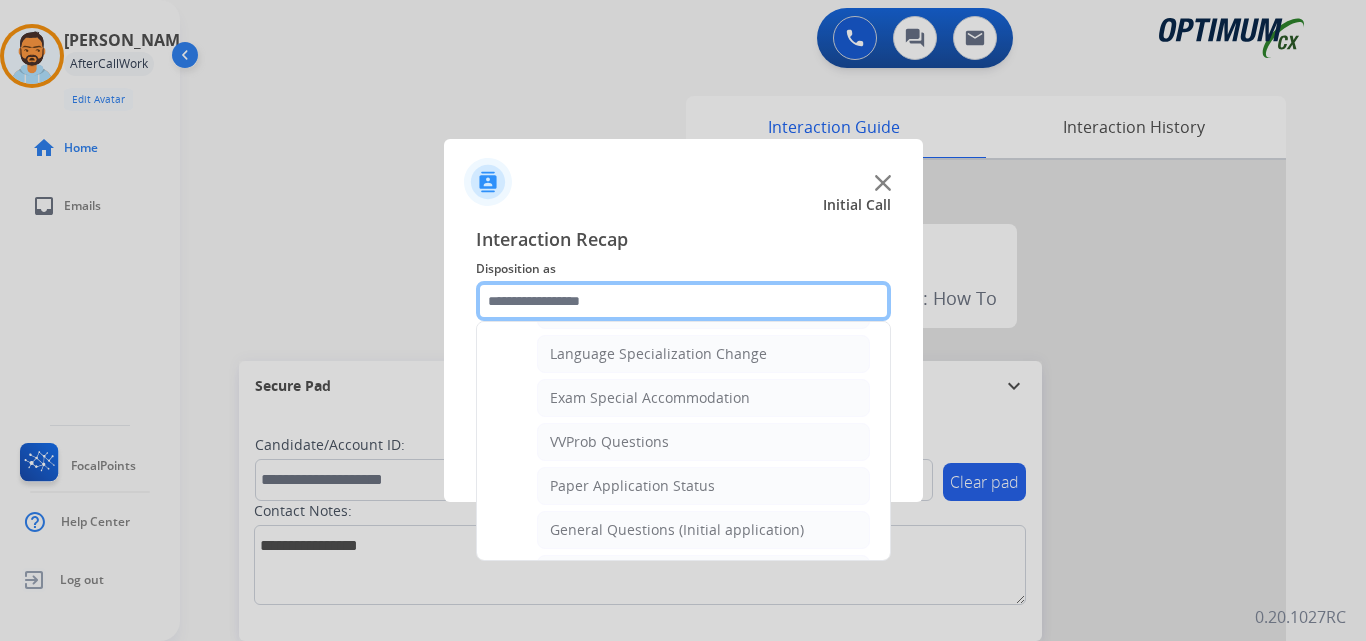 scroll, scrollTop: 995, scrollLeft: 0, axis: vertical 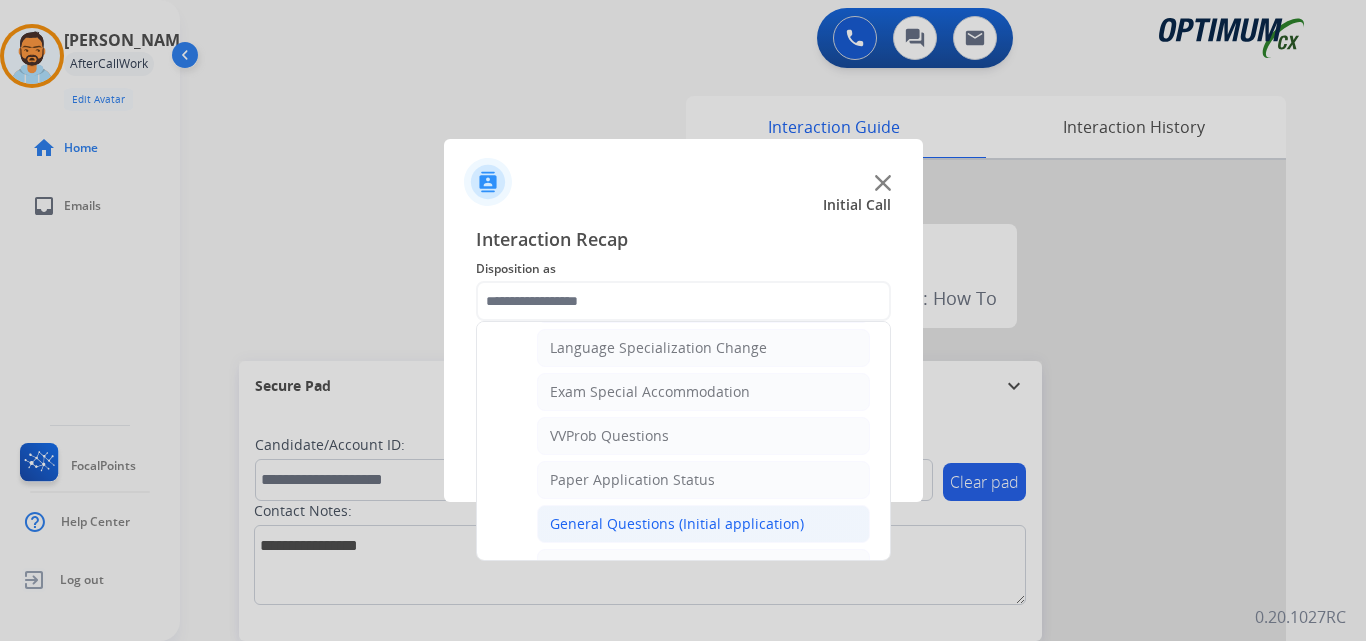 click on "General Questions (Initial application)" 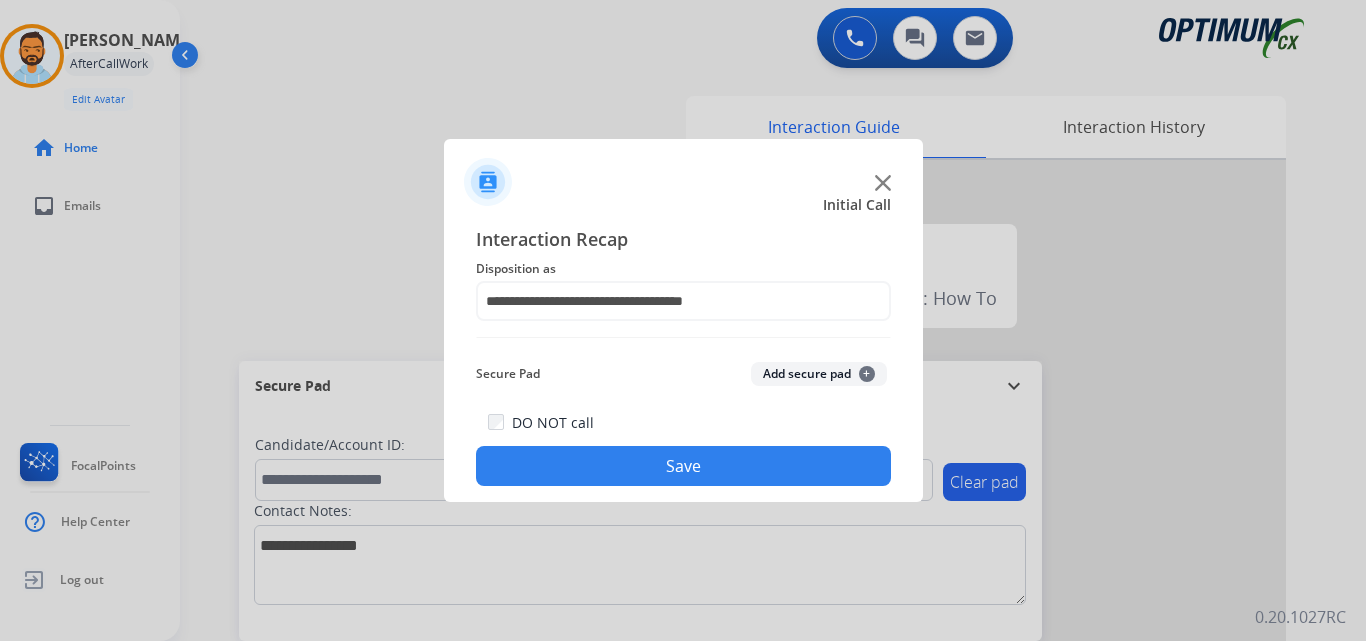 click on "Save" 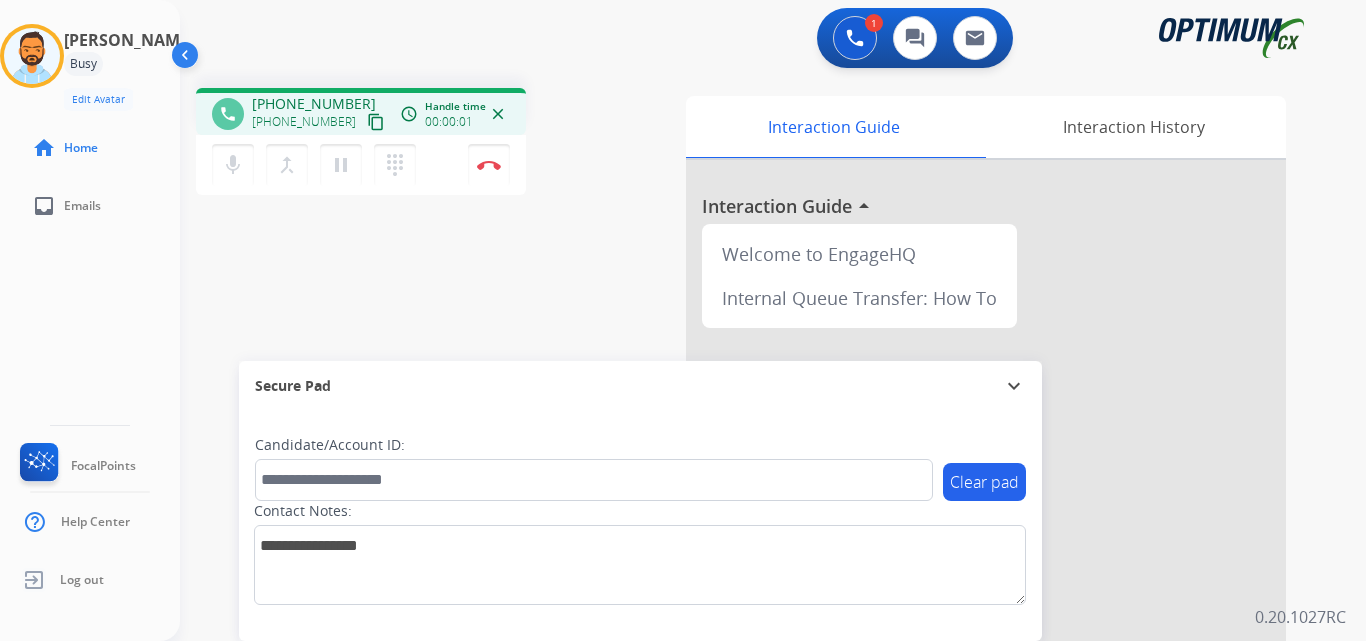 click on "content_copy" at bounding box center (376, 122) 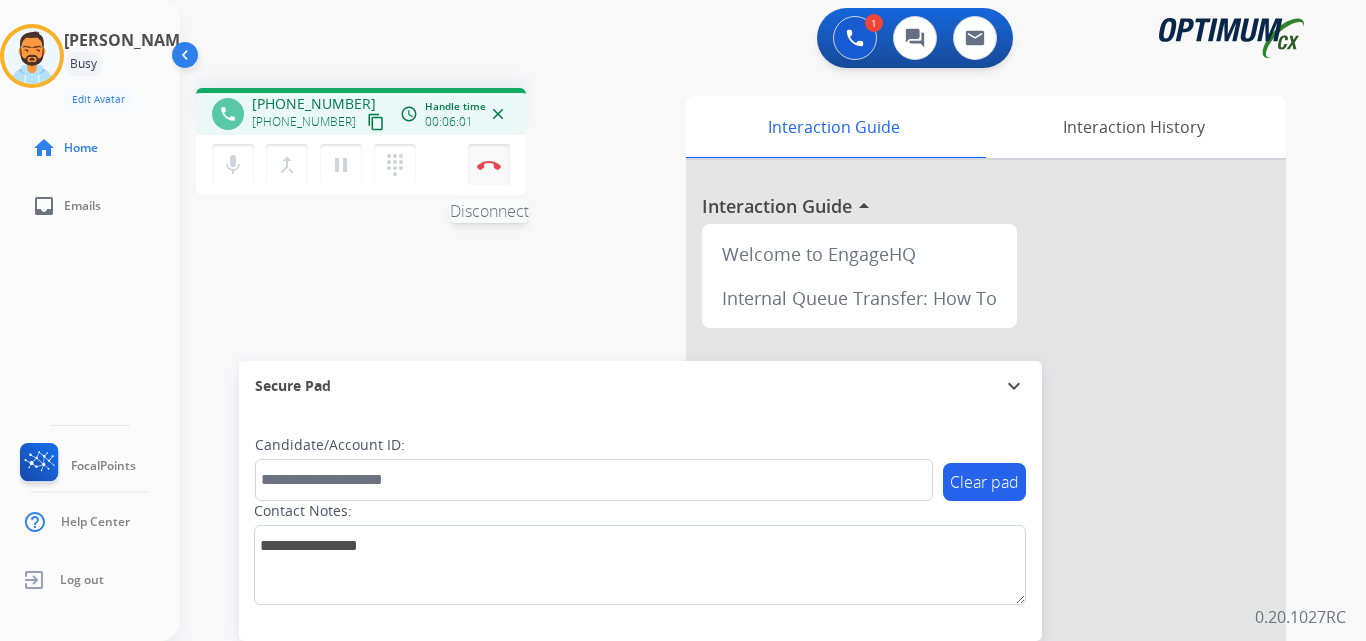 click at bounding box center (489, 165) 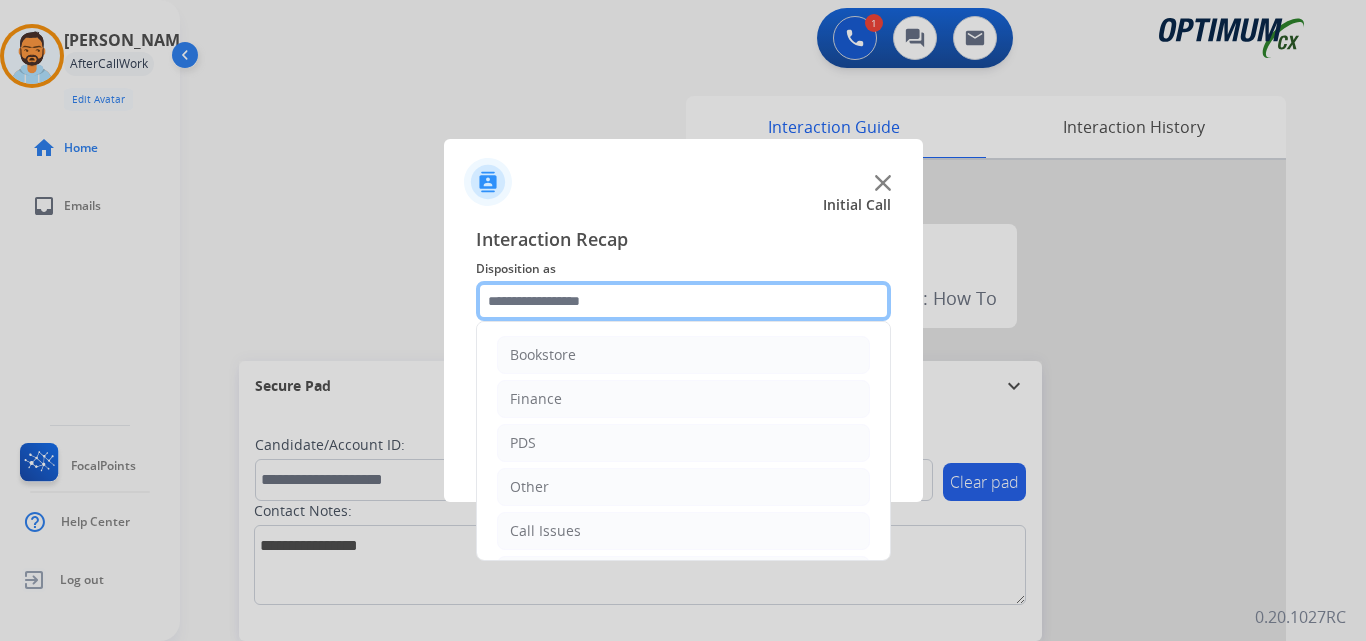 click 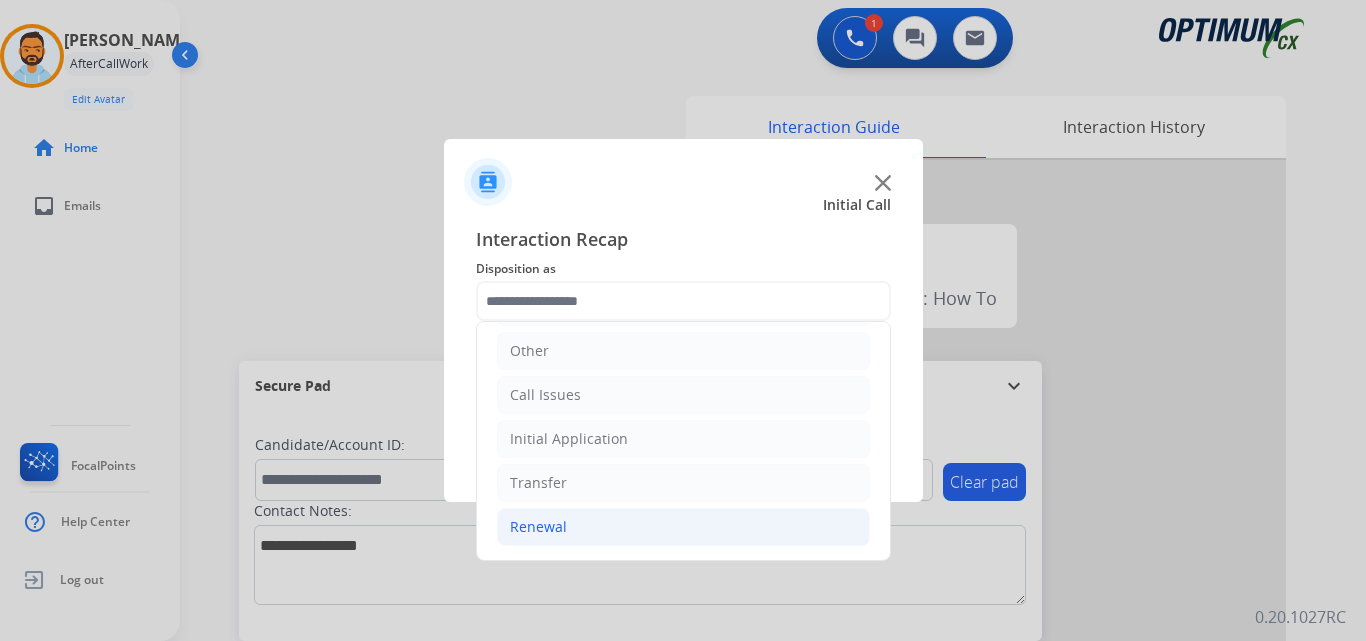click on "Renewal" 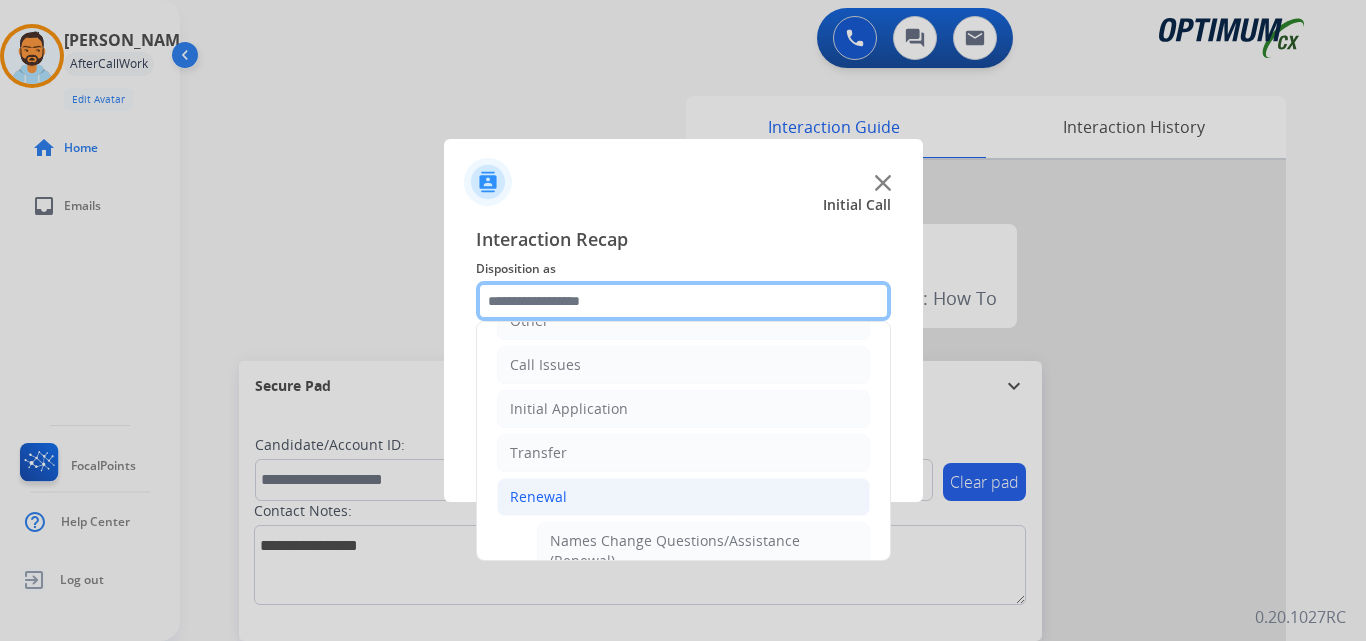 scroll, scrollTop: 168, scrollLeft: 0, axis: vertical 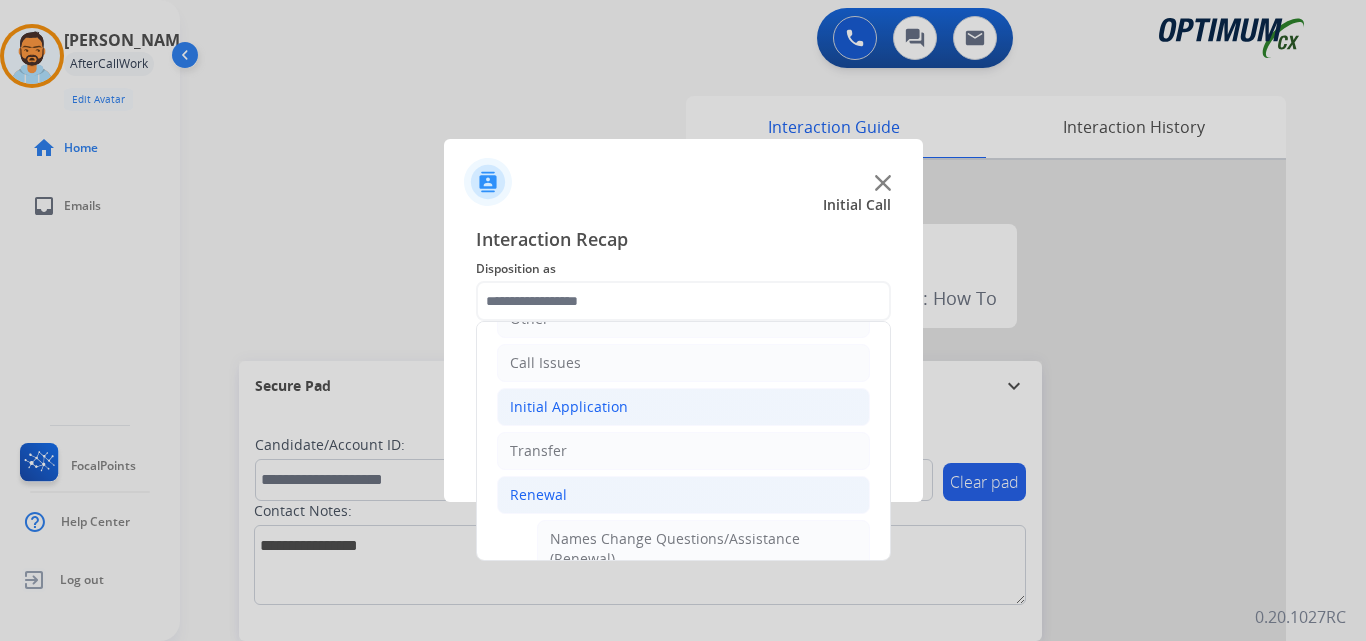 click on "Initial Application" 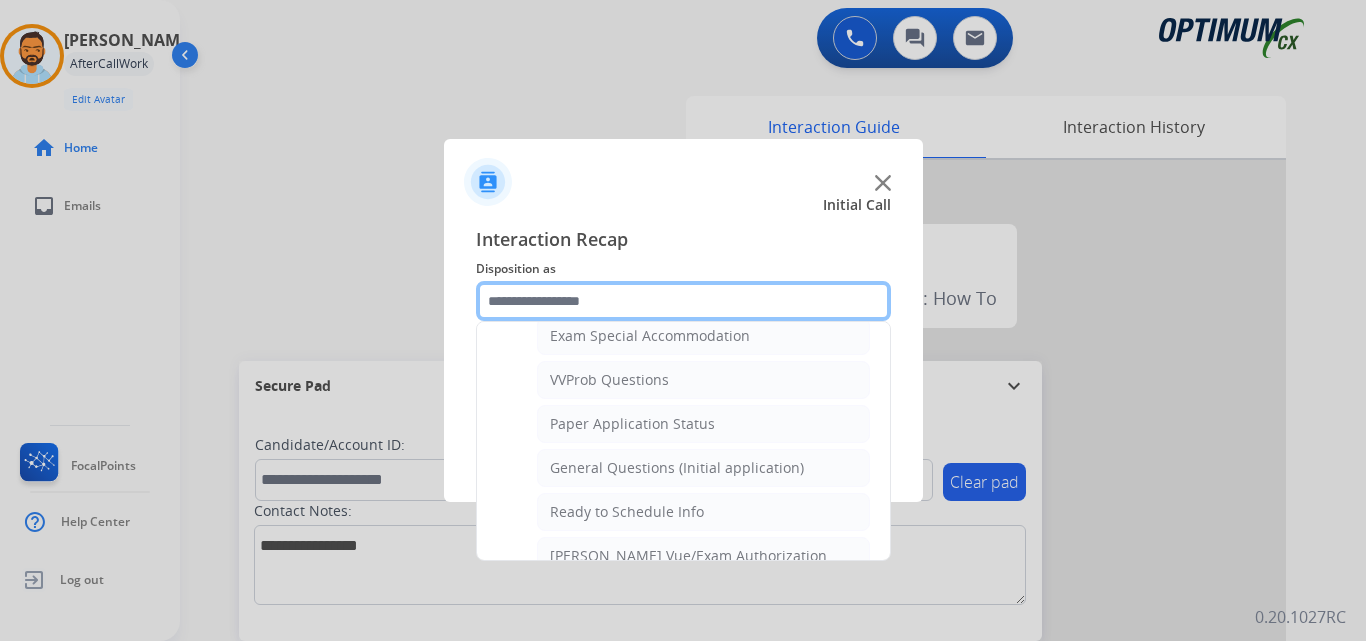 scroll, scrollTop: 1053, scrollLeft: 0, axis: vertical 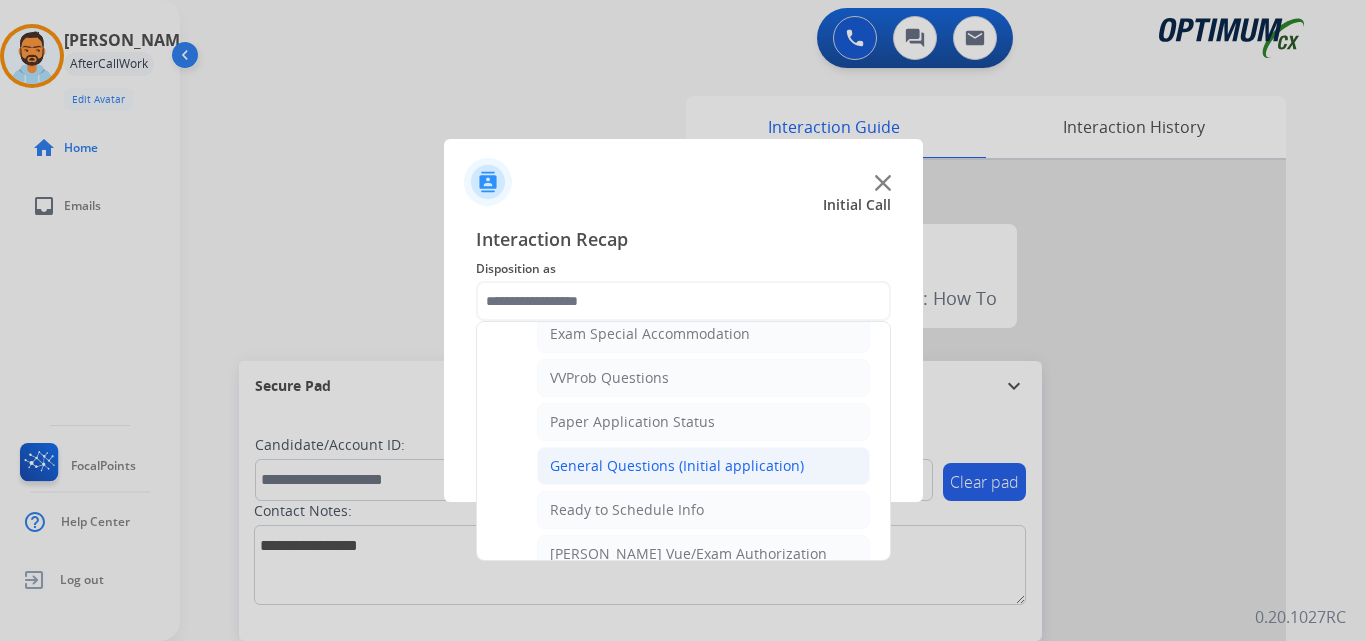 click on "General Questions (Initial application)" 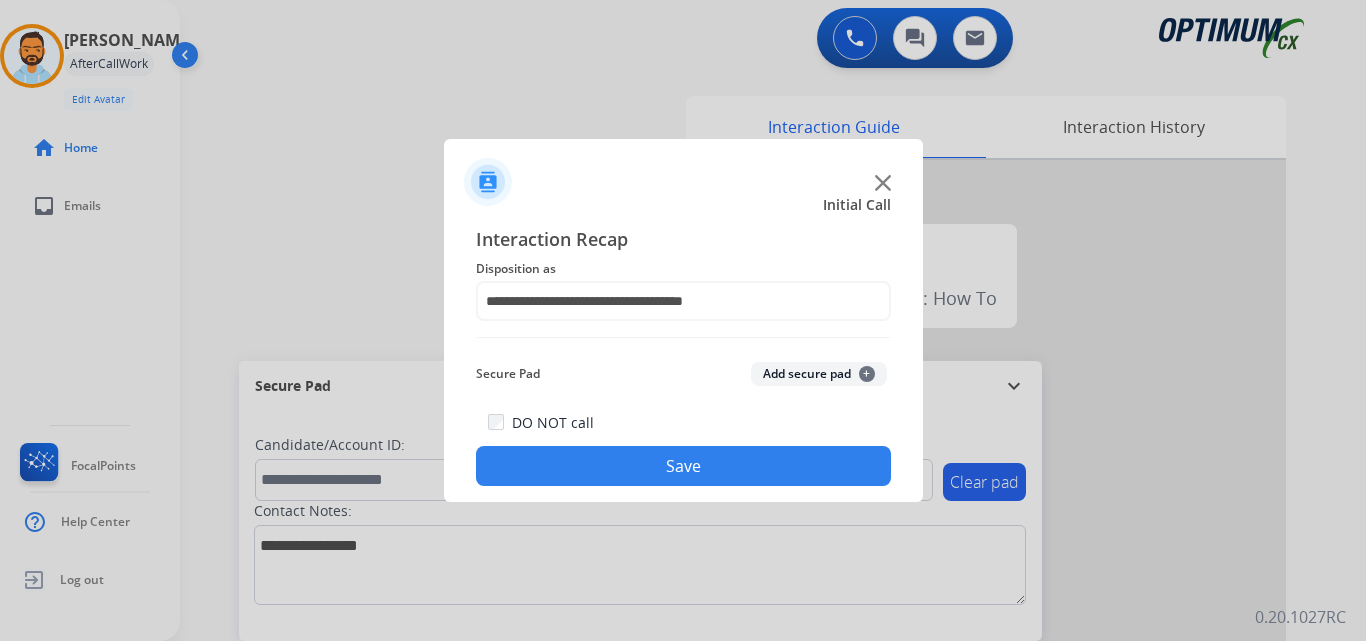 click on "Save" 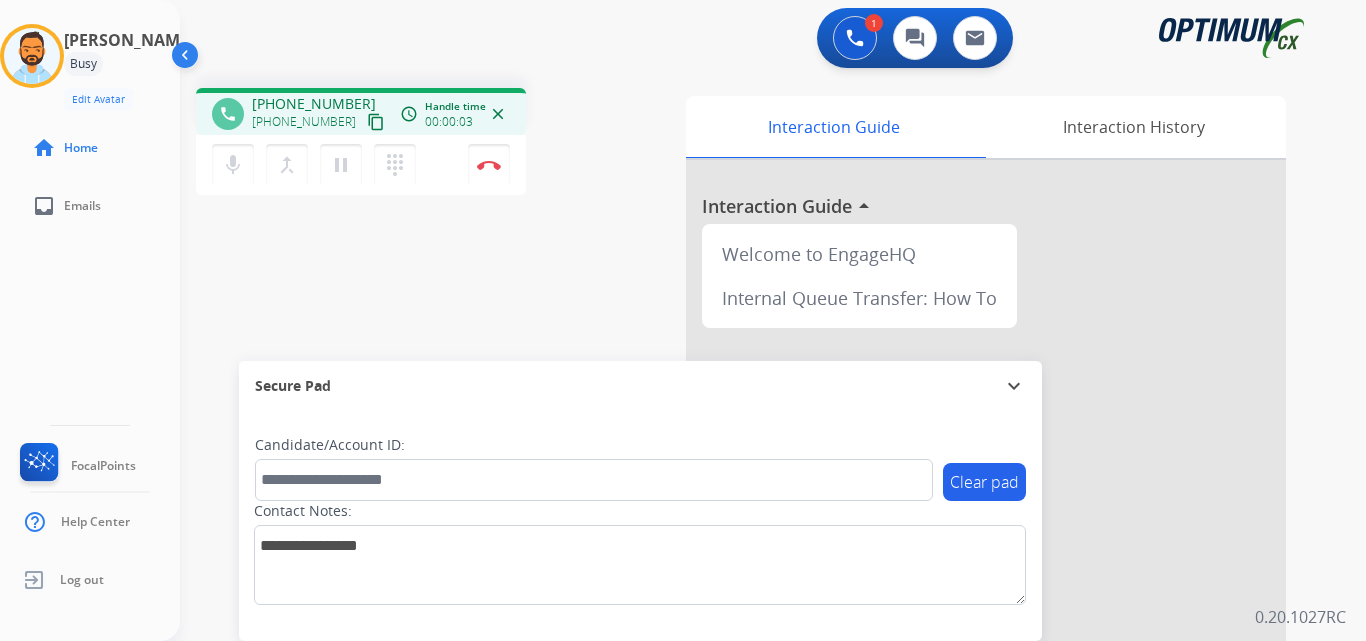 click on "content_copy" at bounding box center [376, 122] 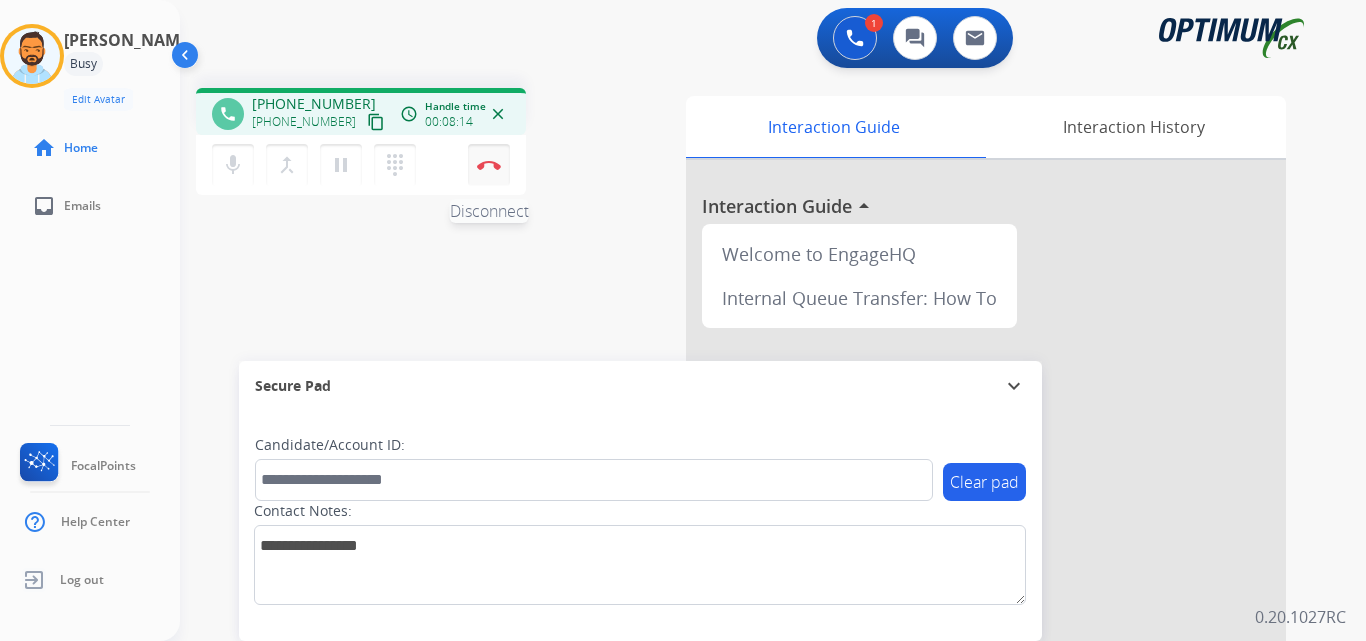 click on "Disconnect" at bounding box center (489, 165) 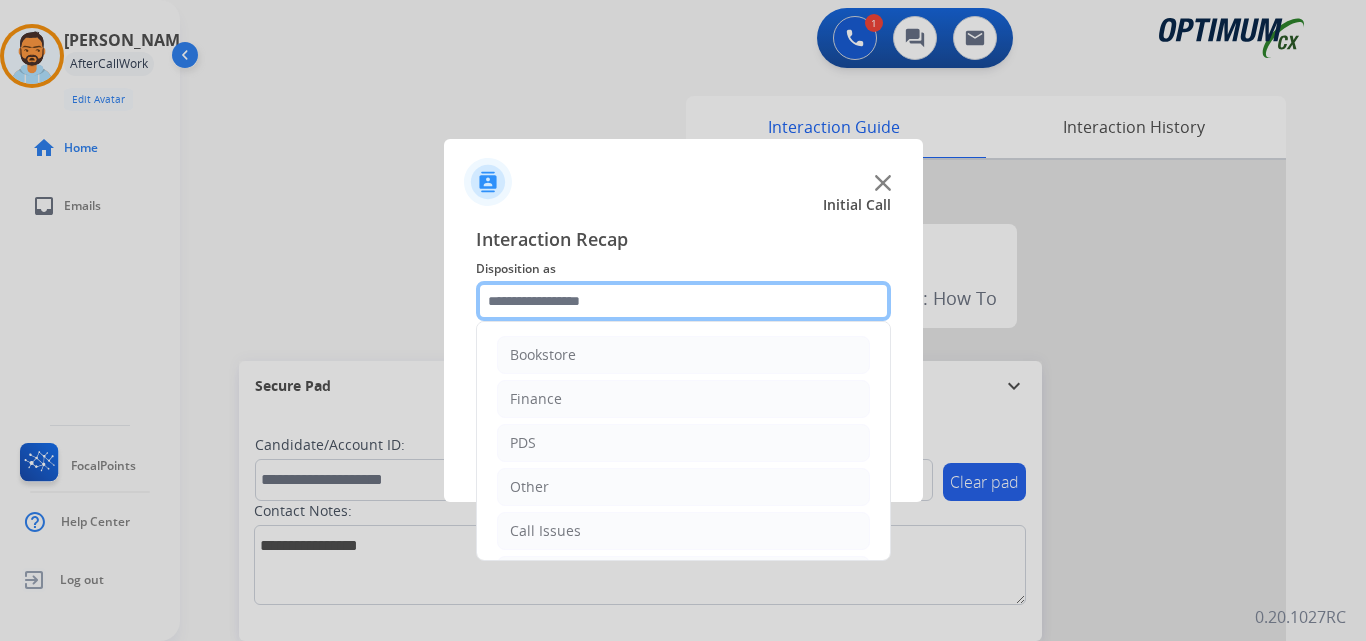 click 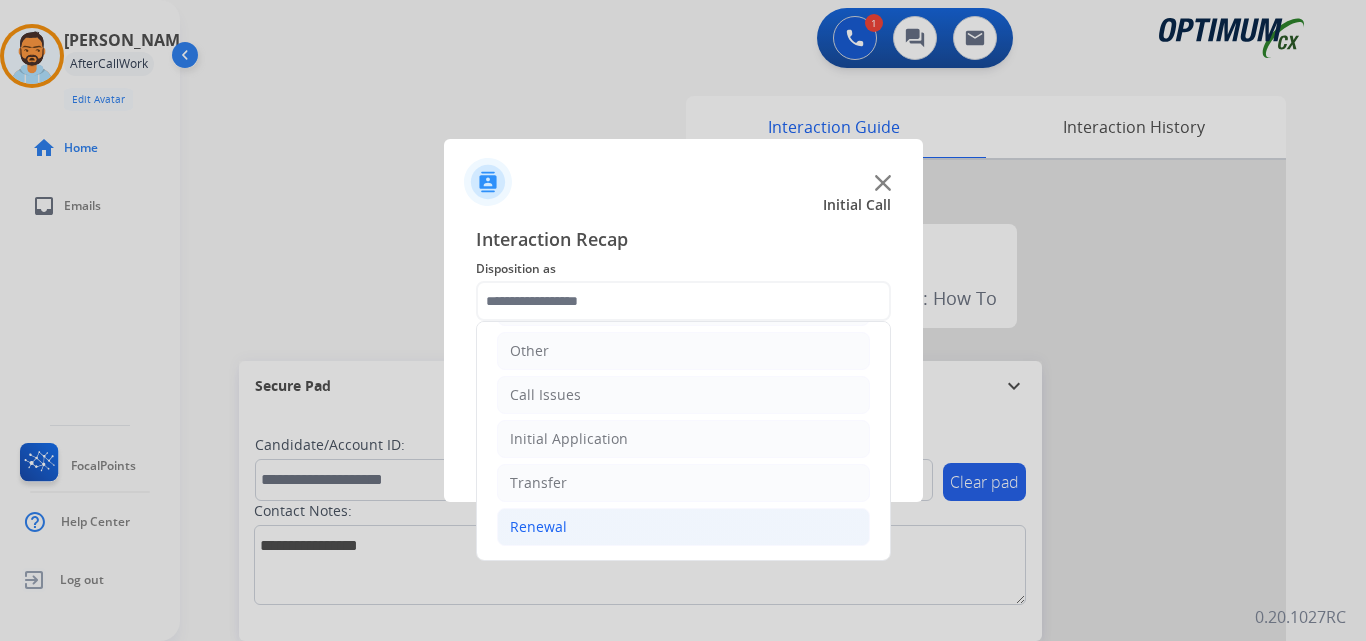 click on "Renewal" 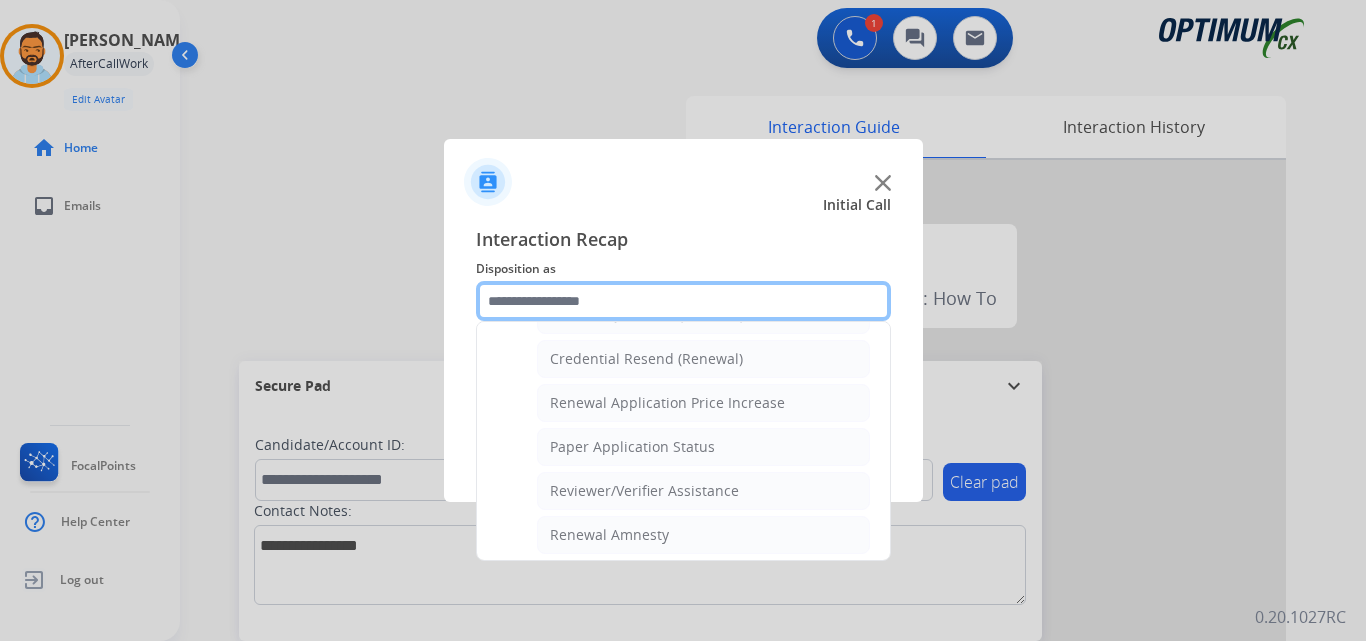 scroll, scrollTop: 772, scrollLeft: 0, axis: vertical 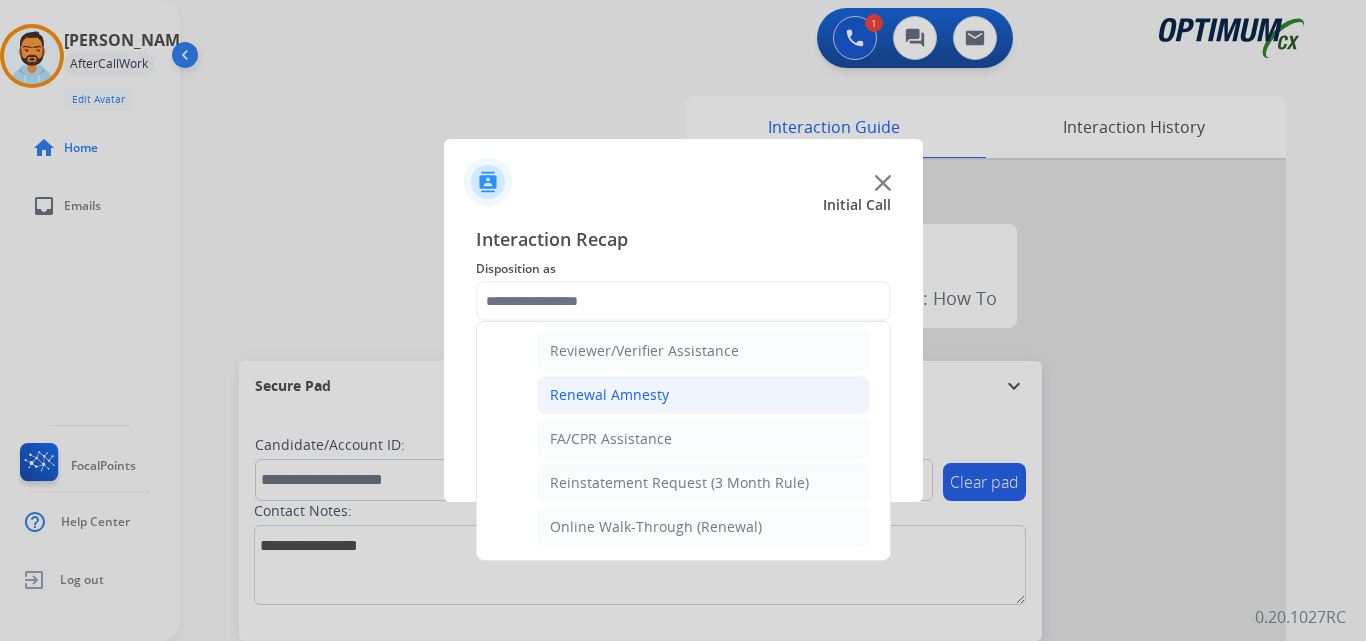click on "Renewal Amnesty" 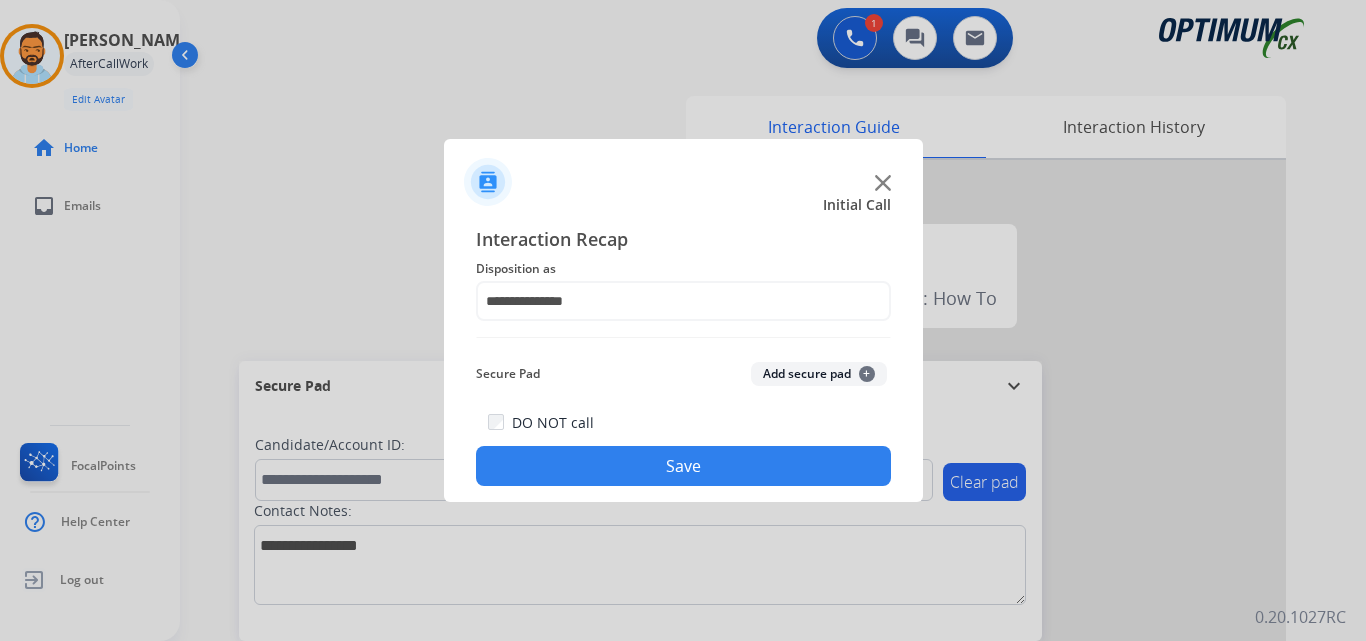 click on "Save" 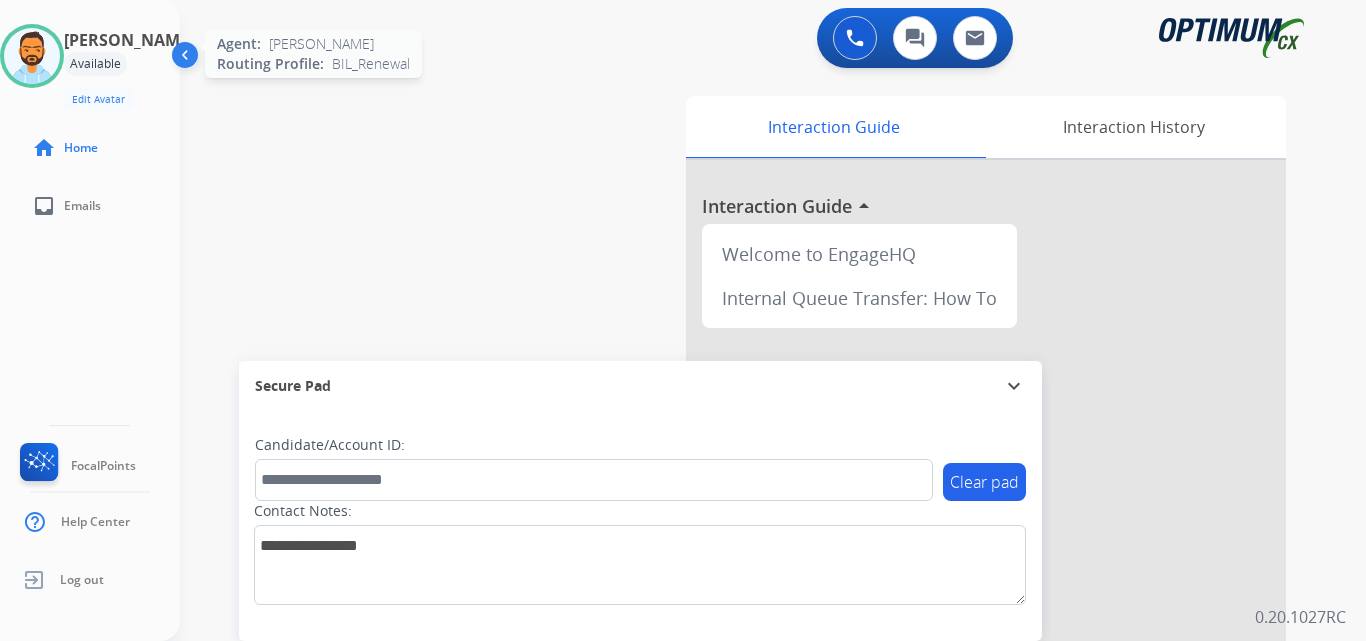 click at bounding box center (32, 56) 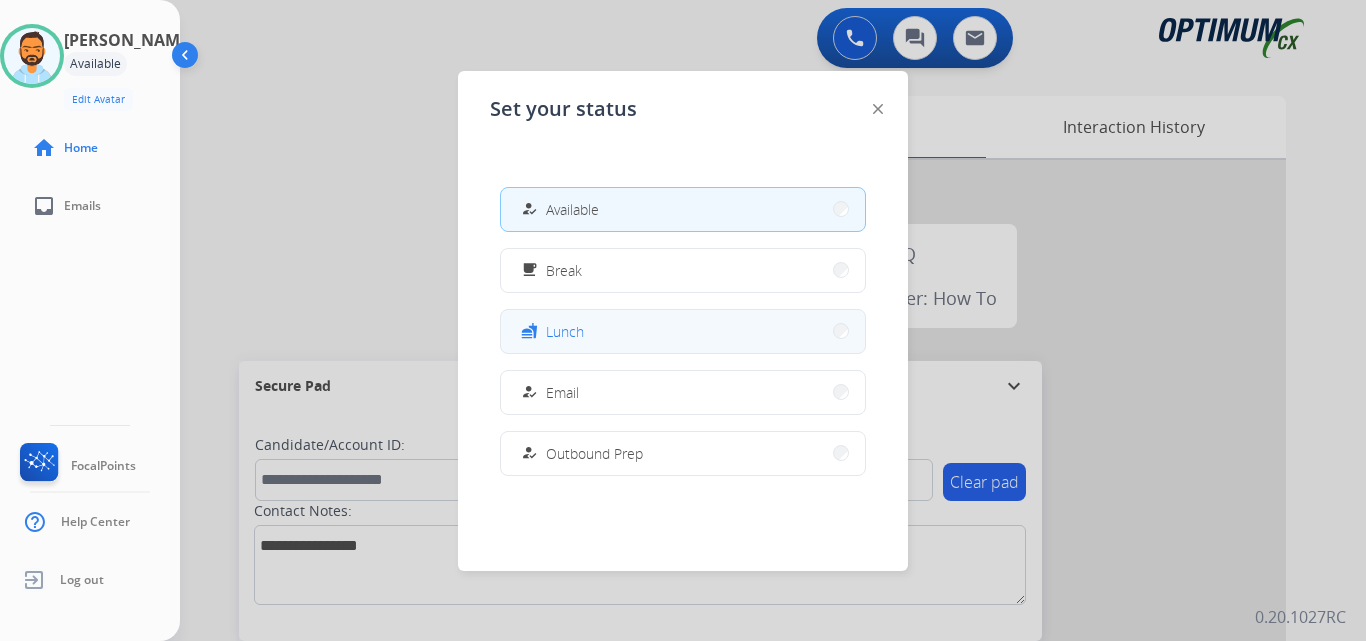 click on "fastfood Lunch" at bounding box center [683, 331] 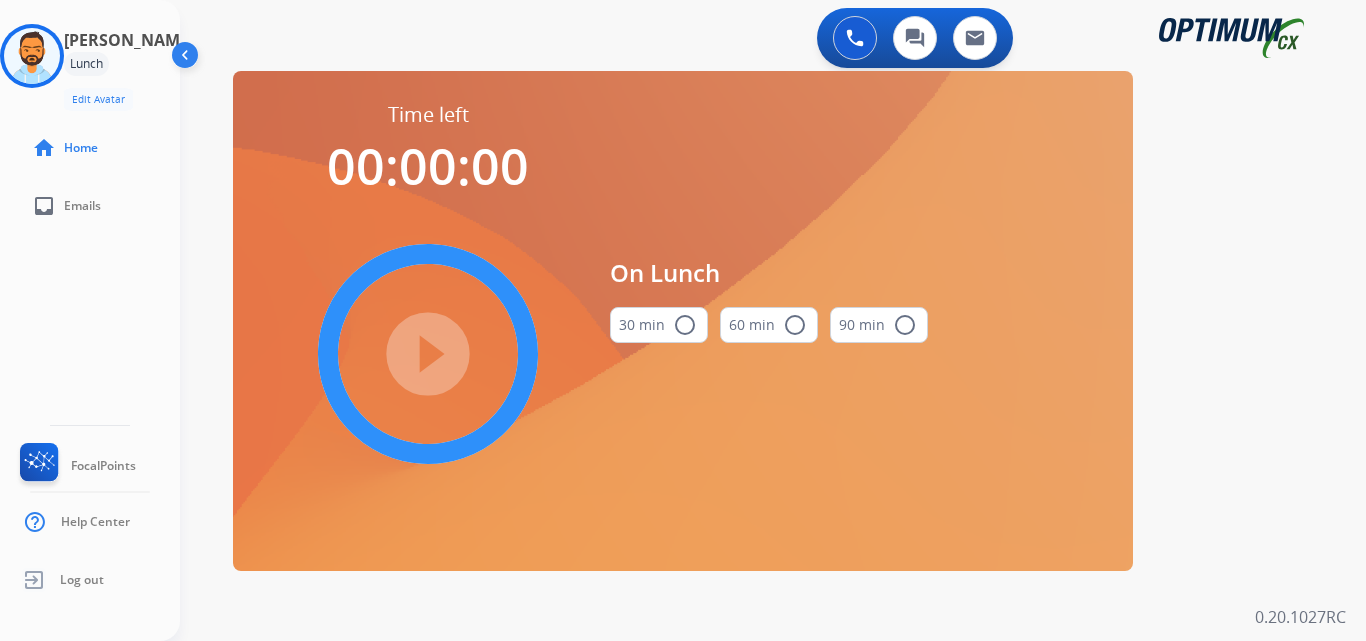 click on "radio_button_unchecked" at bounding box center [685, 325] 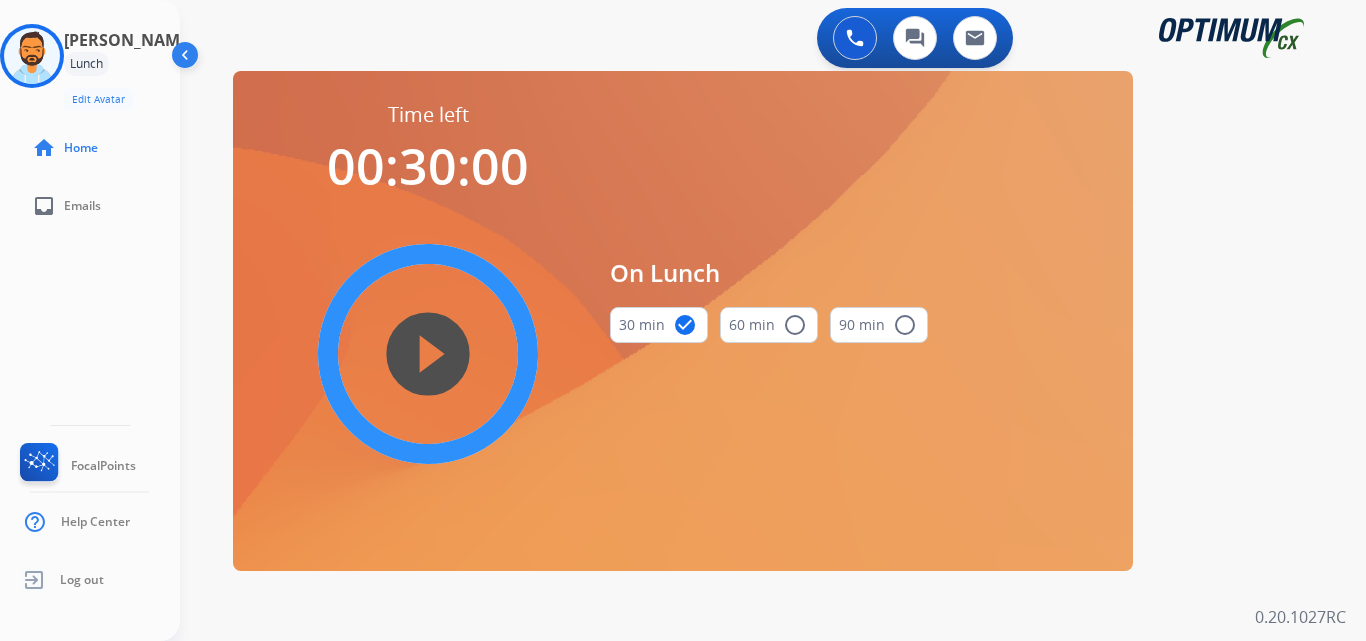 click on "play_circle_filled" at bounding box center [428, 354] 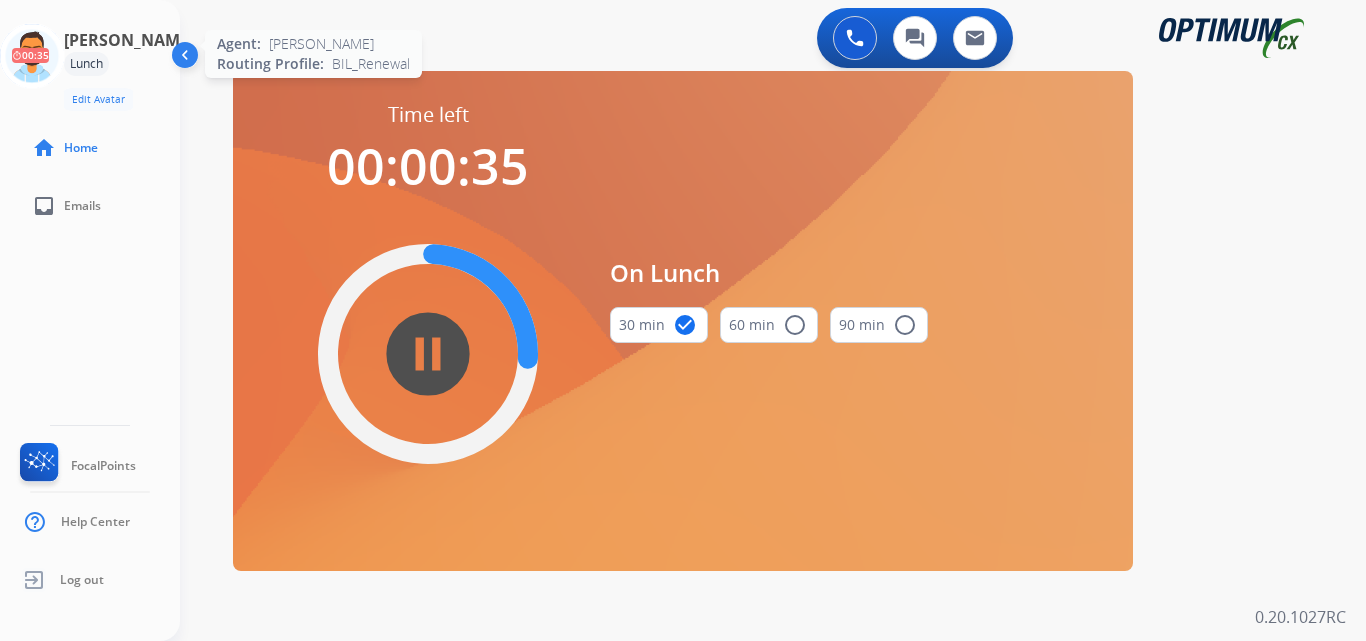 click 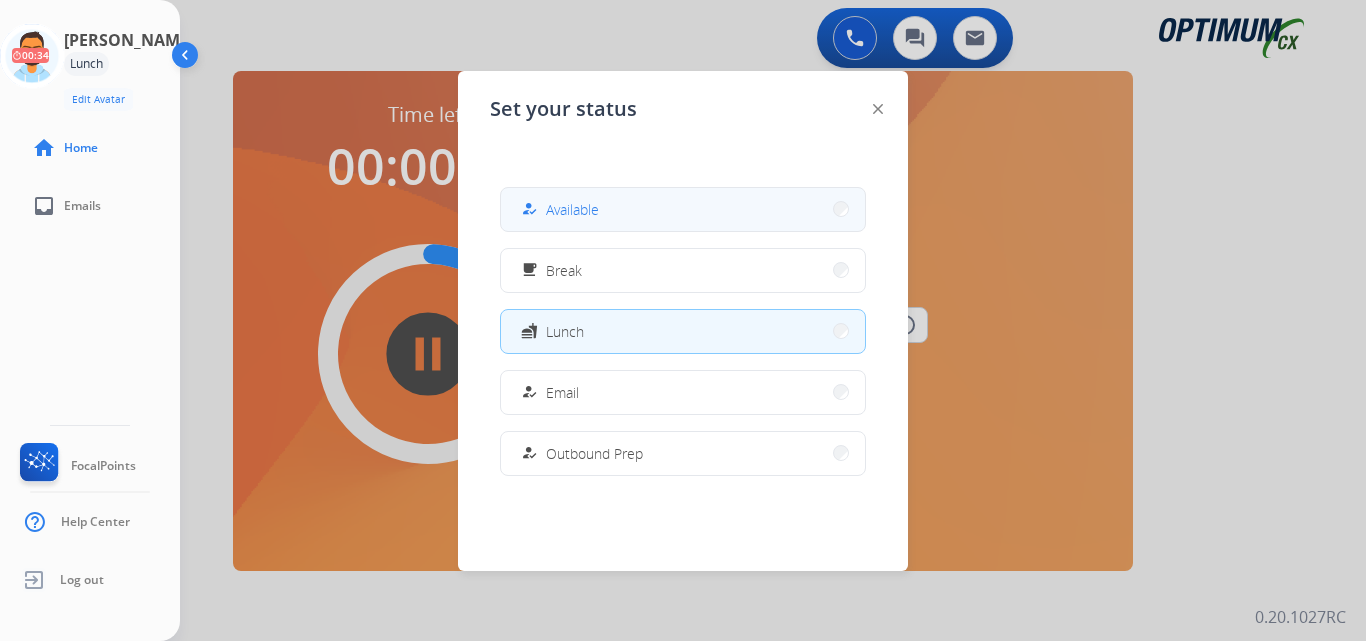 click on "how_to_reg Available" at bounding box center (683, 209) 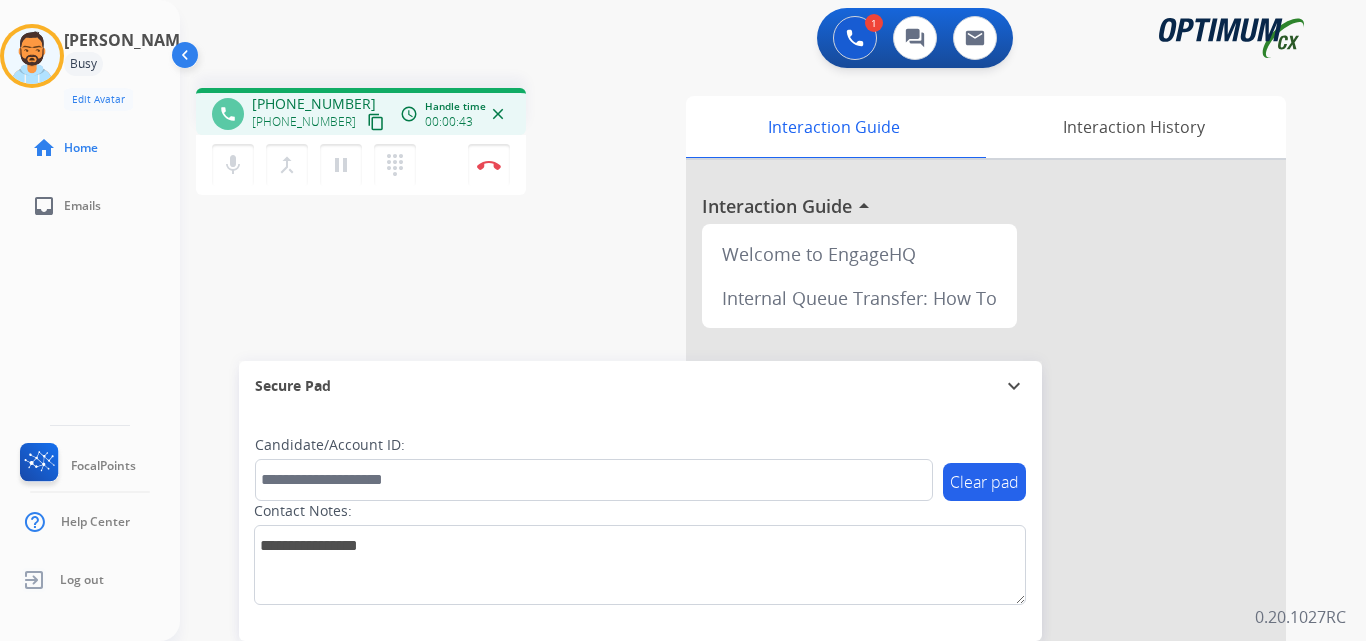 click on "content_copy" at bounding box center [376, 122] 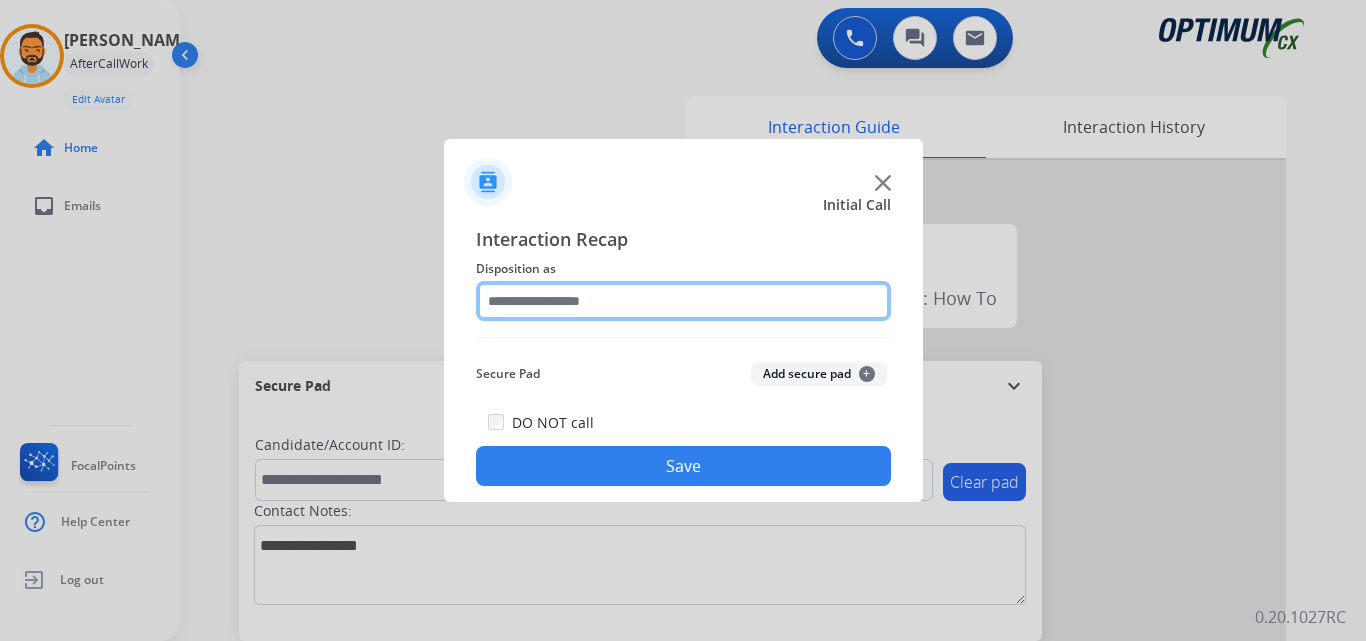 click 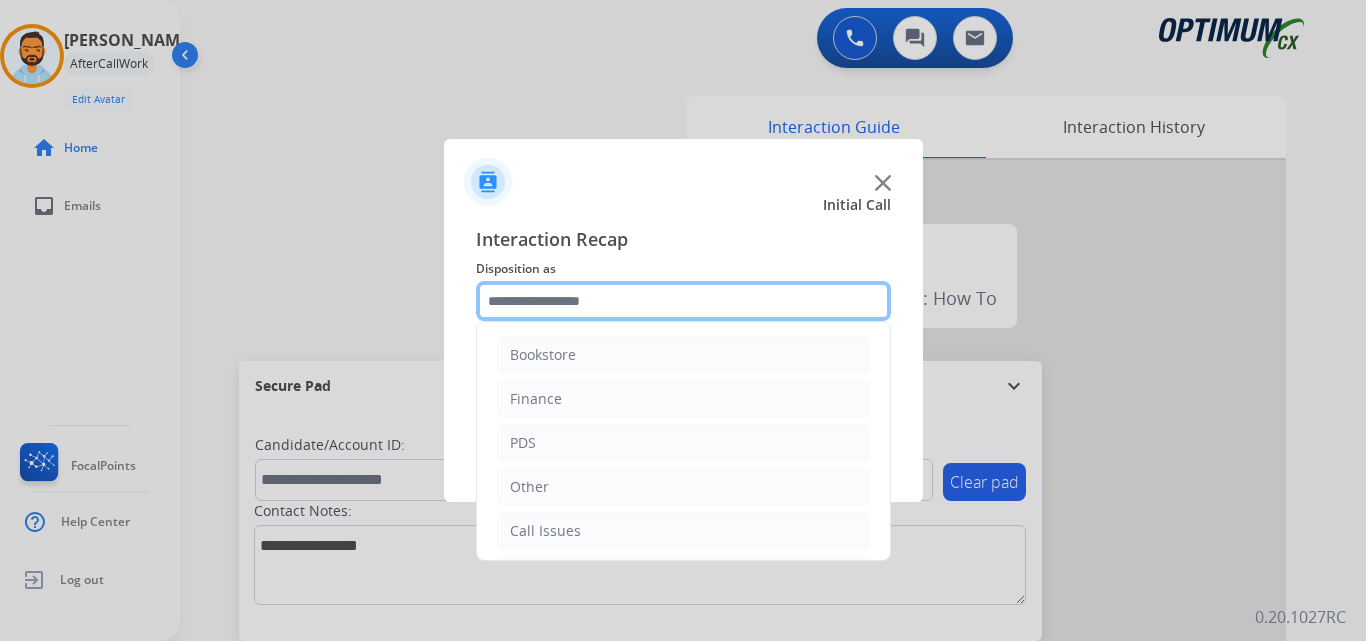 scroll, scrollTop: 136, scrollLeft: 0, axis: vertical 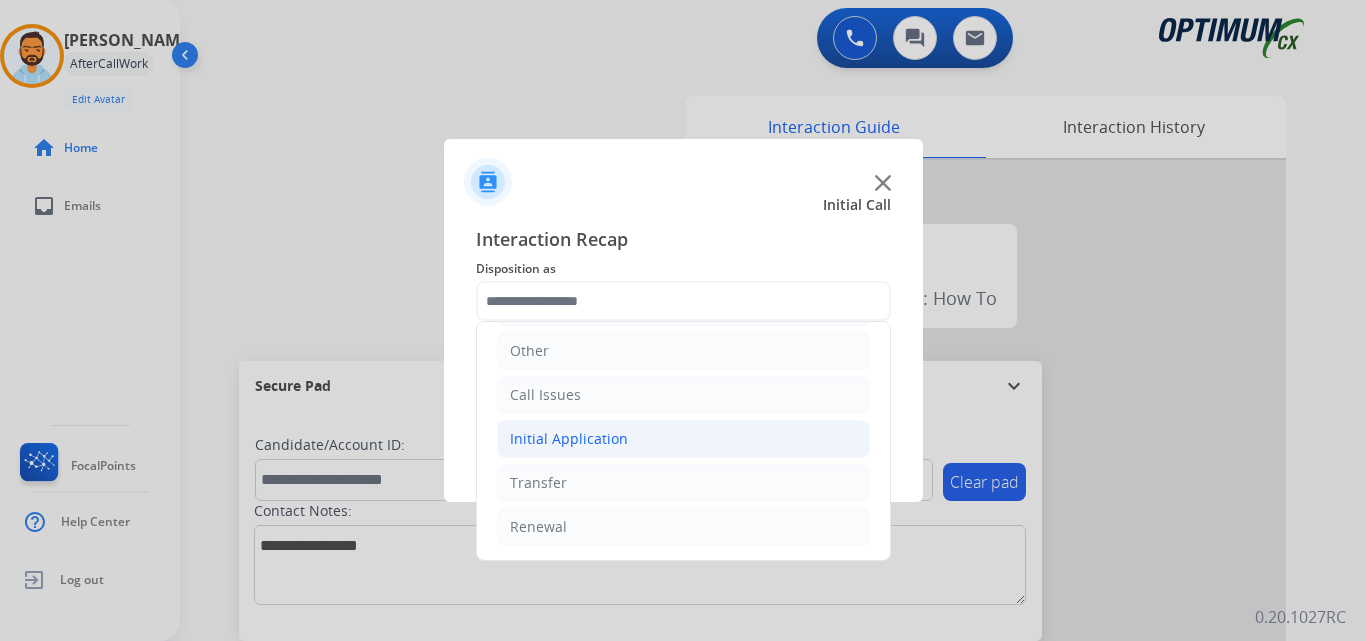 click on "Initial Application" 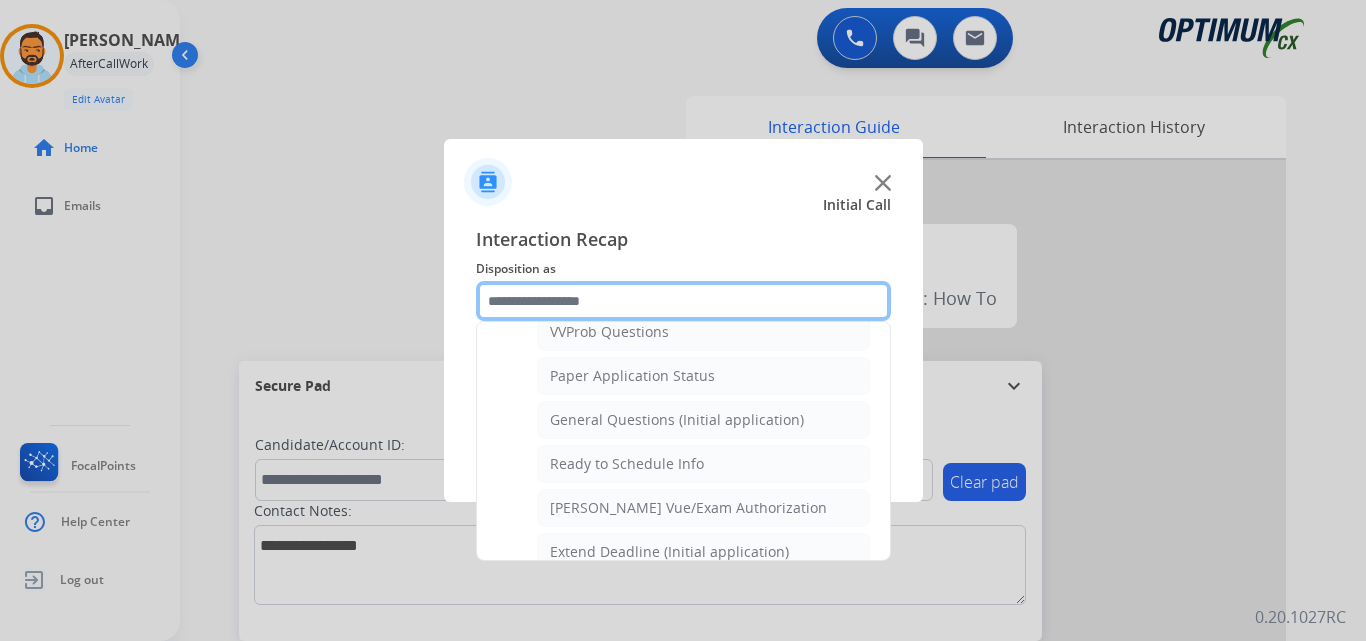 scroll, scrollTop: 1090, scrollLeft: 0, axis: vertical 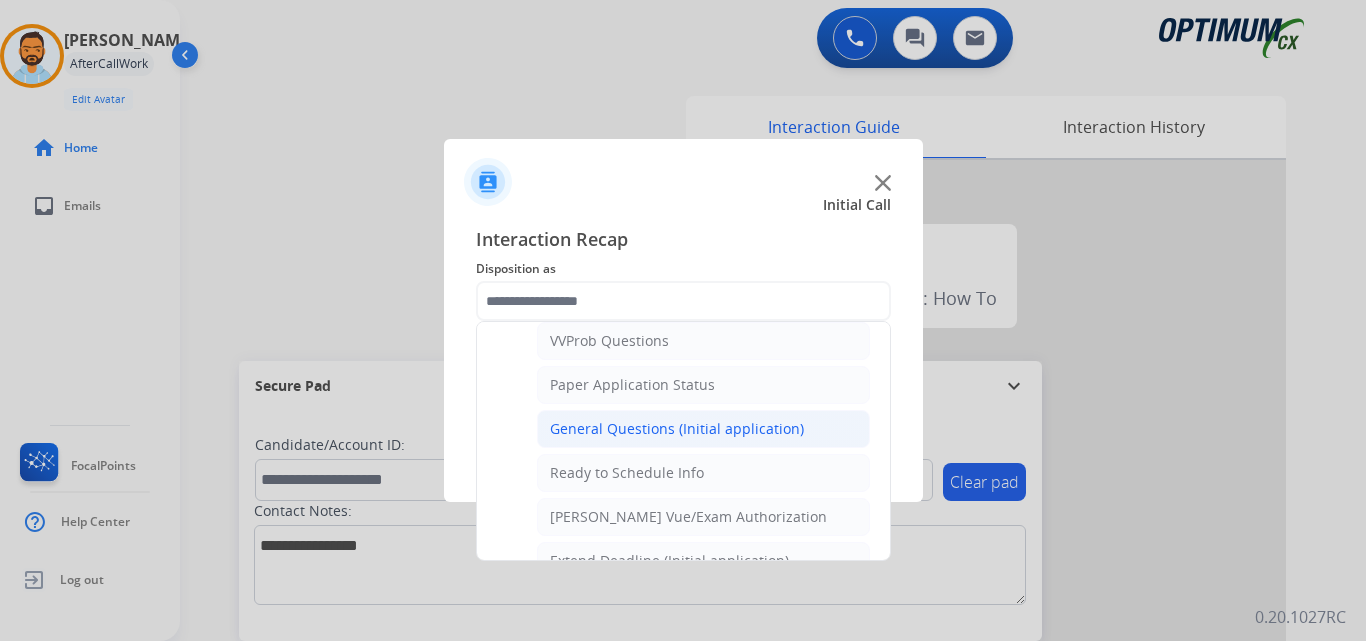 click on "General Questions (Initial application)" 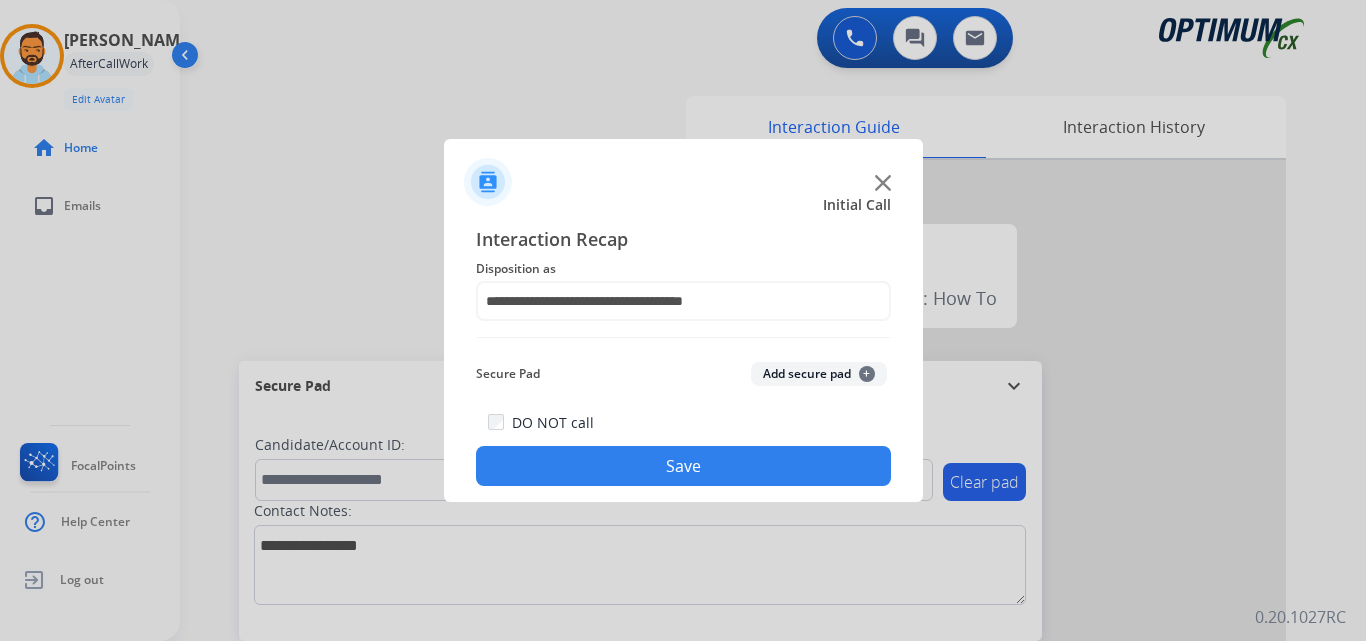 click on "Save" 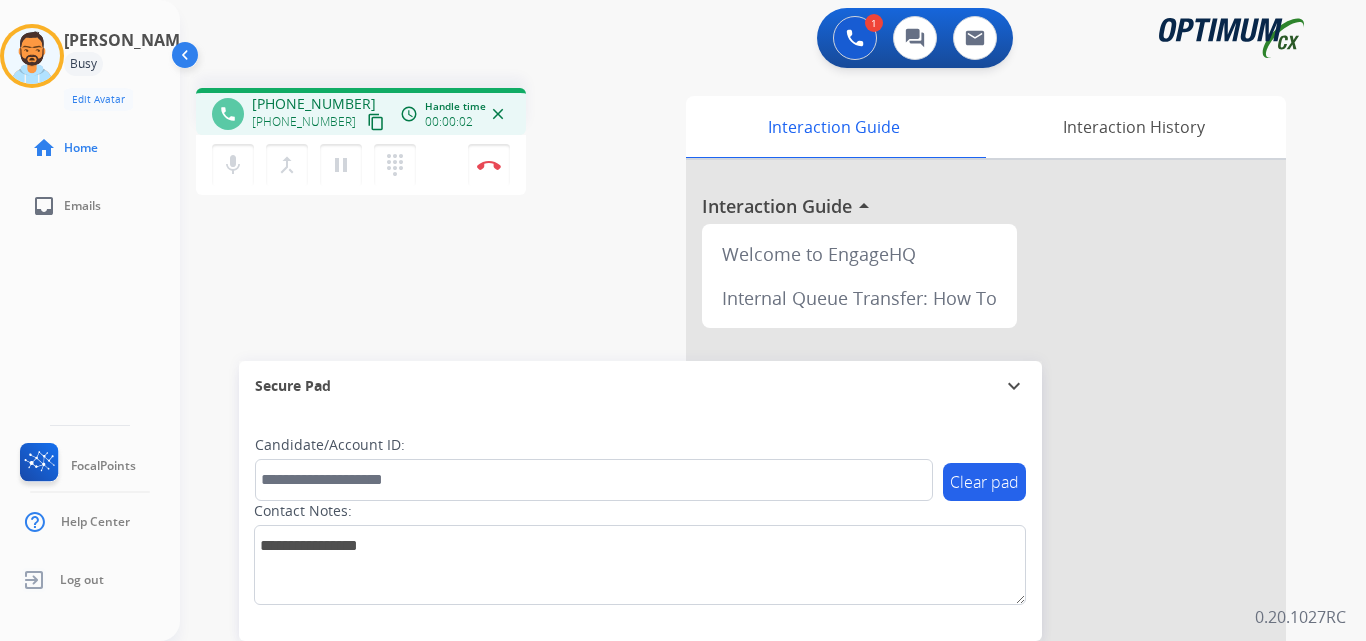 click on "content_copy" at bounding box center (376, 122) 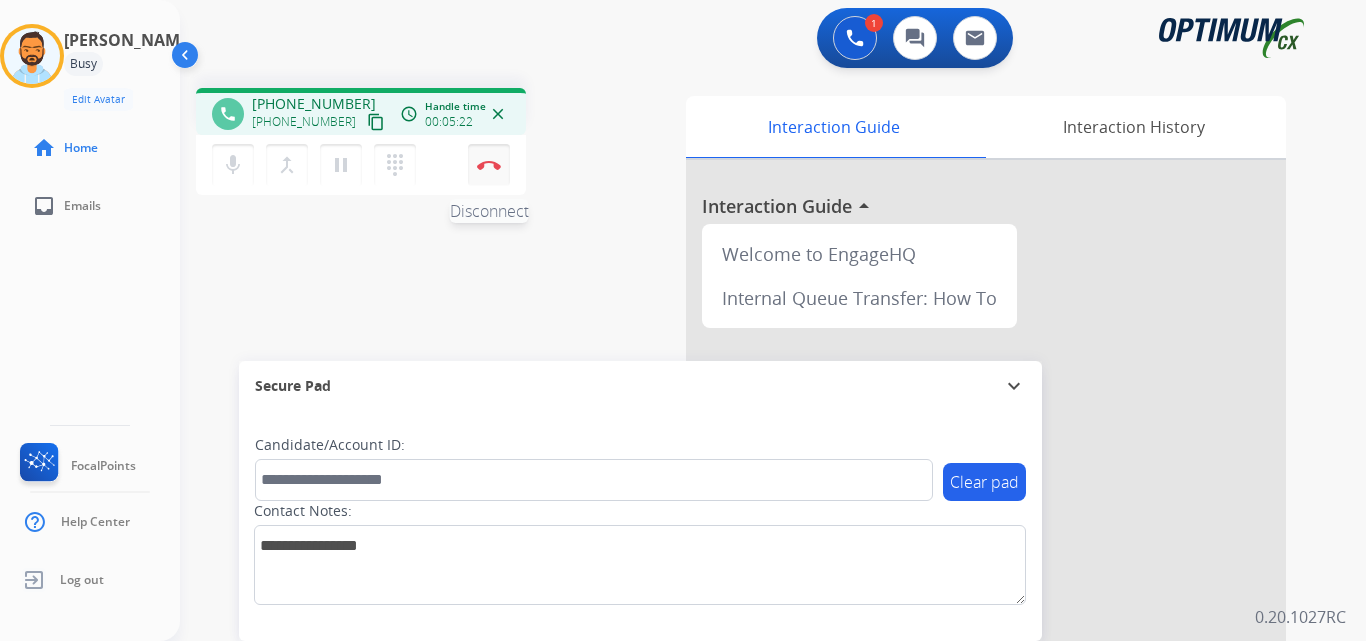 click at bounding box center (489, 165) 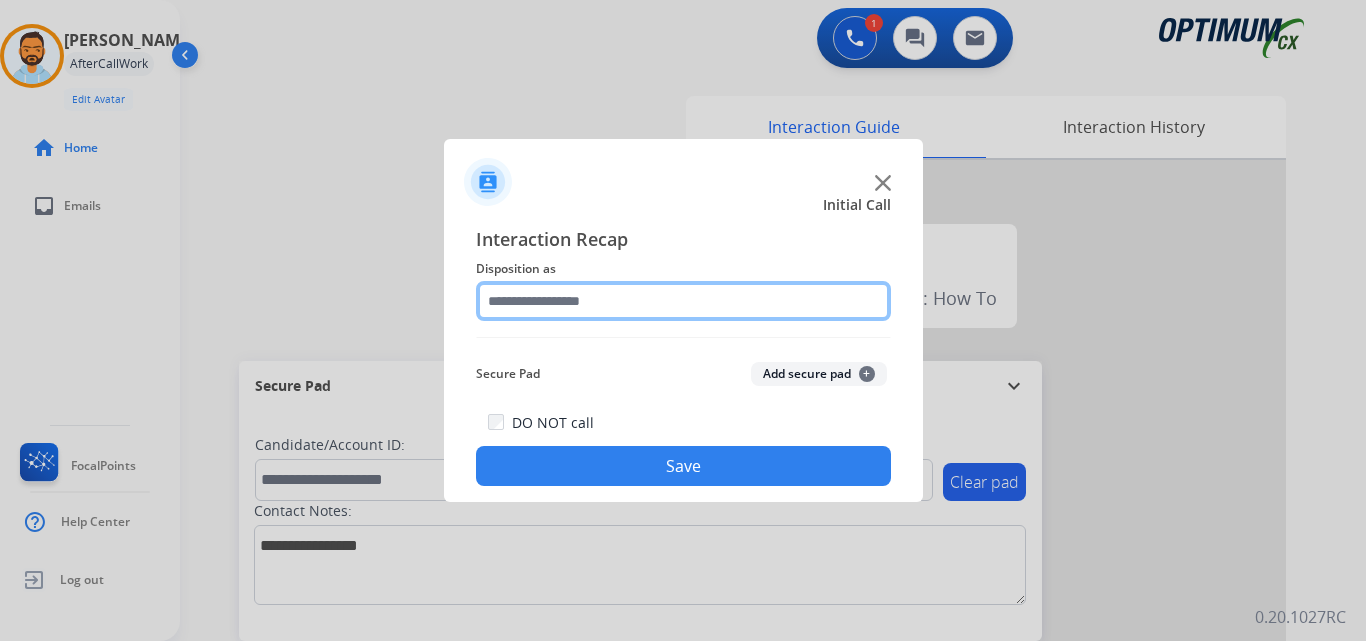 click 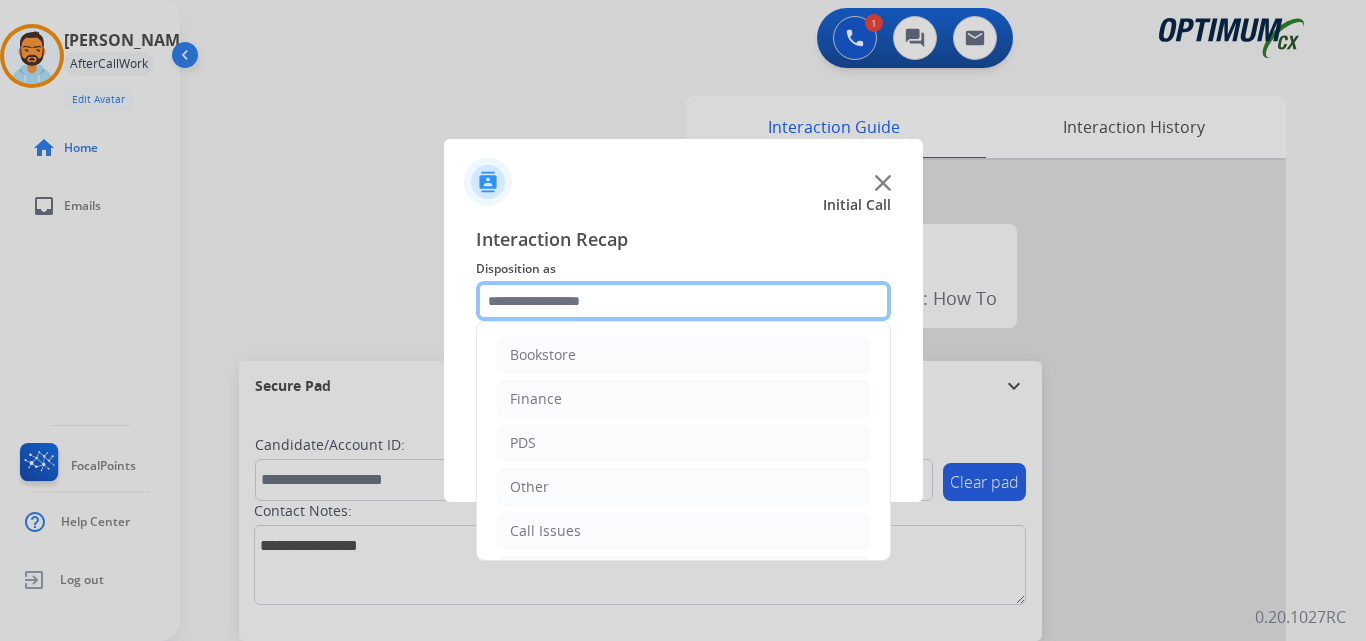 scroll, scrollTop: 136, scrollLeft: 0, axis: vertical 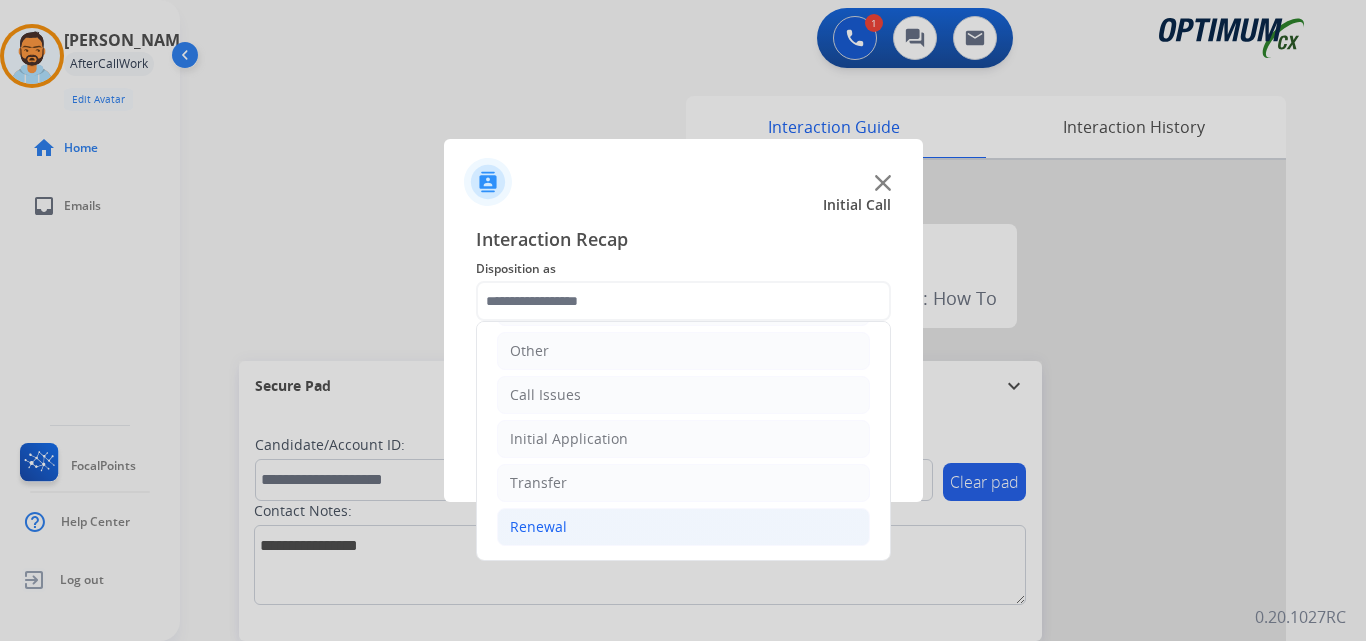 click on "Renewal" 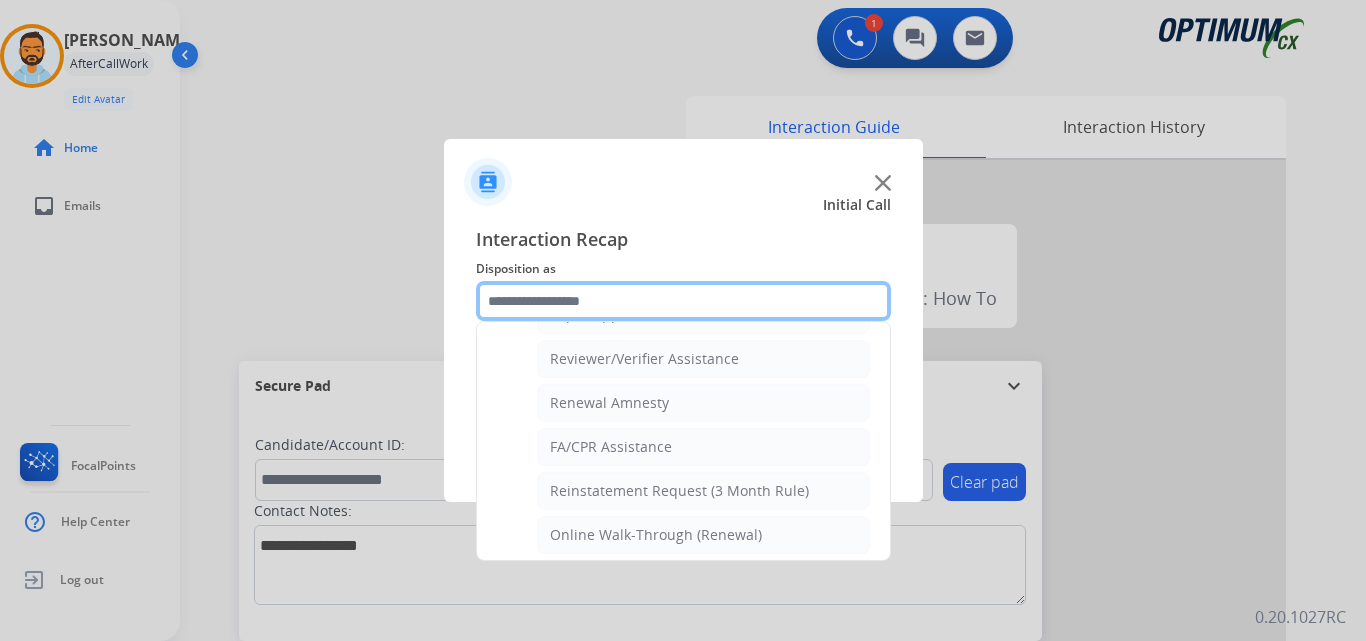 scroll, scrollTop: 772, scrollLeft: 0, axis: vertical 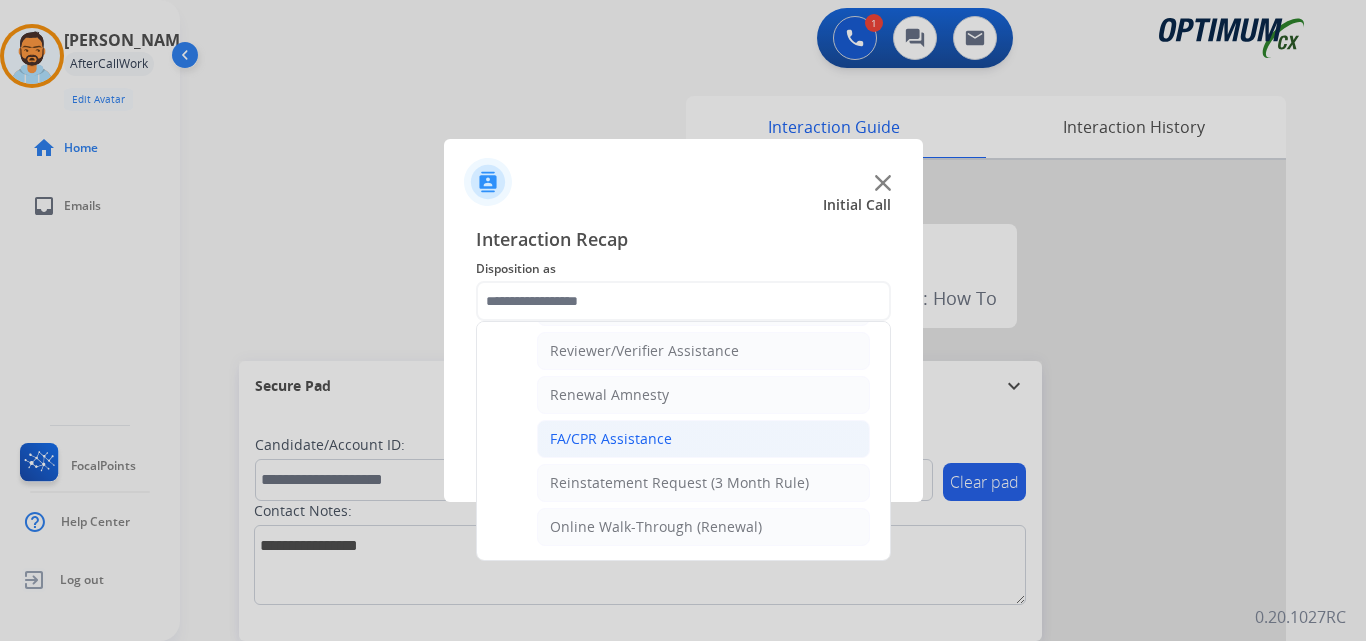click on "FA/CPR Assistance" 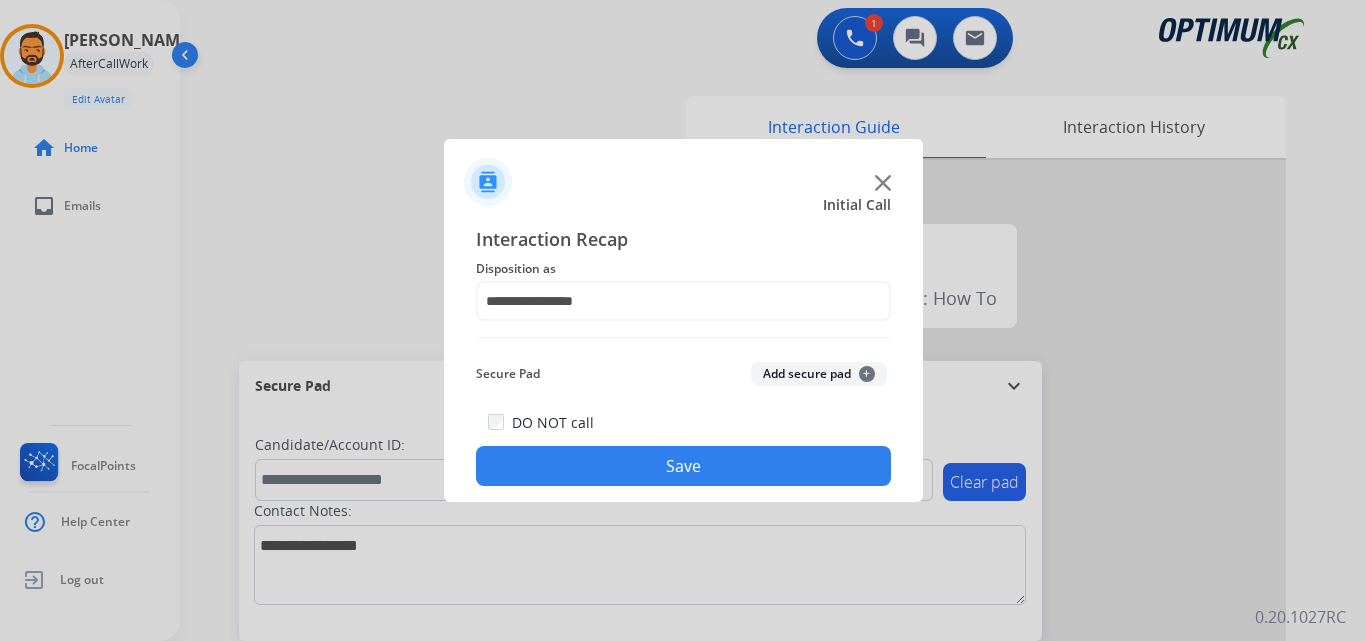 click on "Save" 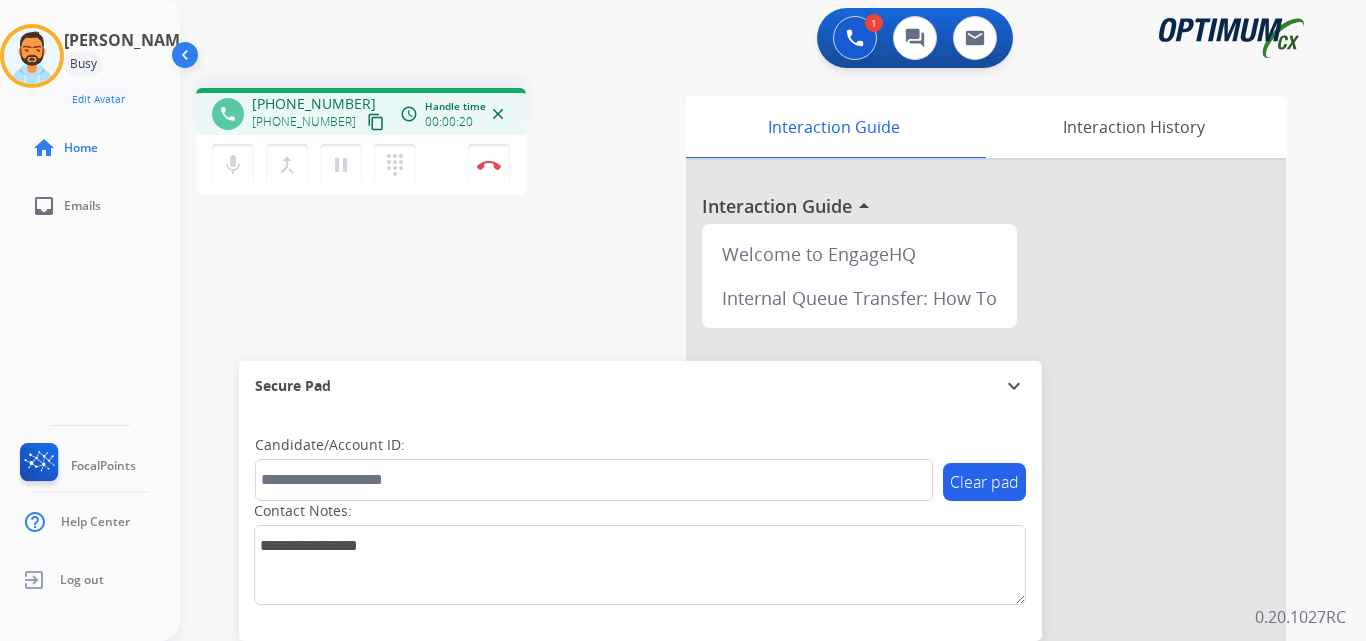 click on "content_copy" at bounding box center [376, 122] 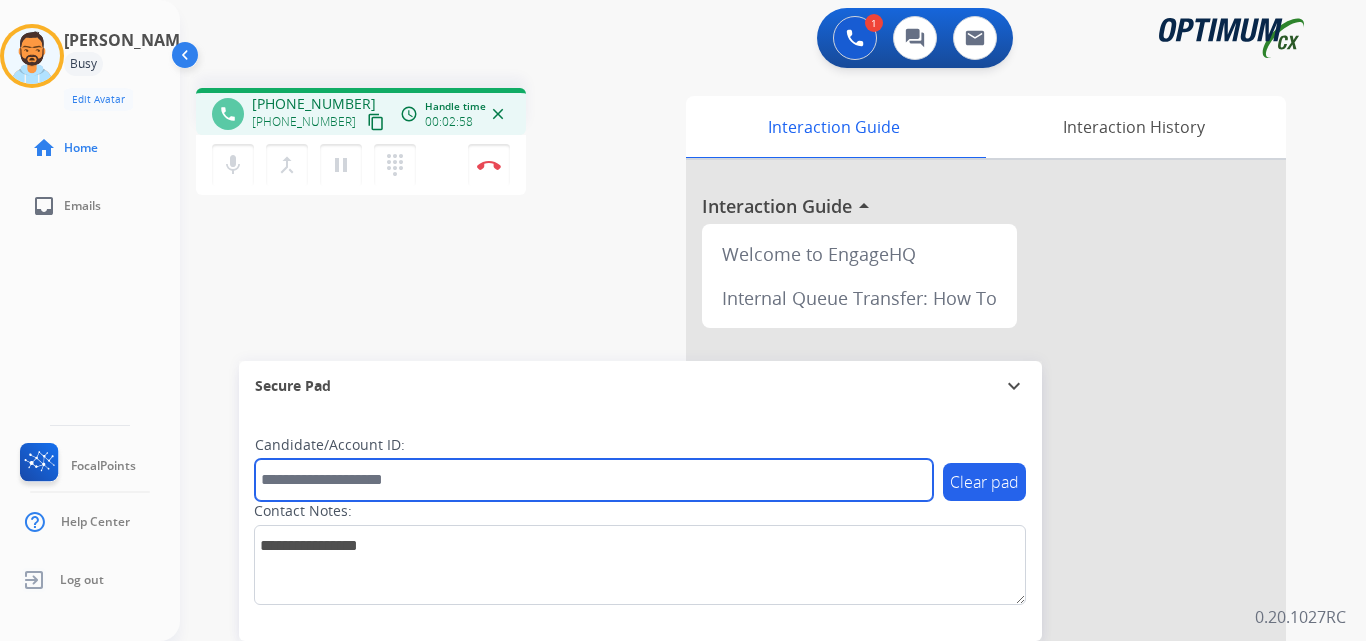 click at bounding box center (594, 480) 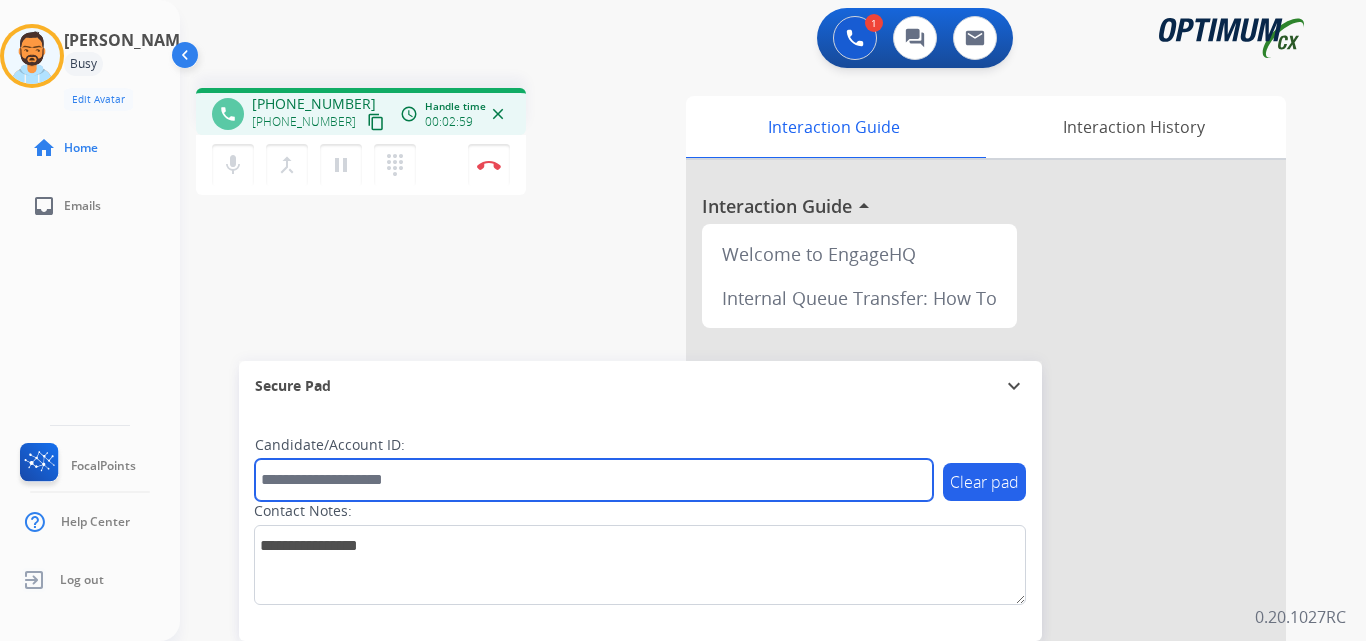 paste on "*******" 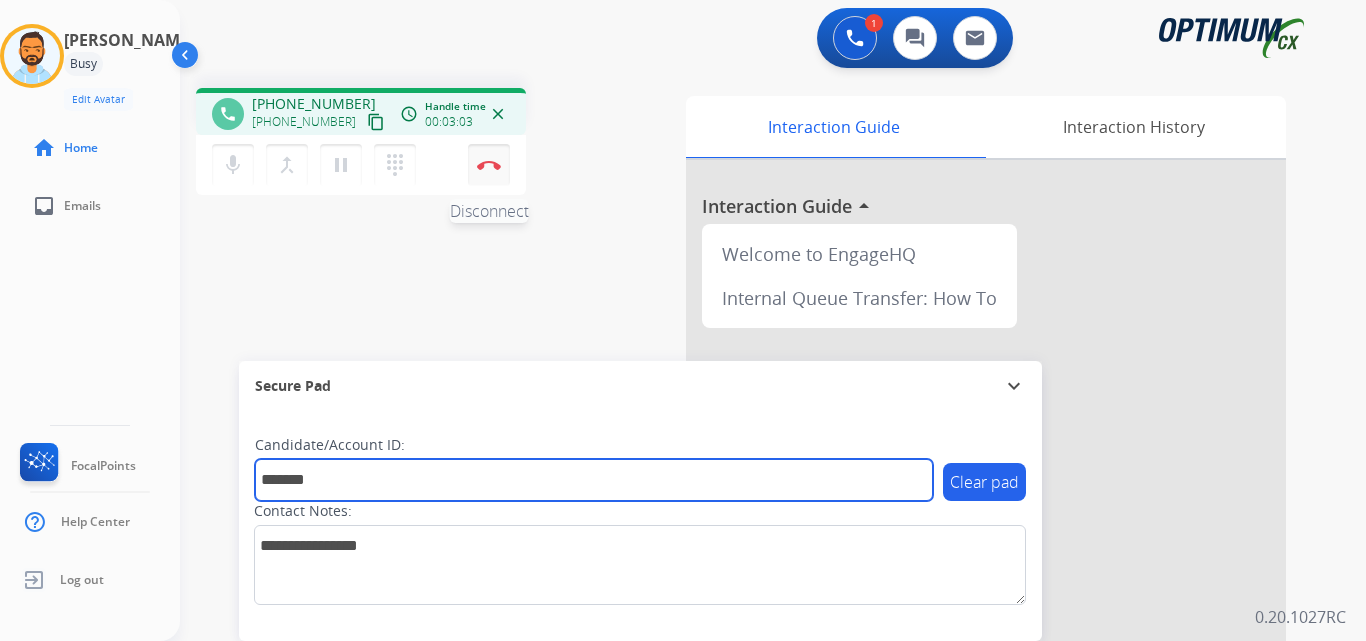 type on "*******" 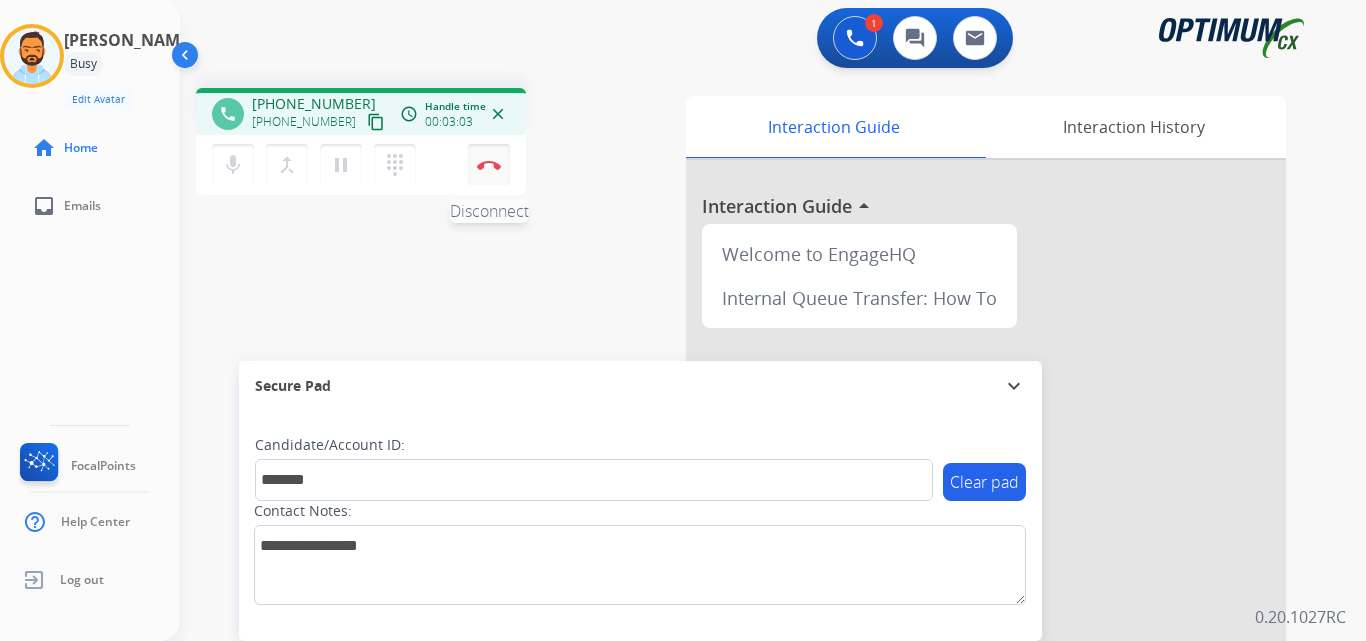 click at bounding box center [489, 165] 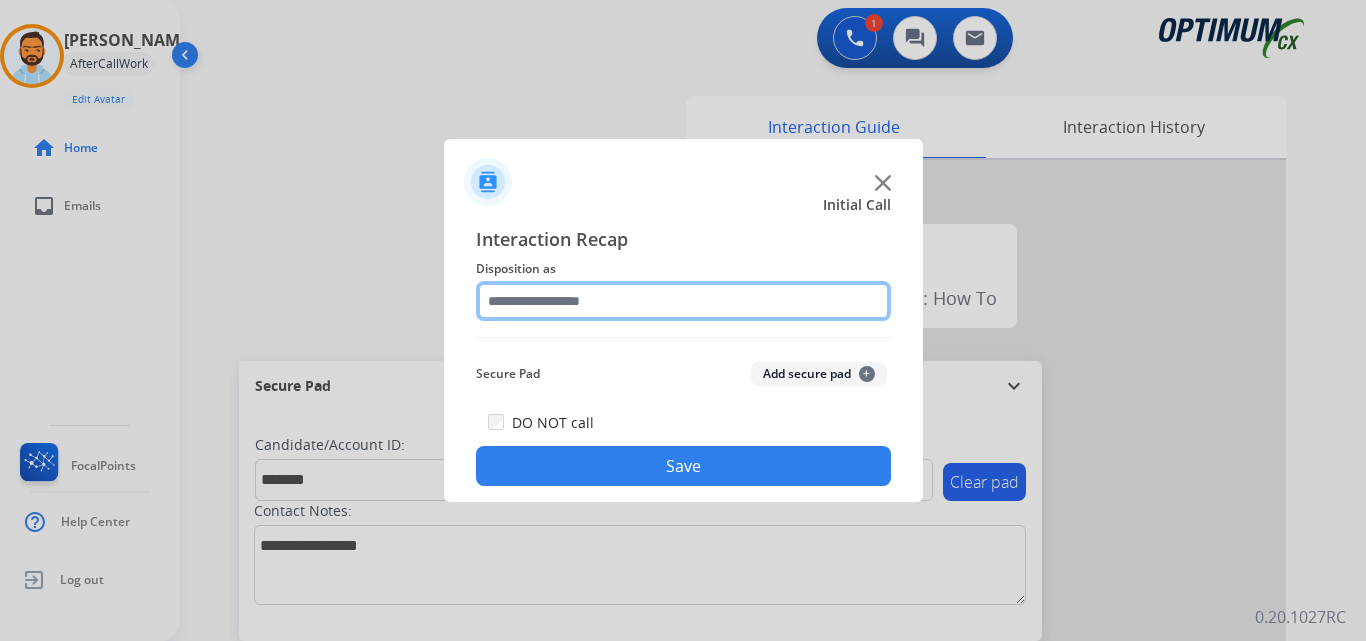 click 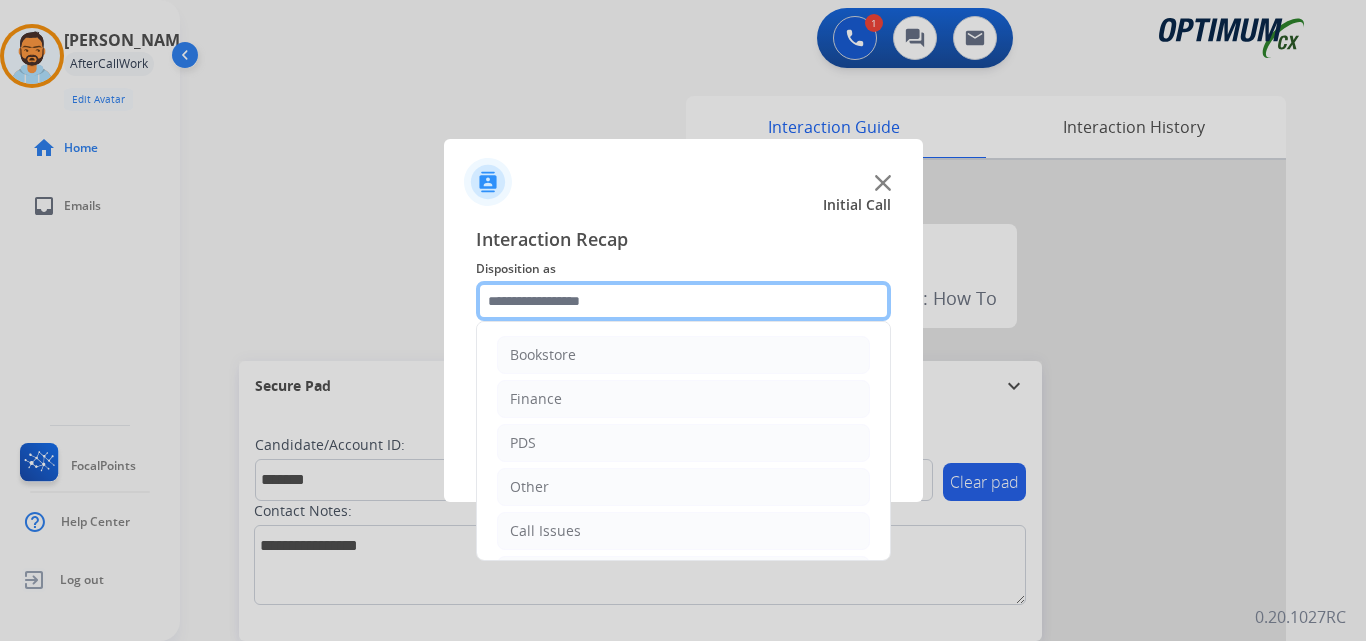 scroll, scrollTop: 136, scrollLeft: 0, axis: vertical 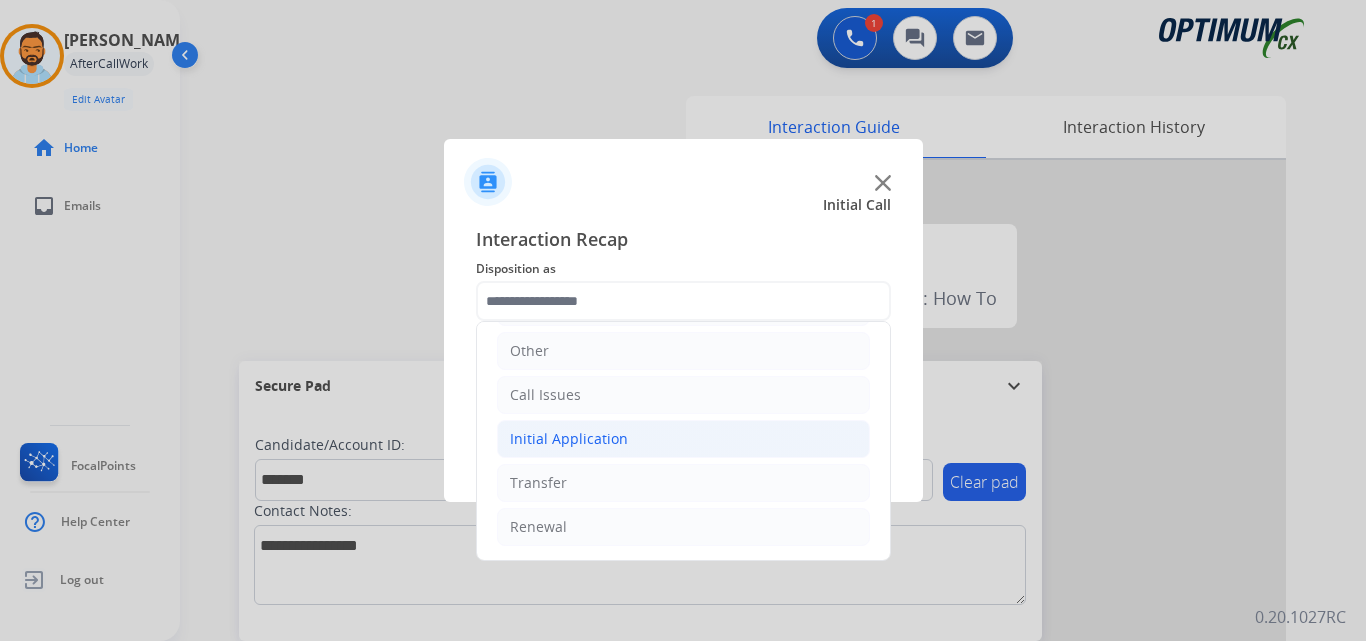 click on "Initial Application" 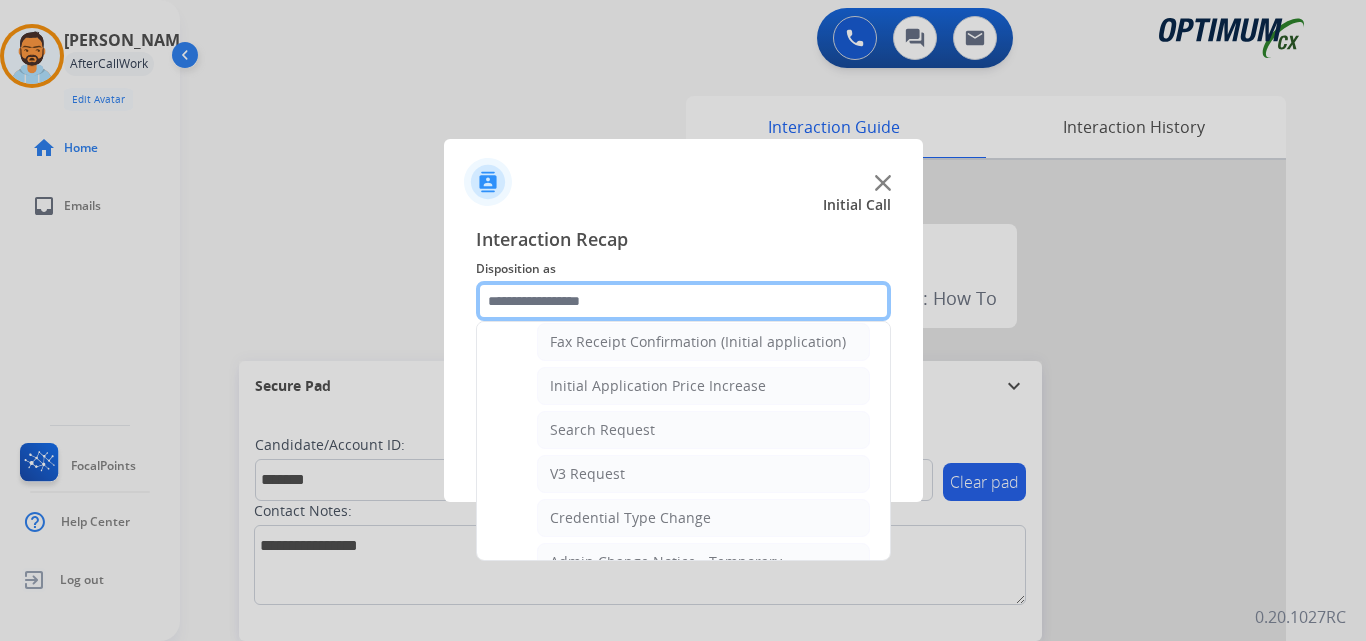 scroll, scrollTop: 1212, scrollLeft: 0, axis: vertical 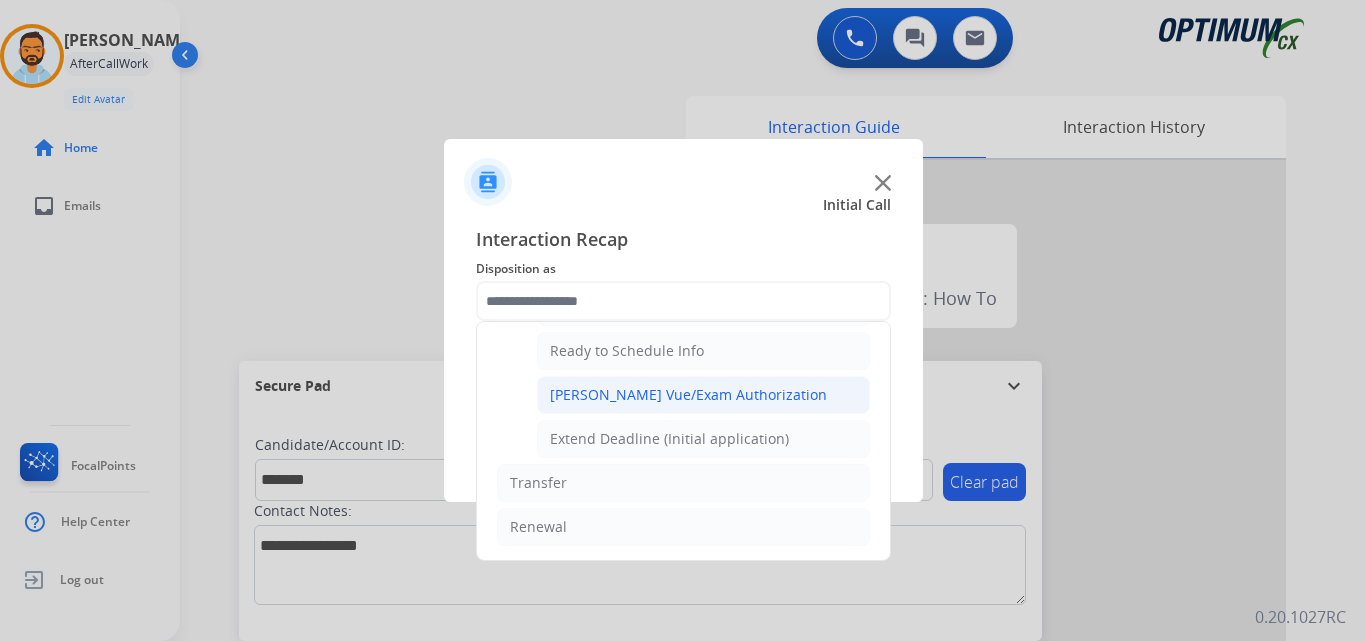 click on "[PERSON_NAME] Vue/Exam Authorization" 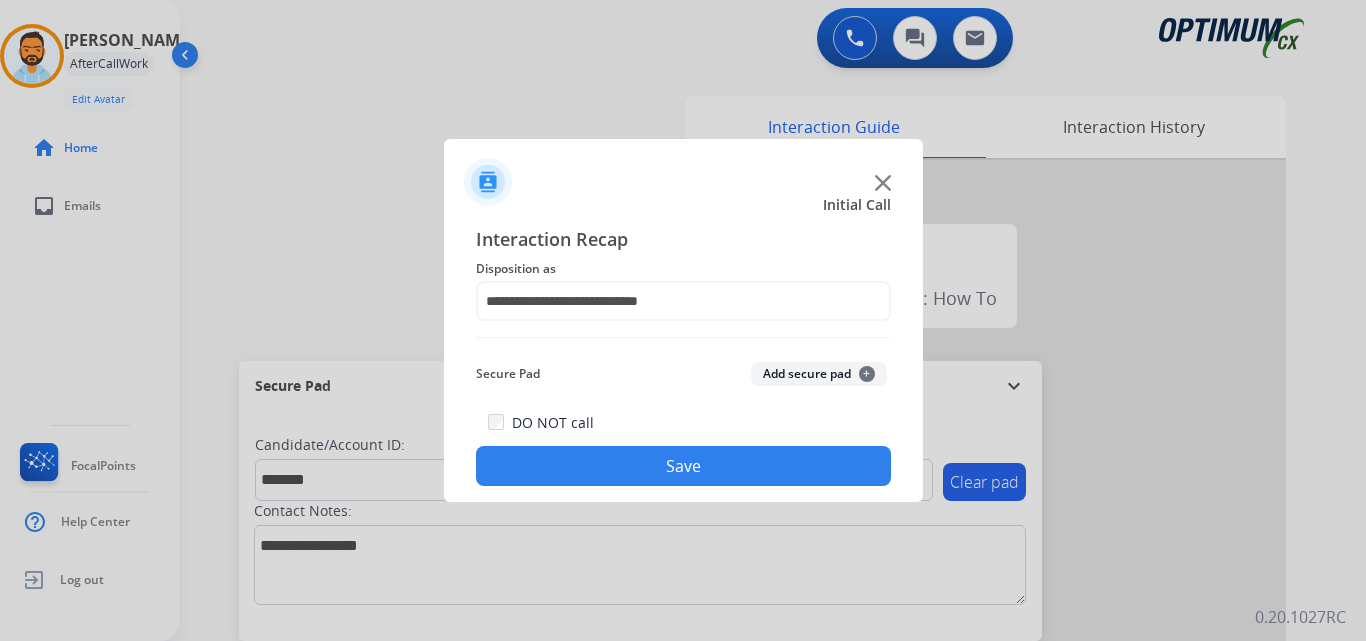 click on "Save" 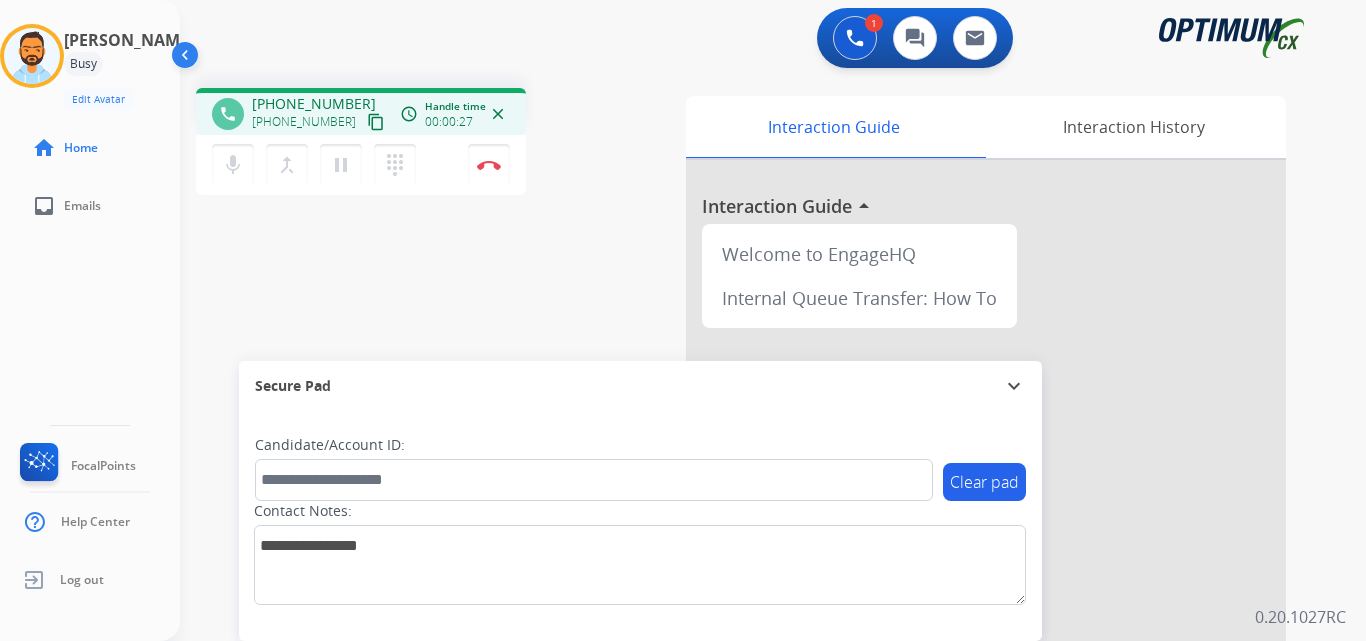 click on "content_copy" at bounding box center [376, 122] 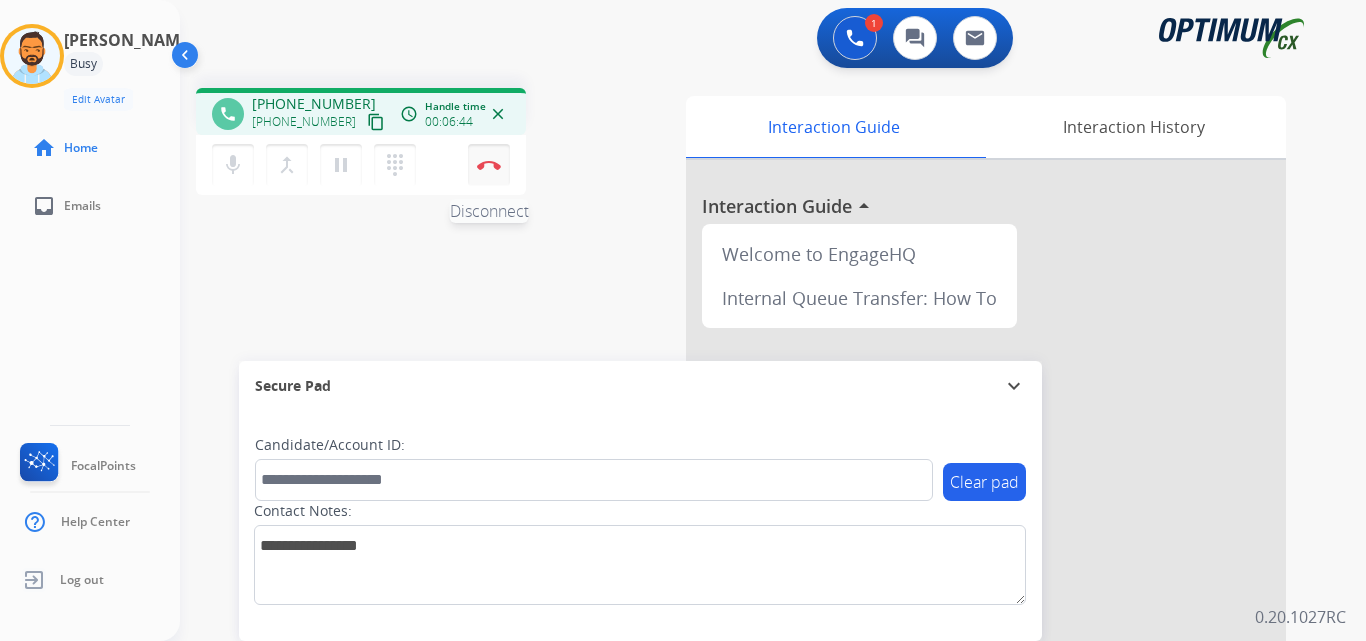 click at bounding box center (489, 165) 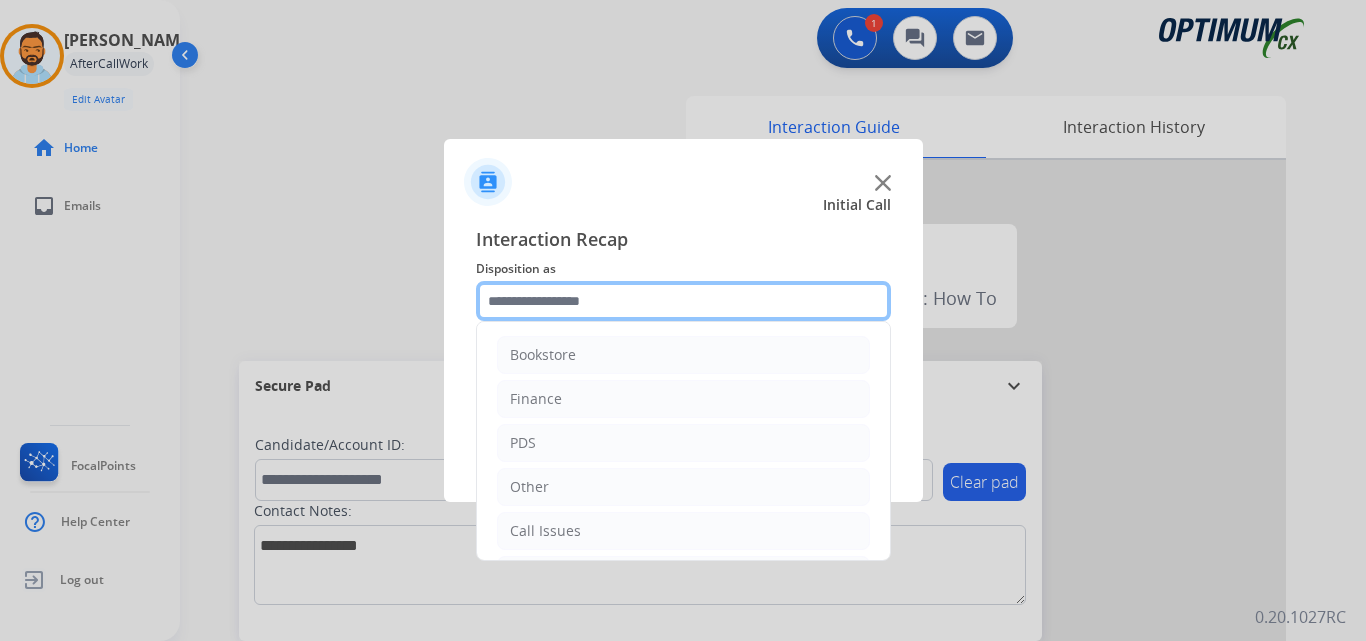click 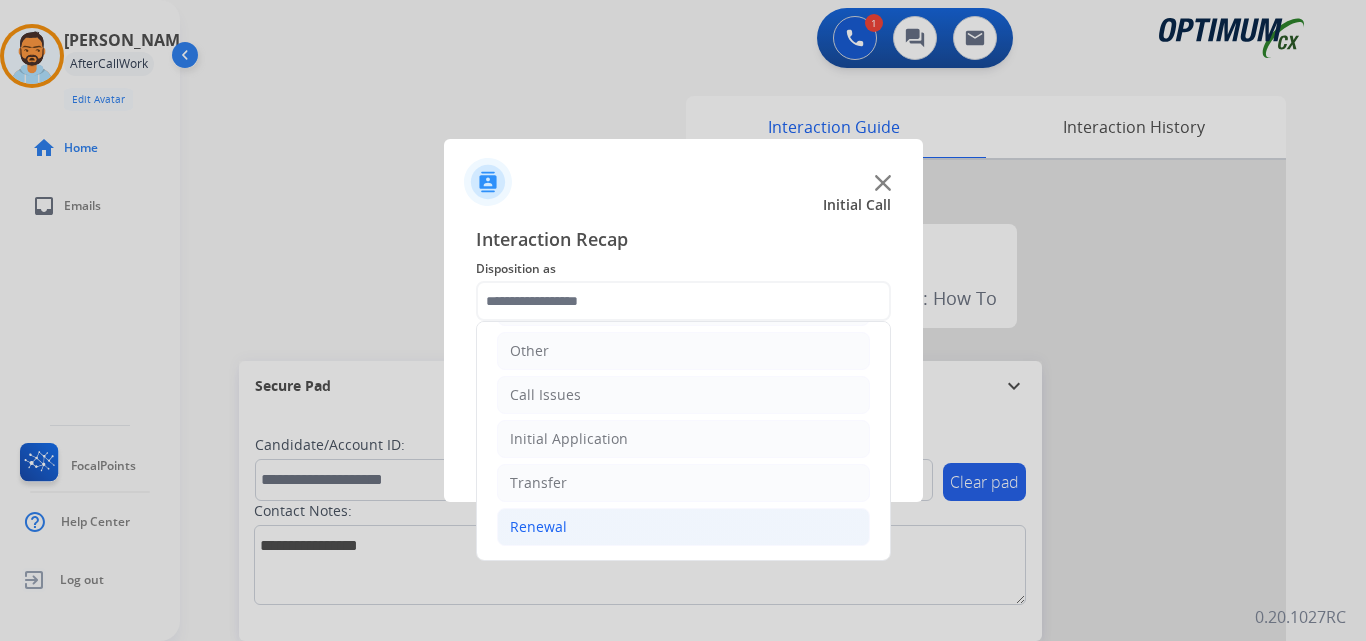 click on "Renewal" 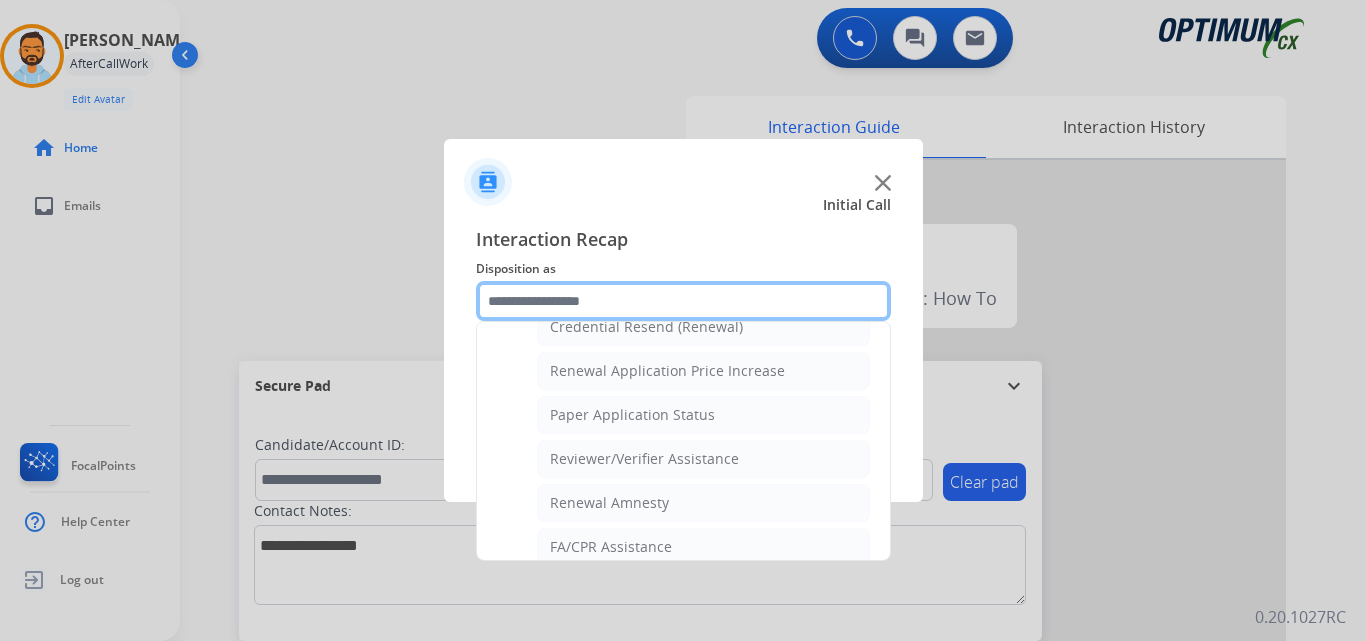 scroll, scrollTop: 665, scrollLeft: 0, axis: vertical 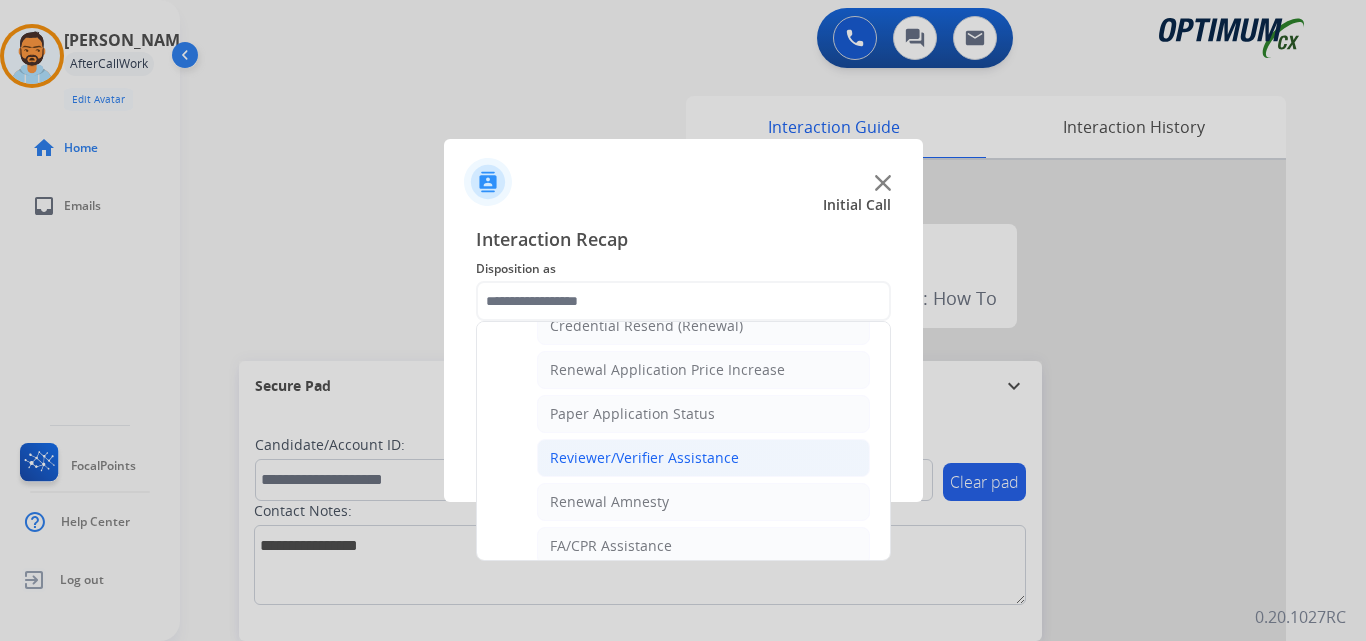 click on "Reviewer/Verifier Assistance" 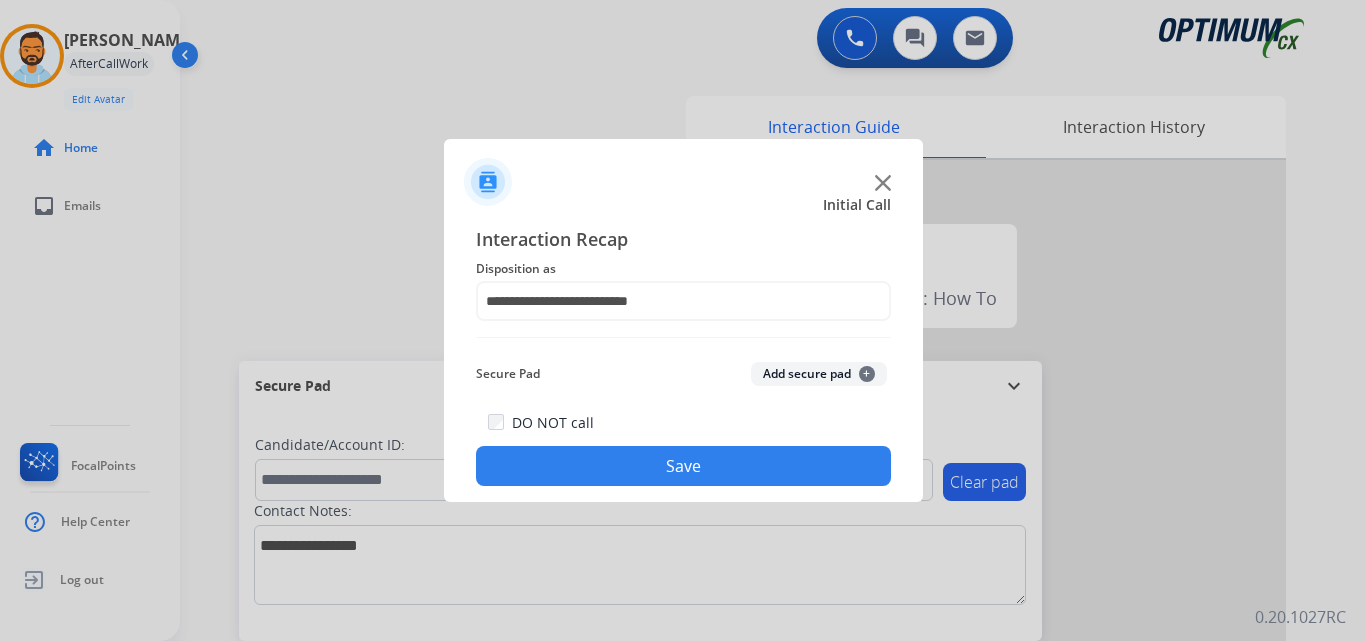 click on "Save" 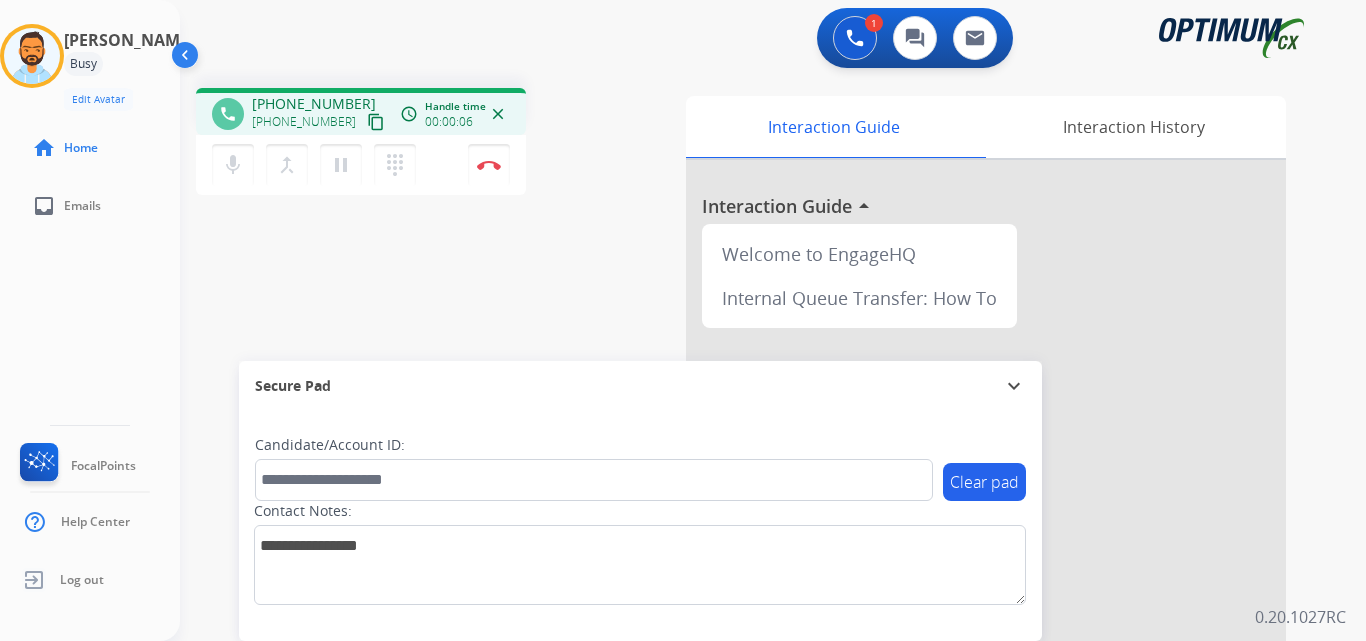 click on "content_copy" at bounding box center [376, 122] 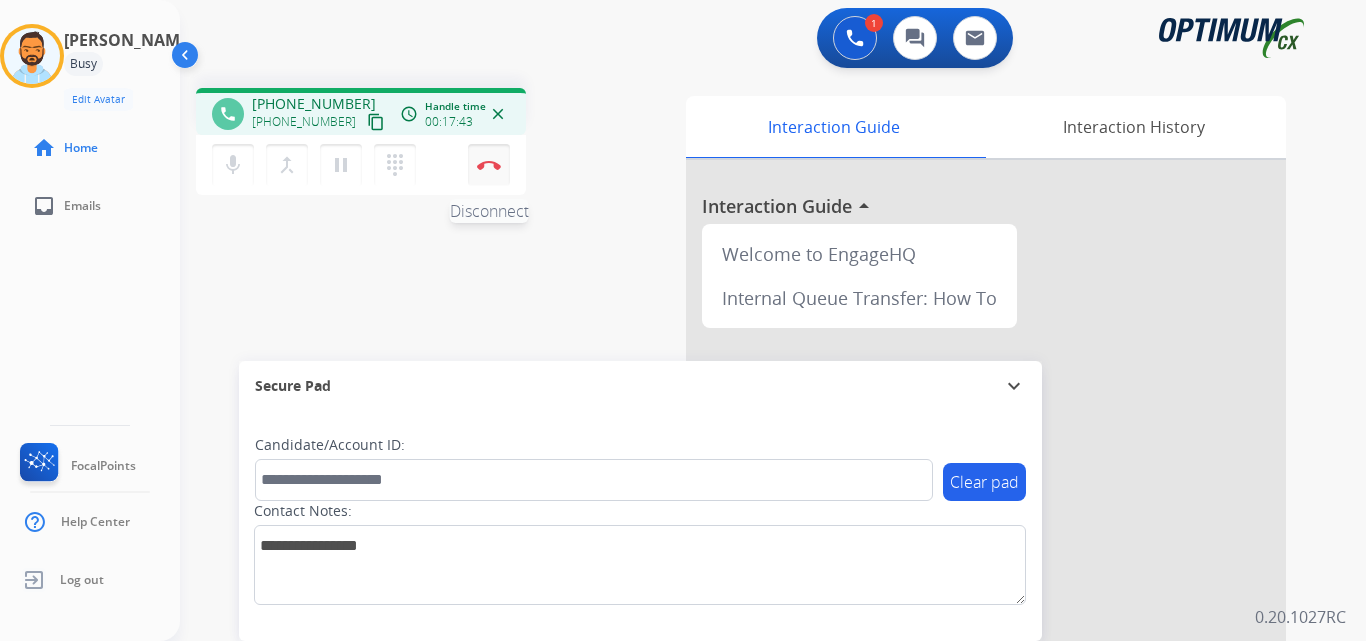 click on "Disconnect" at bounding box center (489, 165) 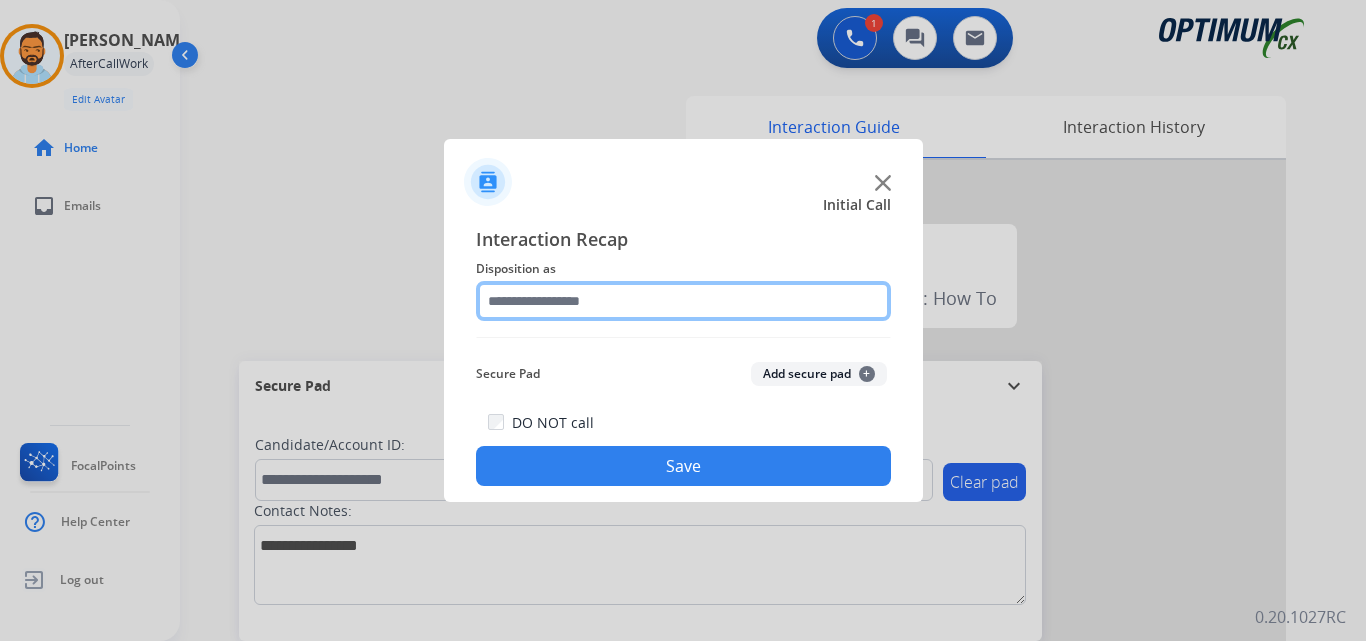 click 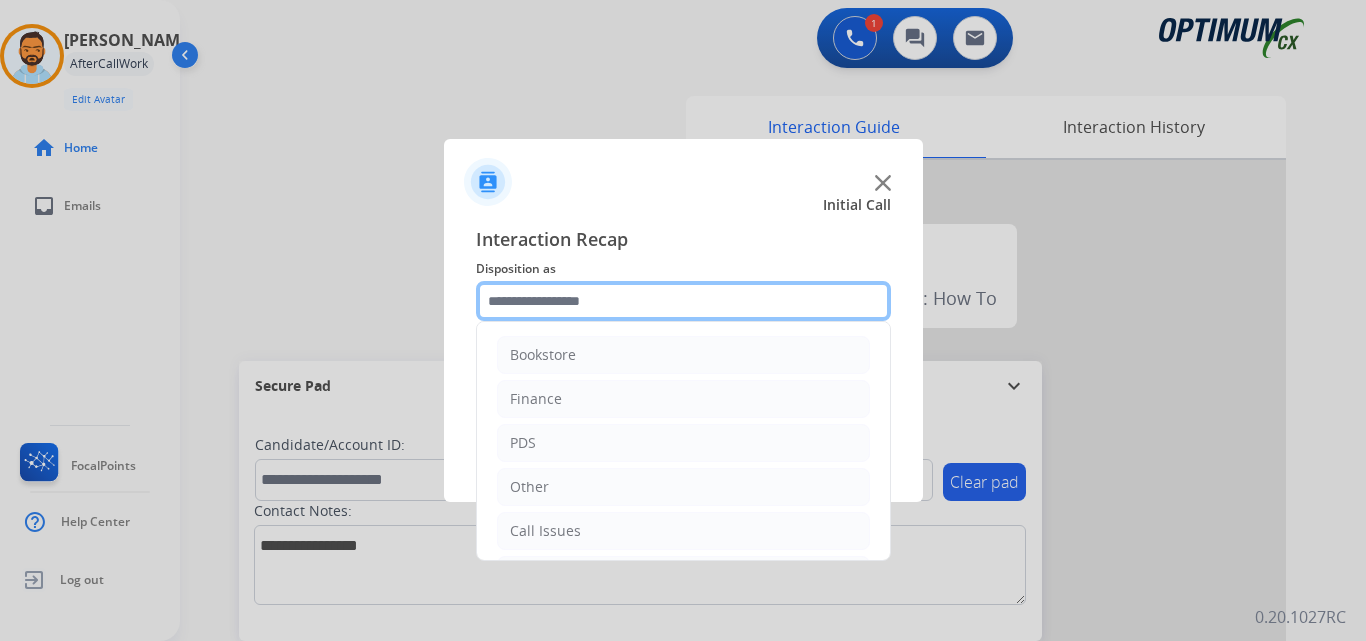 scroll, scrollTop: 136, scrollLeft: 0, axis: vertical 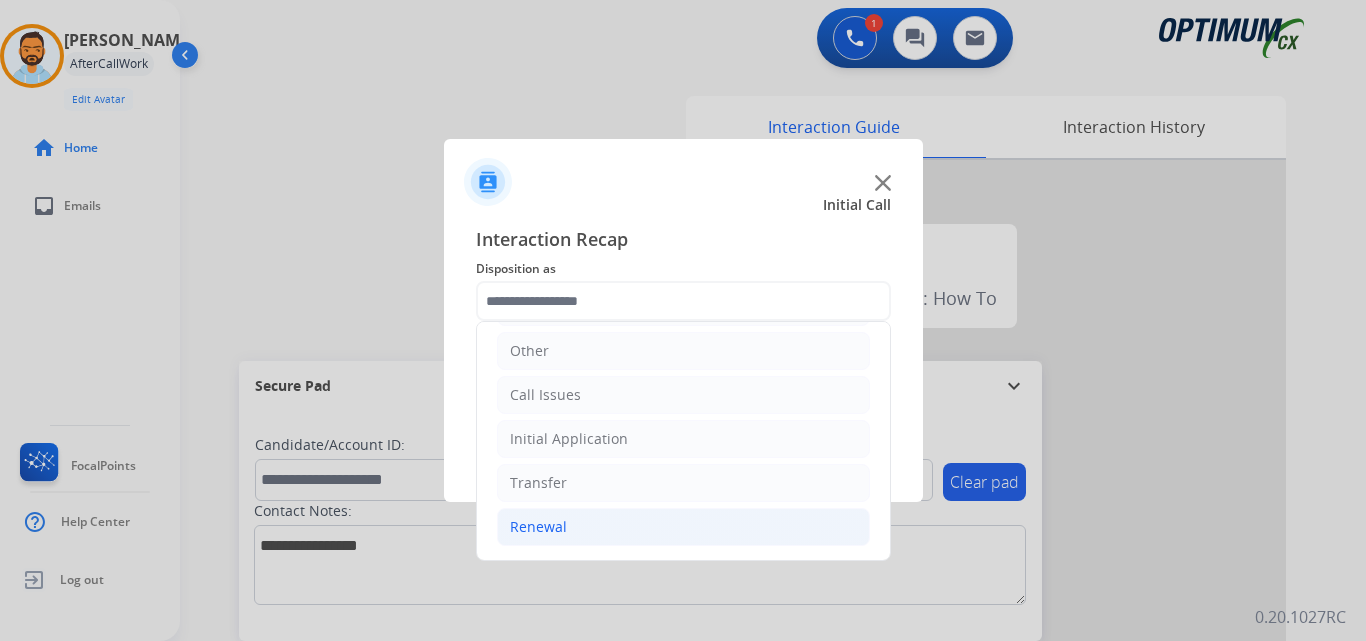 click on "Renewal" 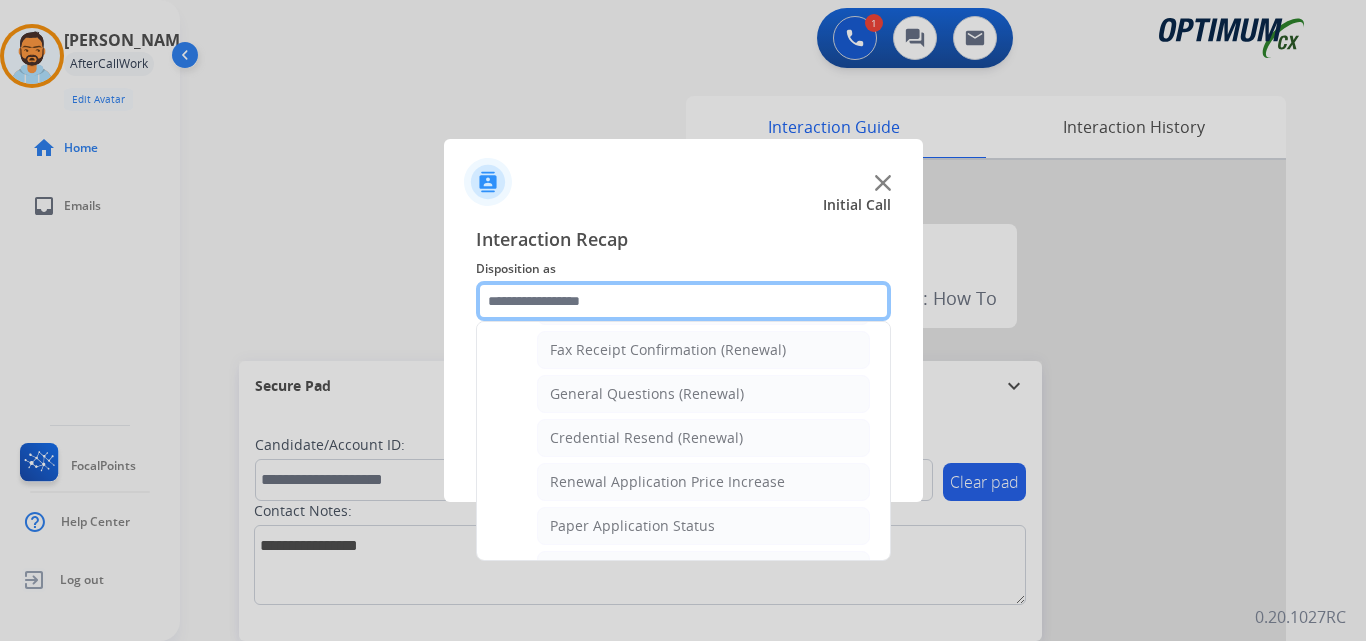 scroll, scrollTop: 550, scrollLeft: 0, axis: vertical 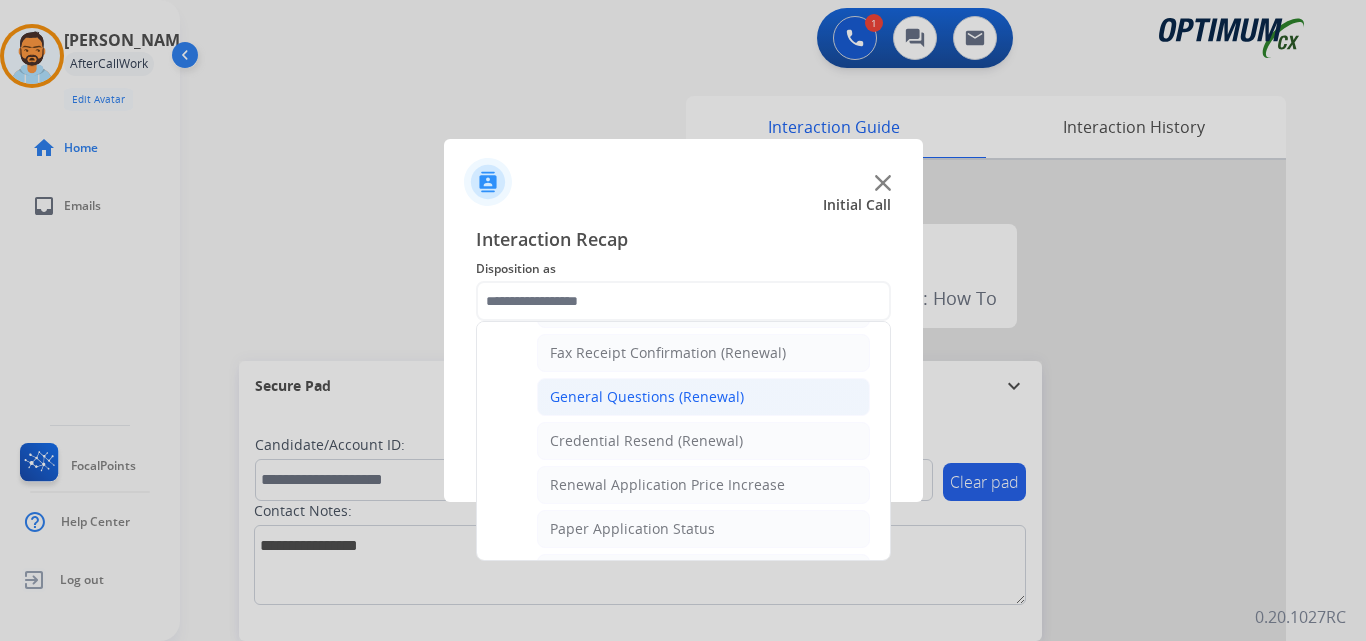 click on "General Questions (Renewal)" 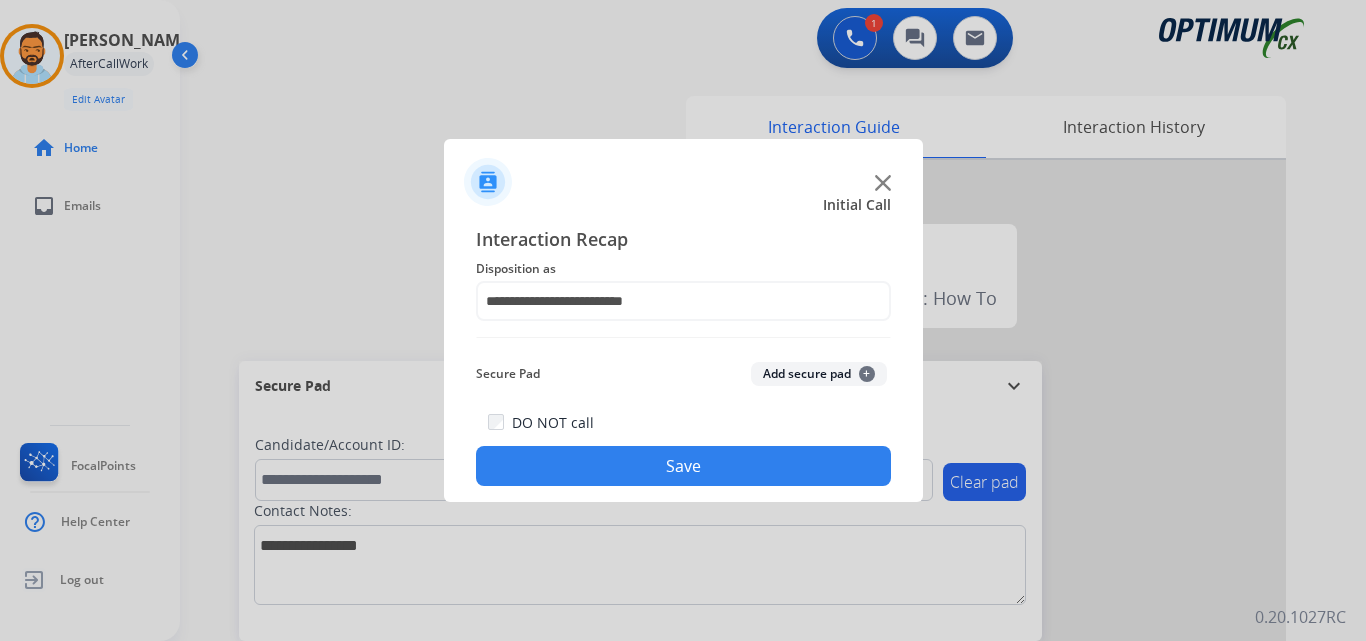 click on "Save" 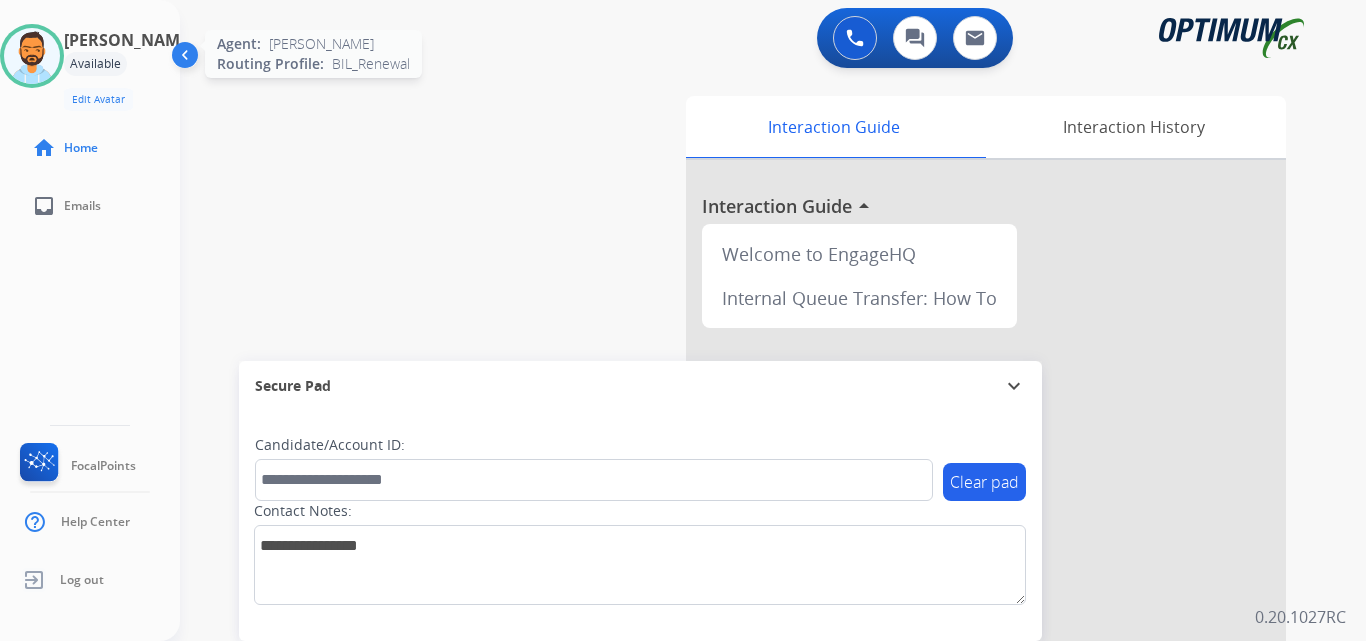 click at bounding box center (32, 56) 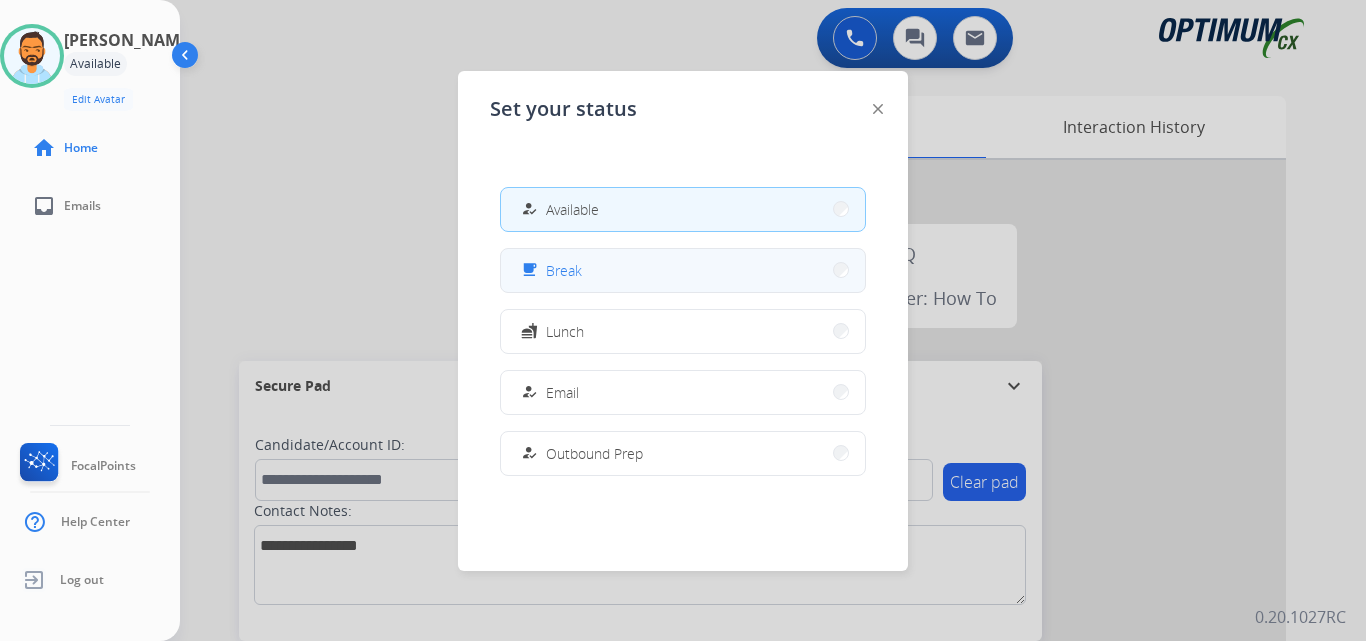 click on "free_breakfast Break" at bounding box center [683, 270] 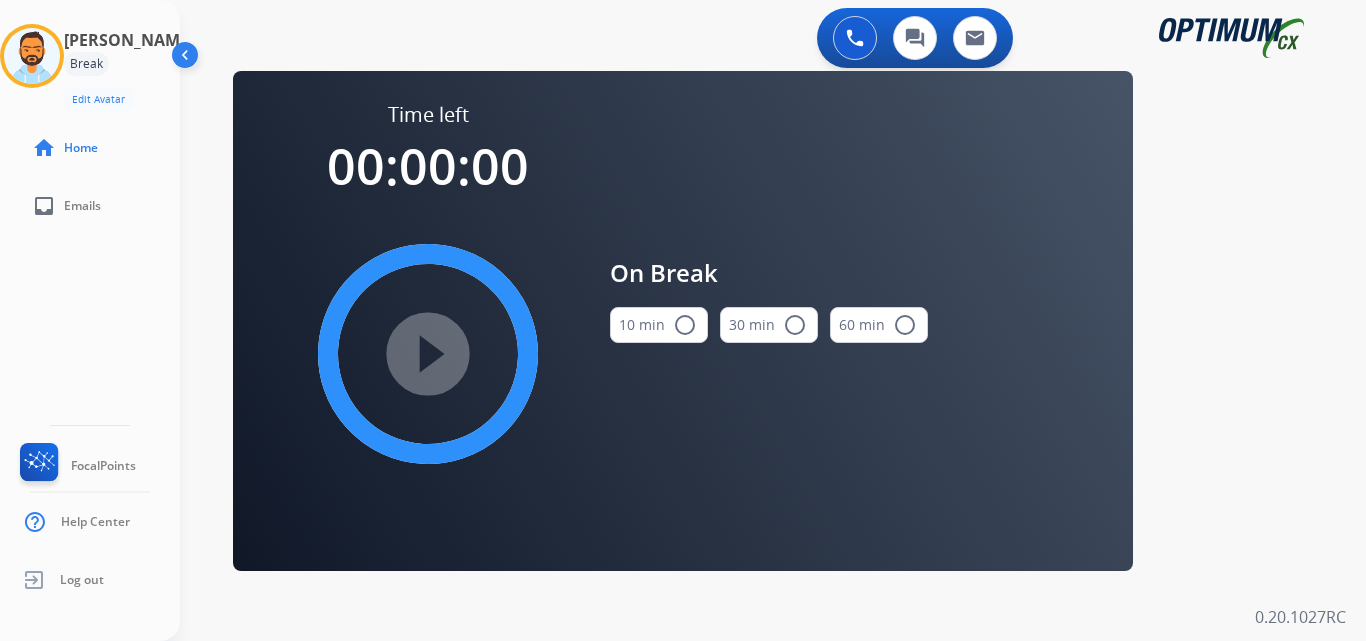 click on "10 min  radio_button_unchecked" at bounding box center (659, 325) 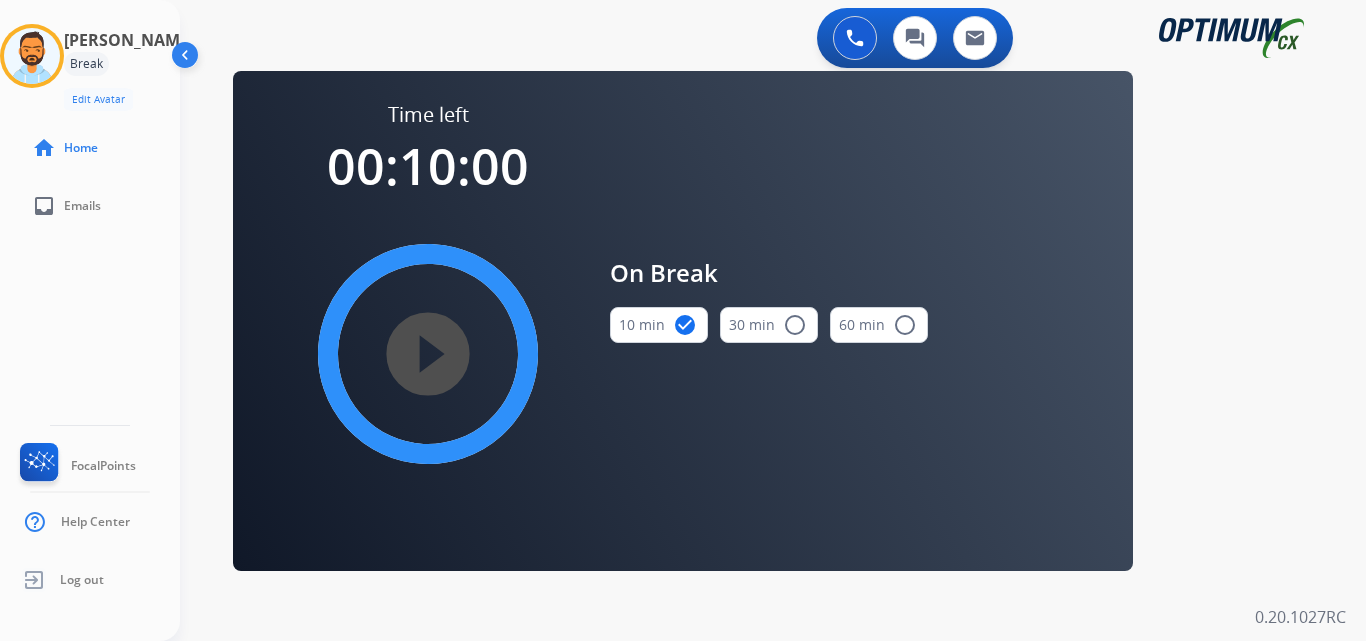 click on "play_circle_filled" at bounding box center [428, 354] 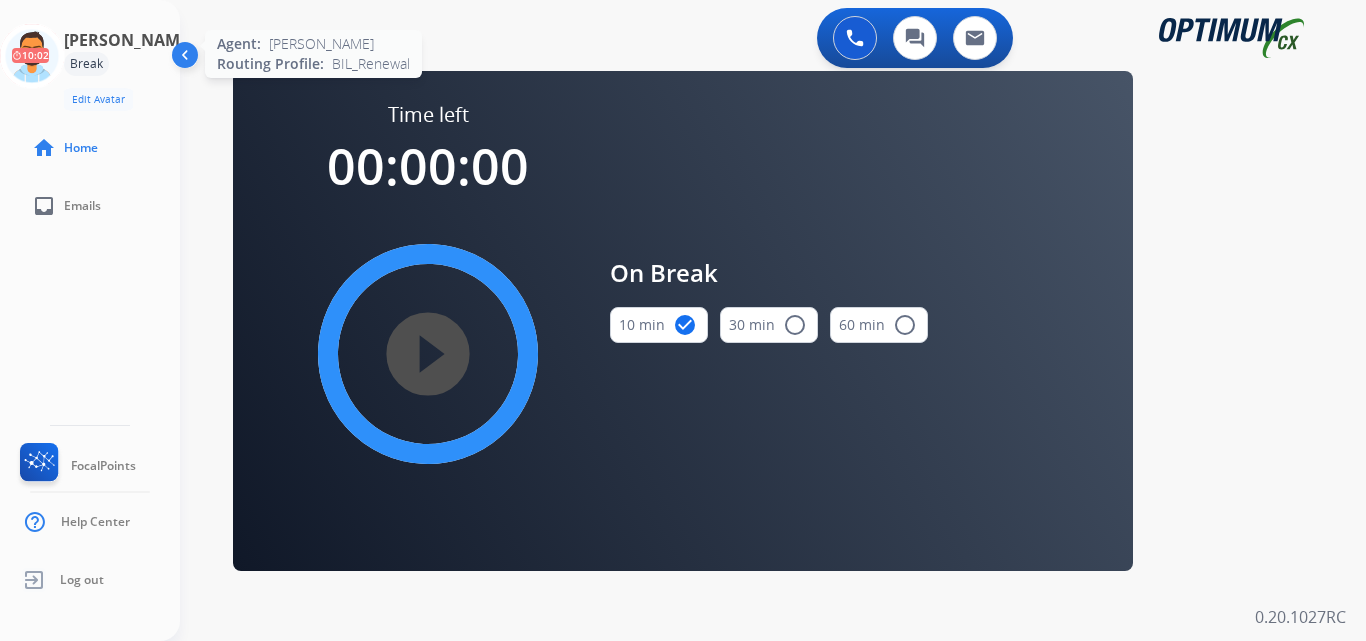click 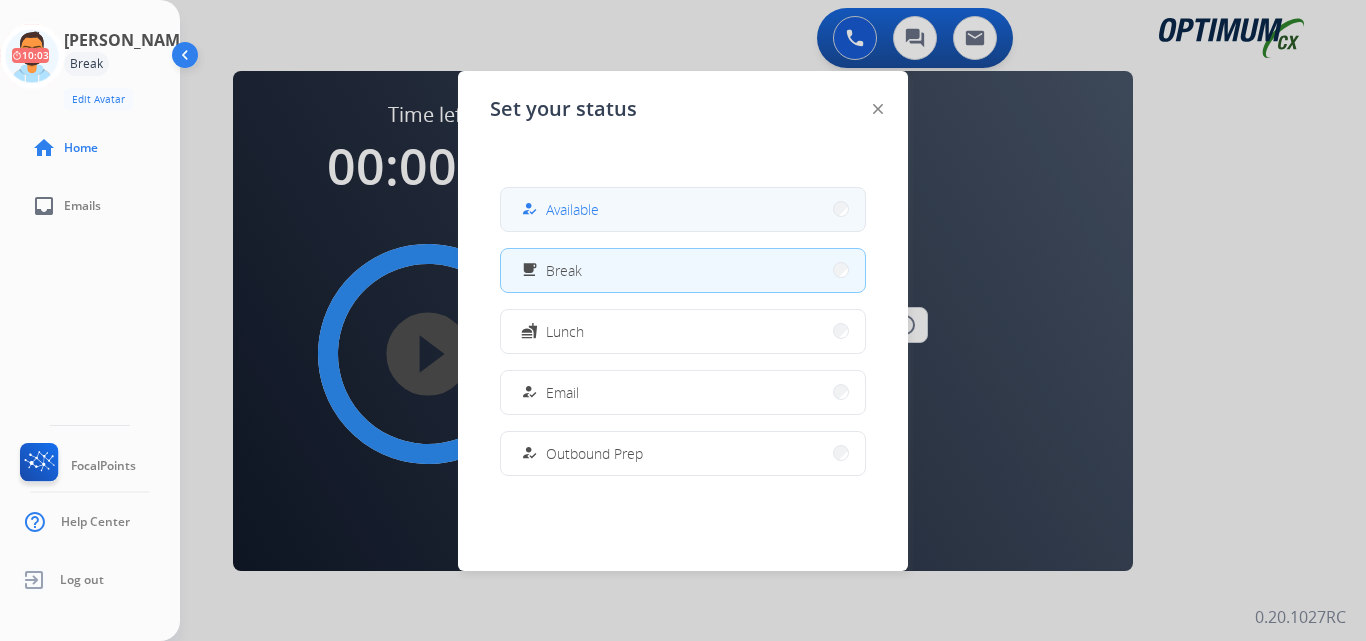 click on "Available" at bounding box center [572, 209] 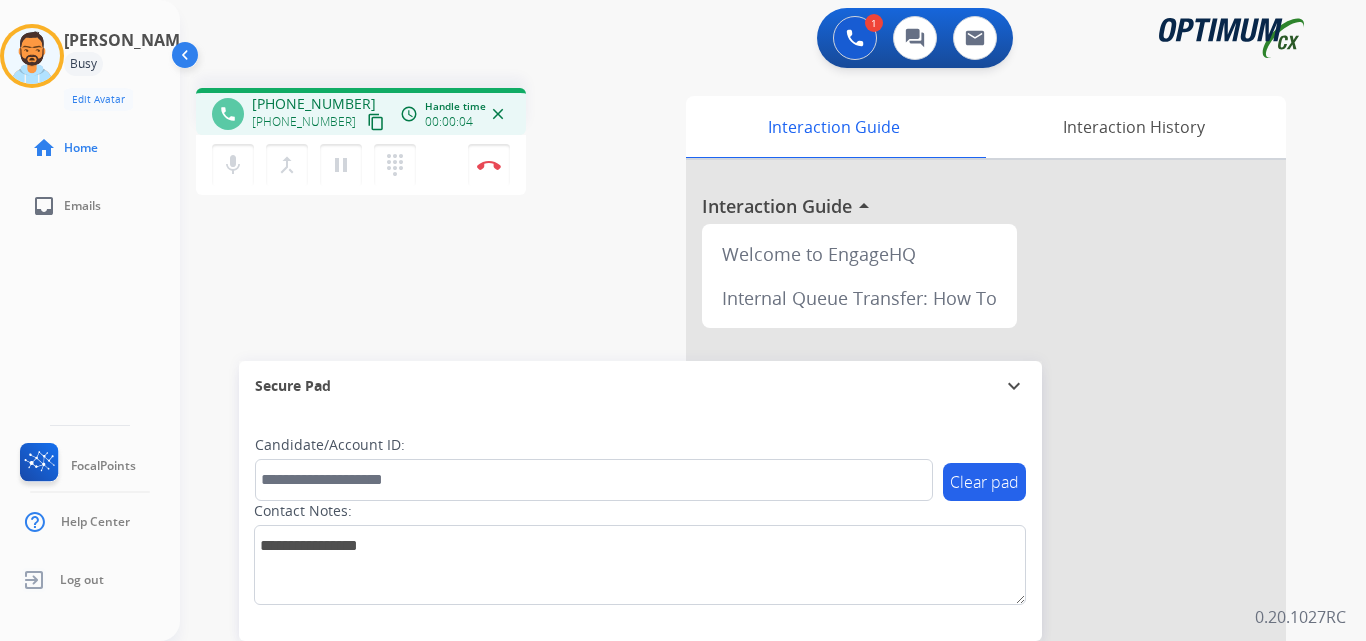 click on "content_copy" at bounding box center (376, 122) 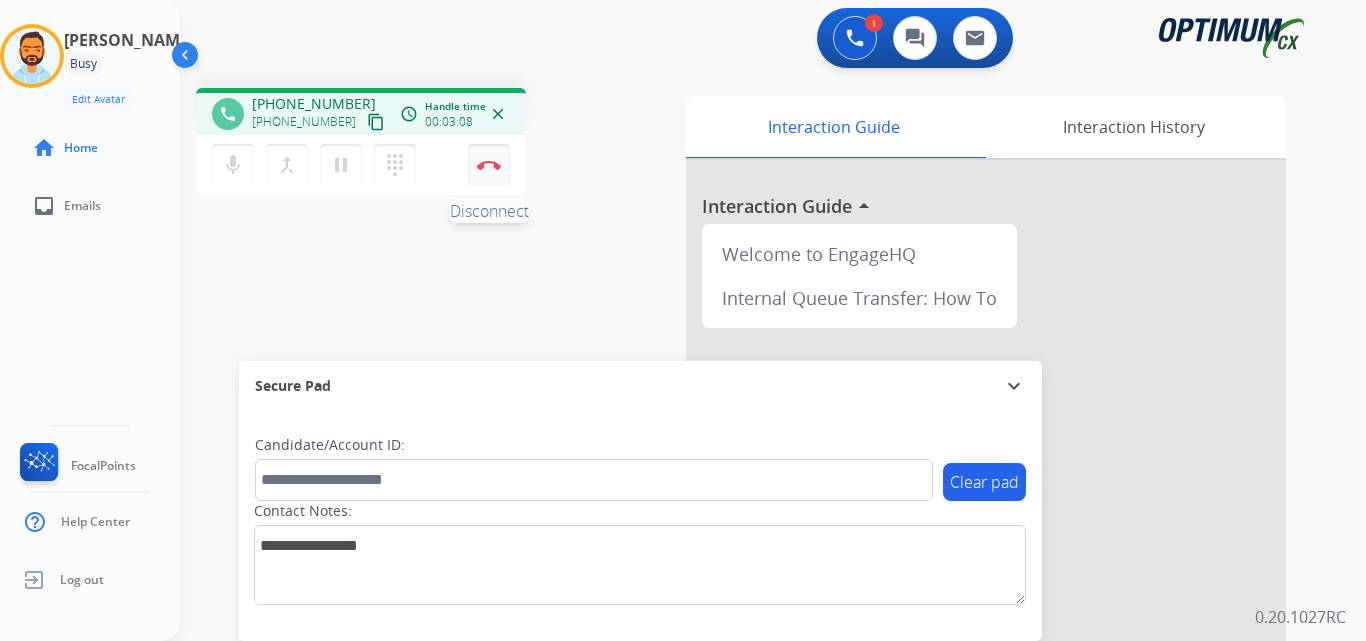 click at bounding box center [489, 165] 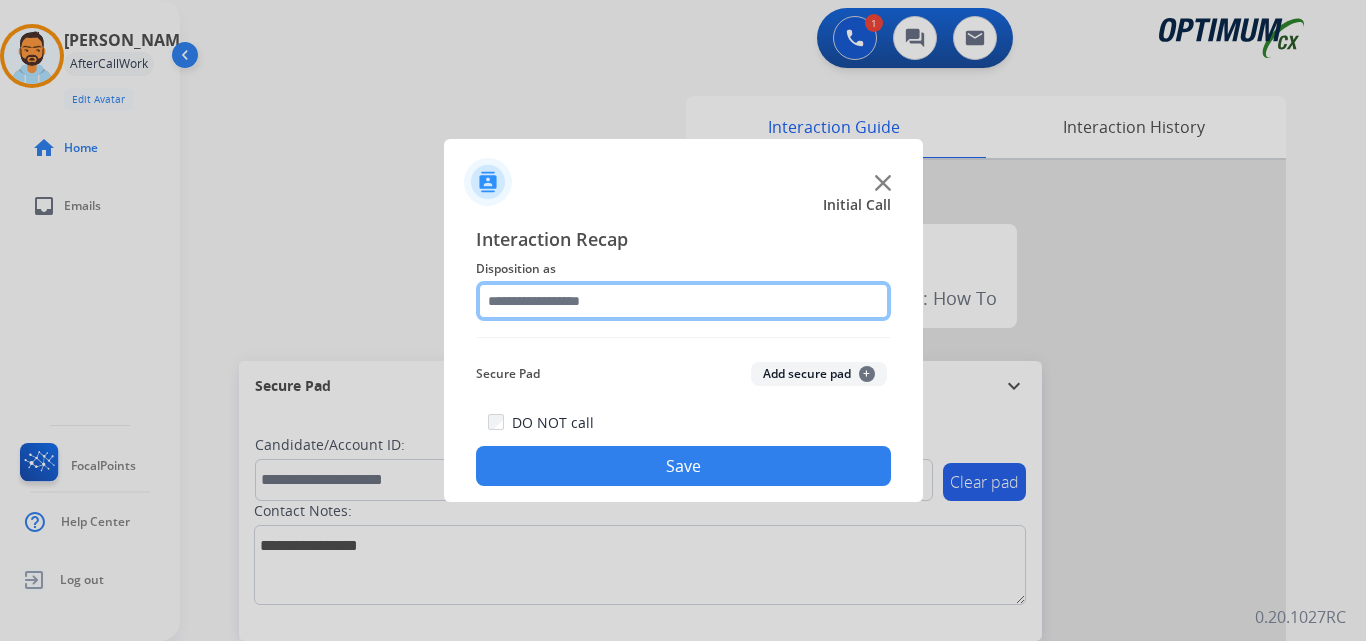 click 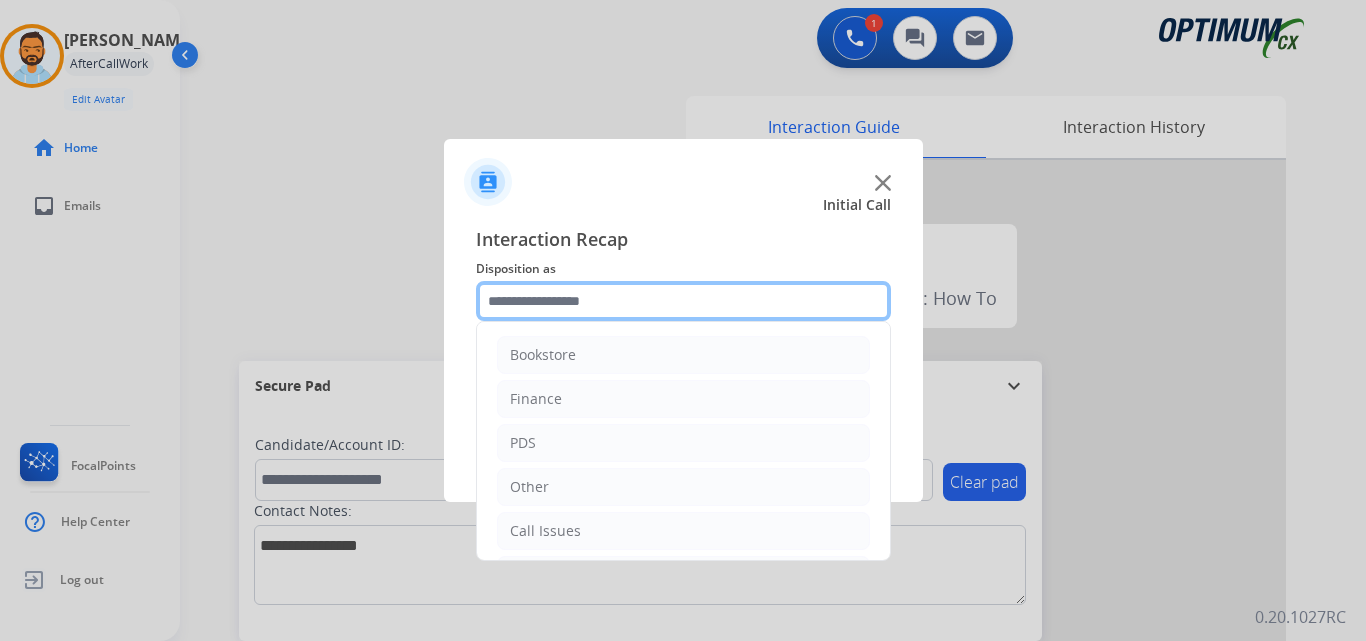 scroll, scrollTop: 136, scrollLeft: 0, axis: vertical 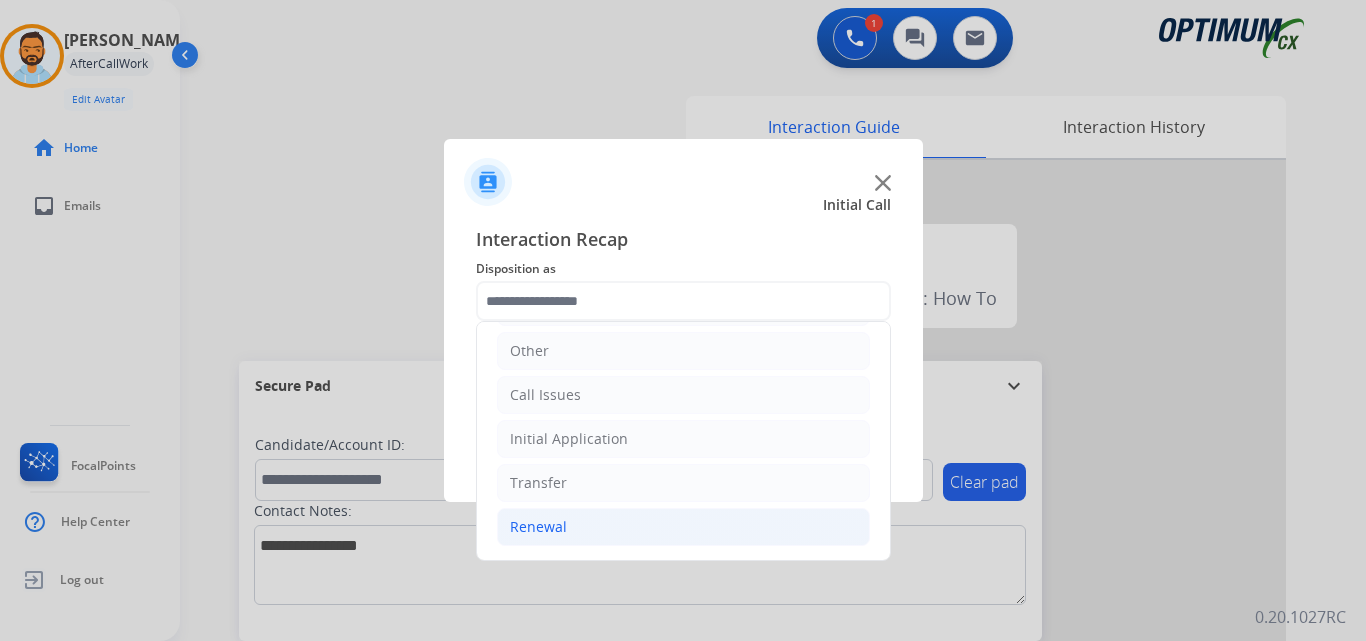click on "Renewal" 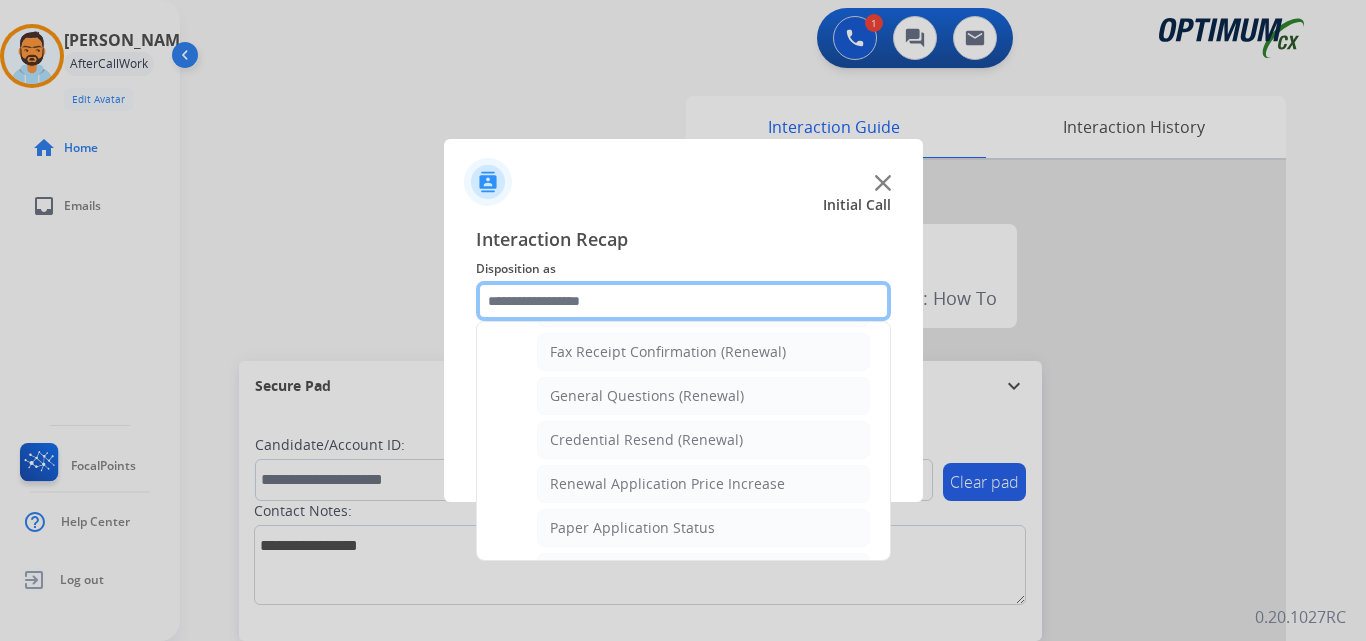 scroll, scrollTop: 526, scrollLeft: 0, axis: vertical 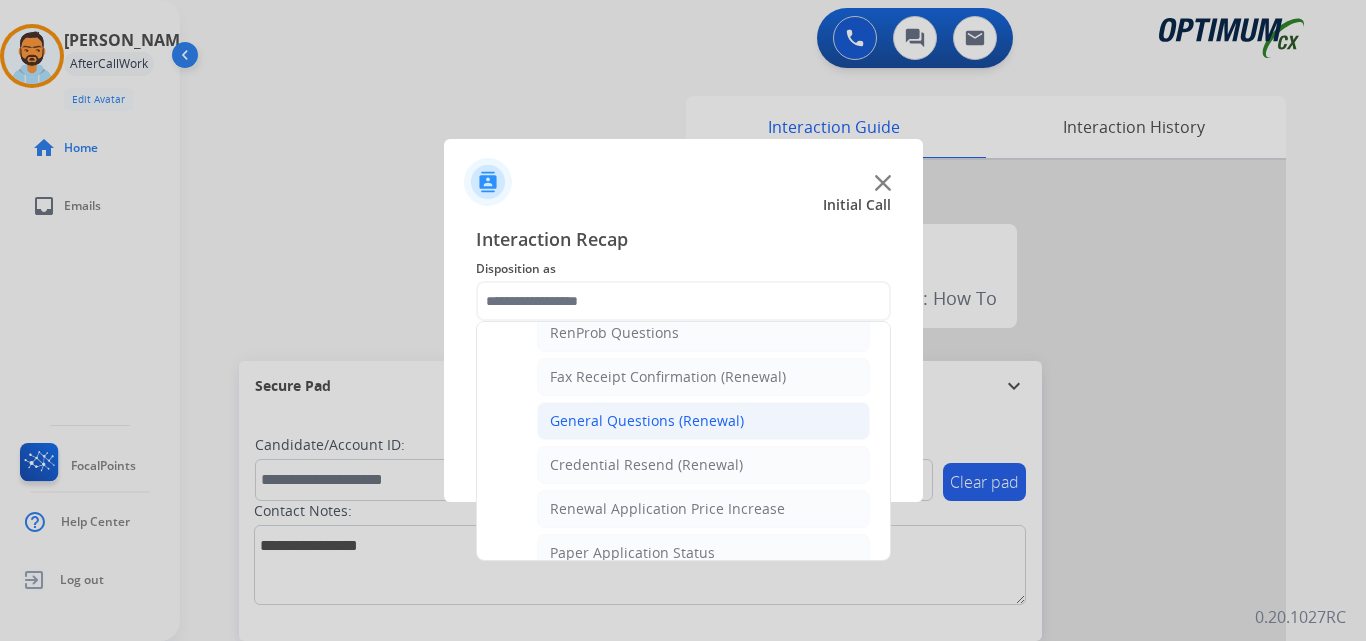 click on "General Questions (Renewal)" 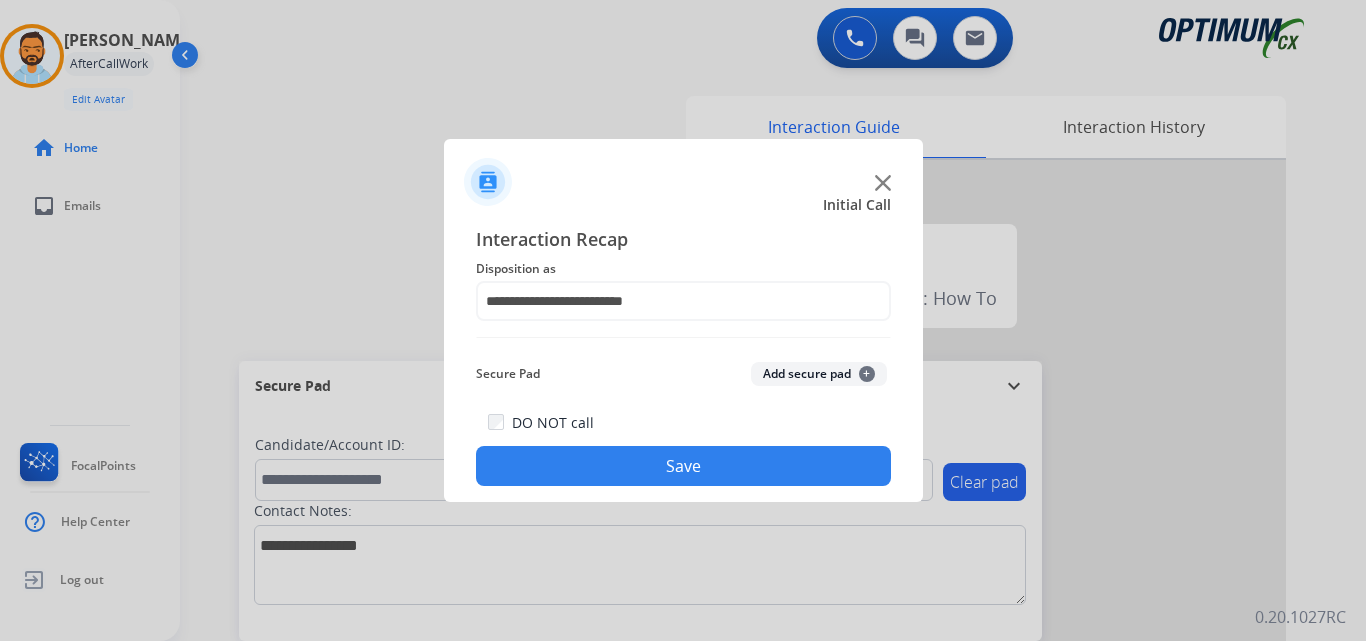 click on "Save" 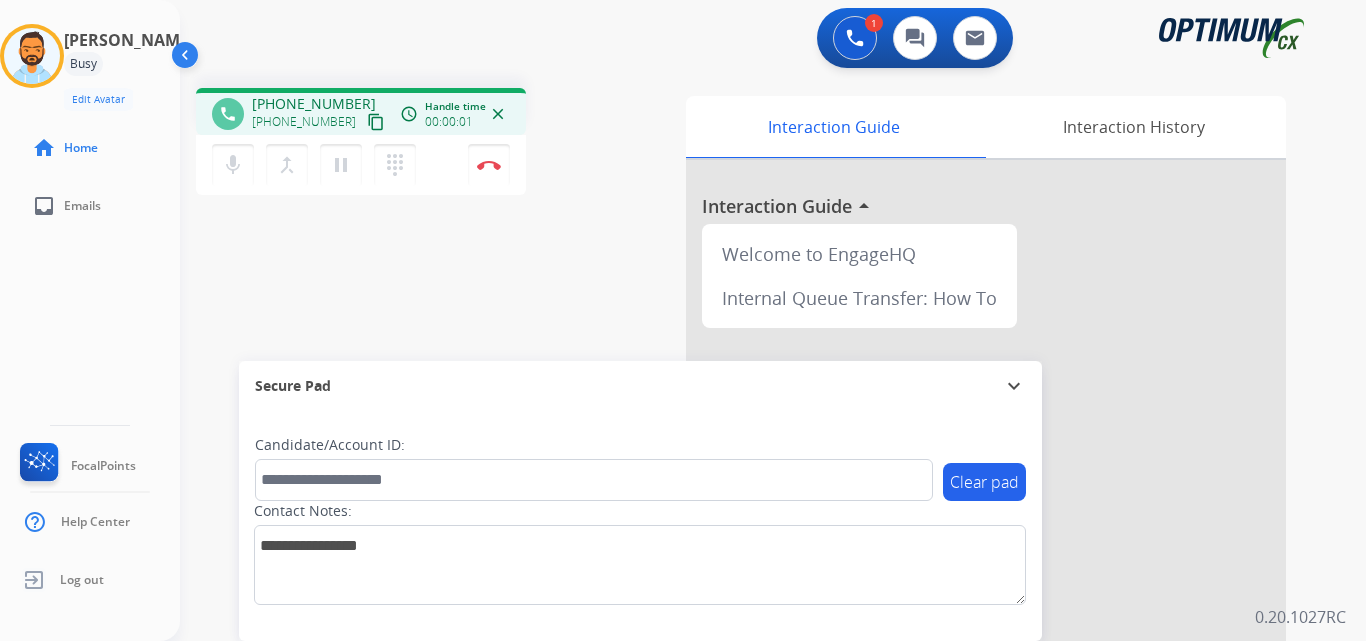 click on "content_copy" at bounding box center [376, 122] 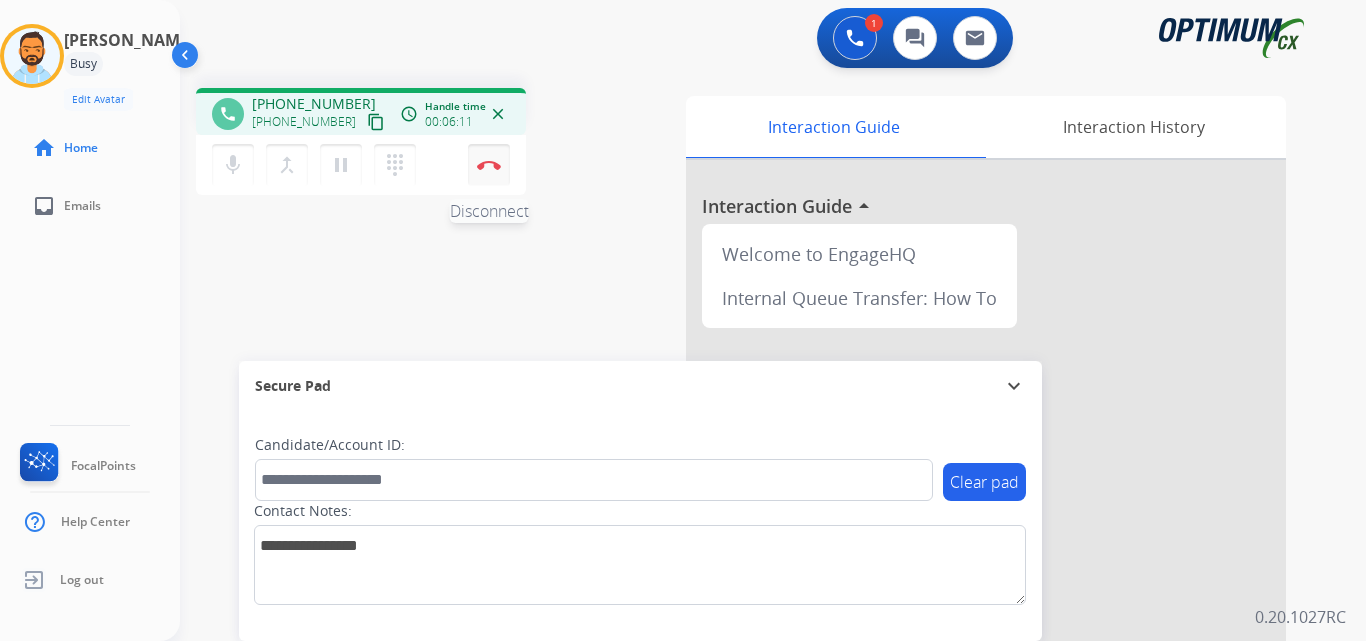click at bounding box center (489, 165) 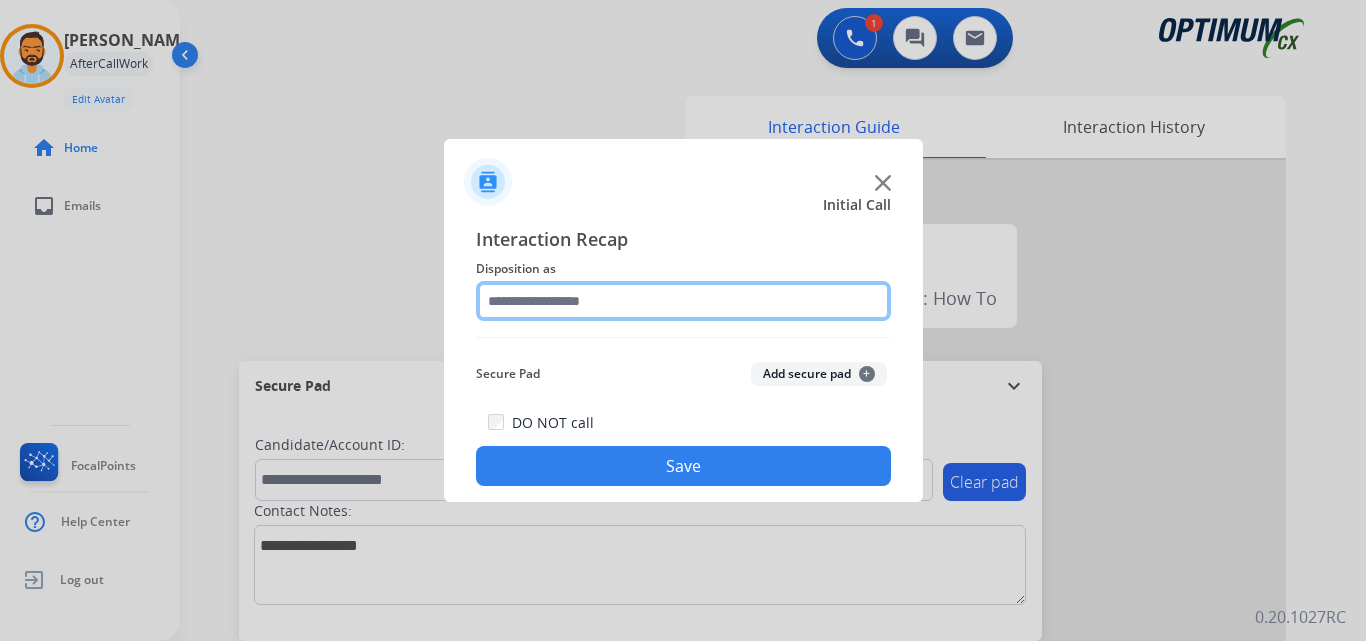 click 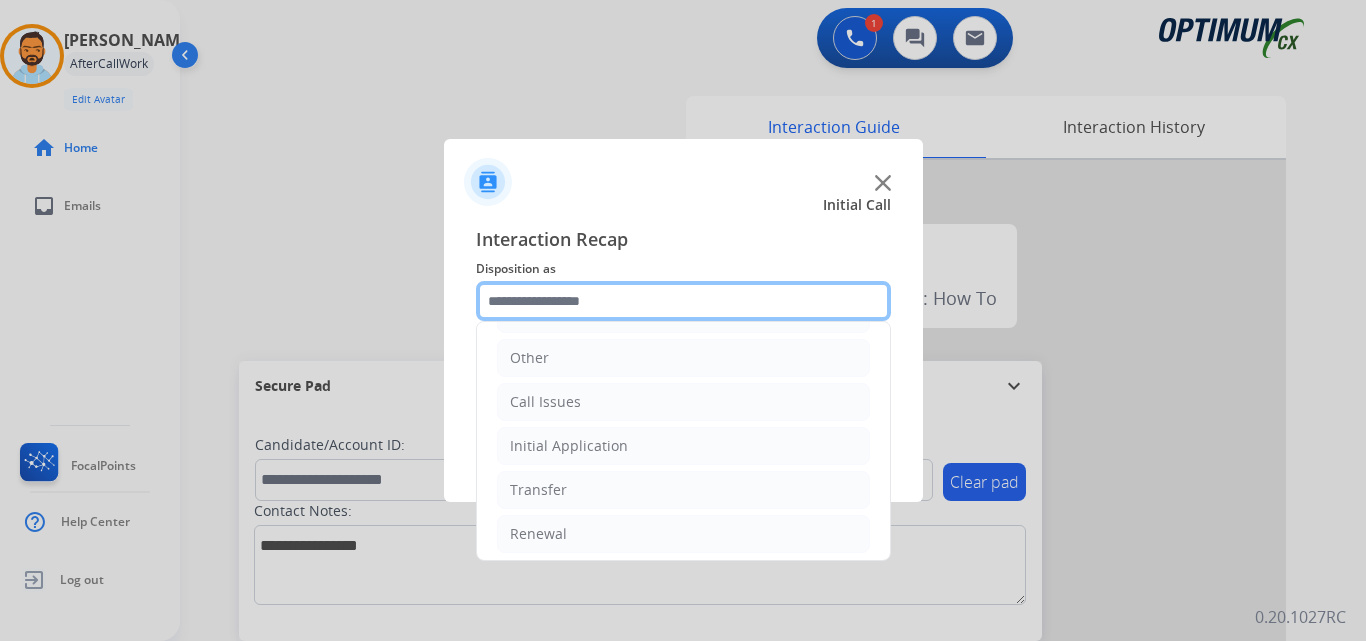 scroll, scrollTop: 136, scrollLeft: 0, axis: vertical 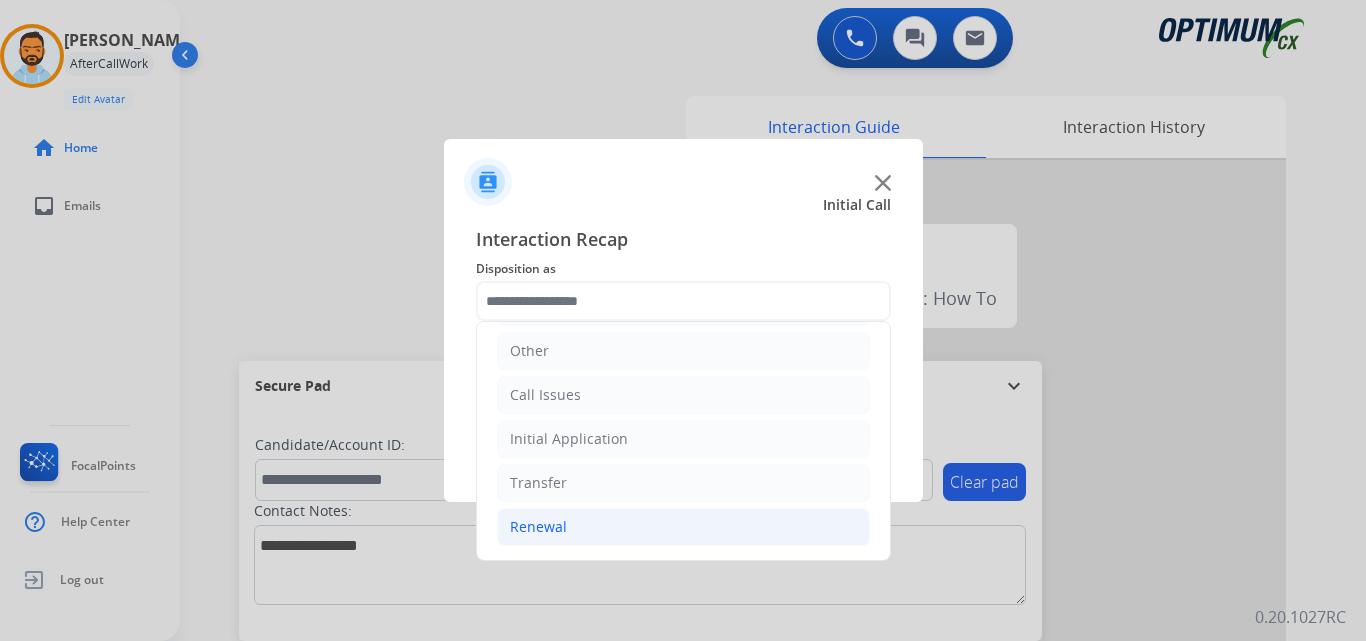 click on "Renewal" 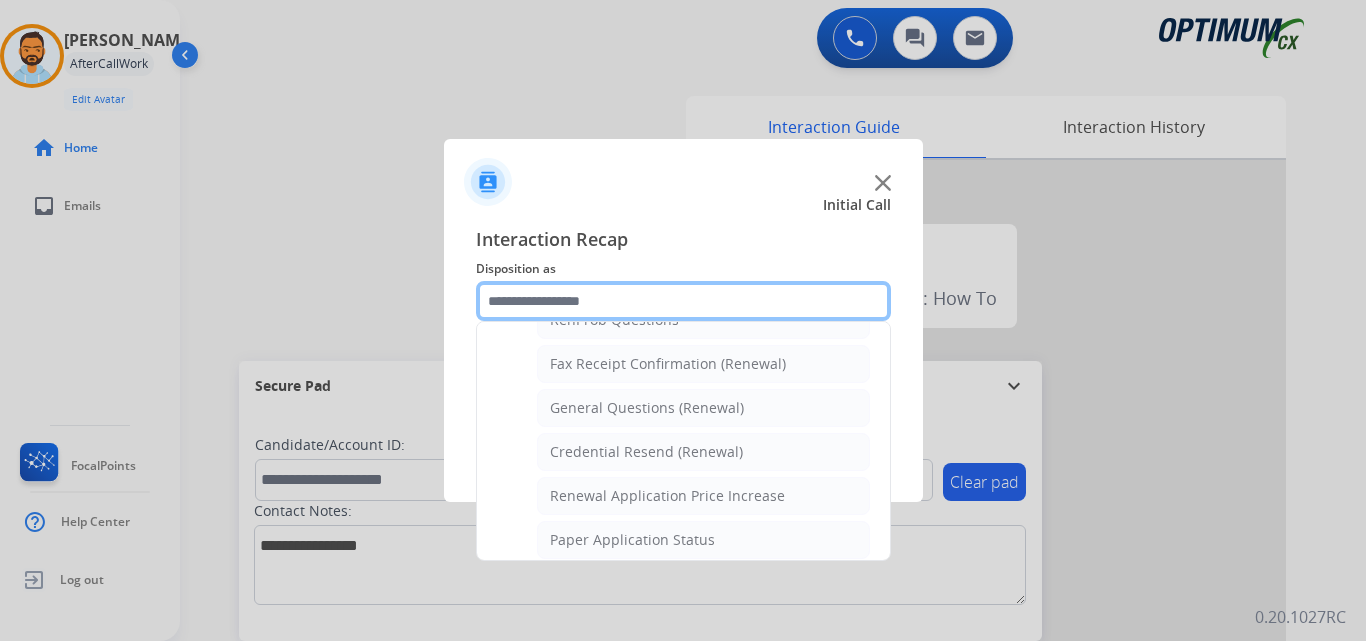 scroll, scrollTop: 542, scrollLeft: 0, axis: vertical 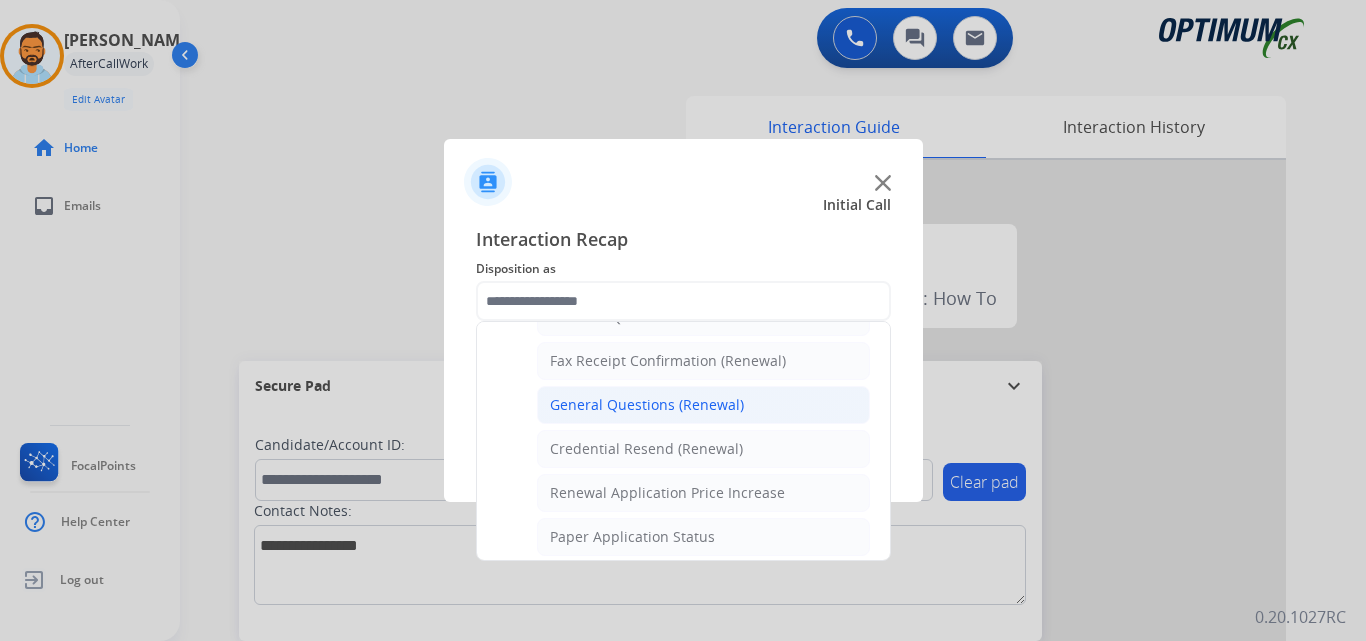click on "General Questions (Renewal)" 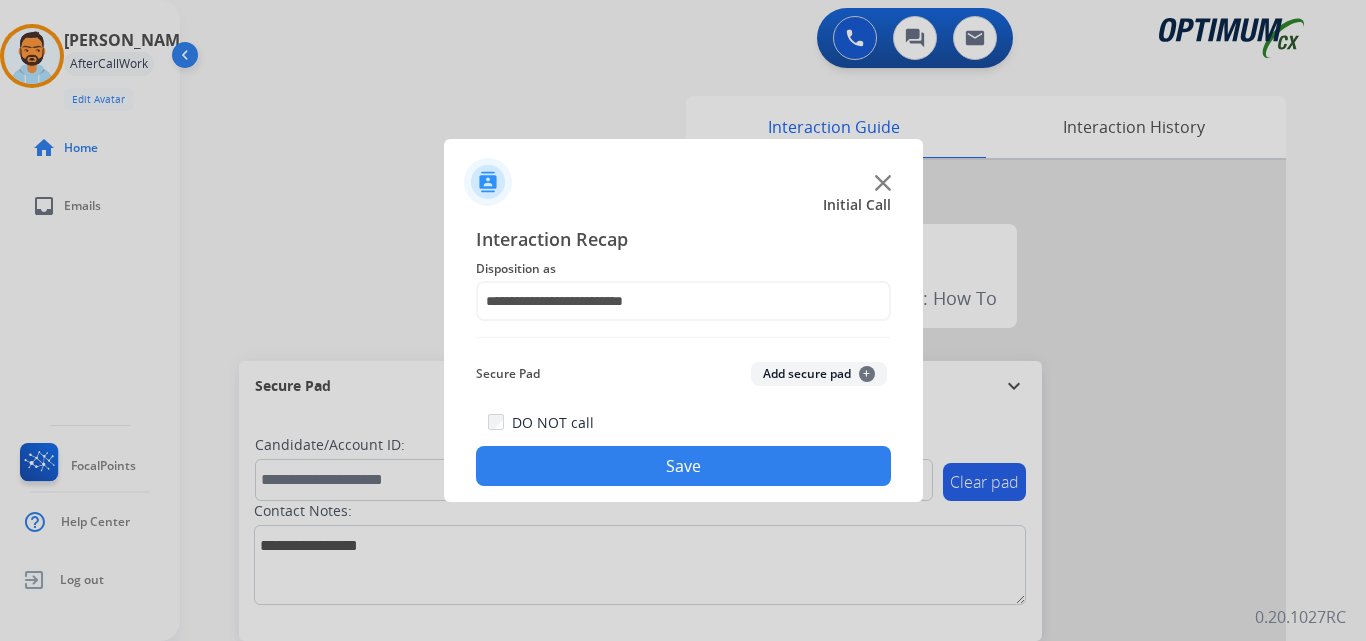 click on "Save" 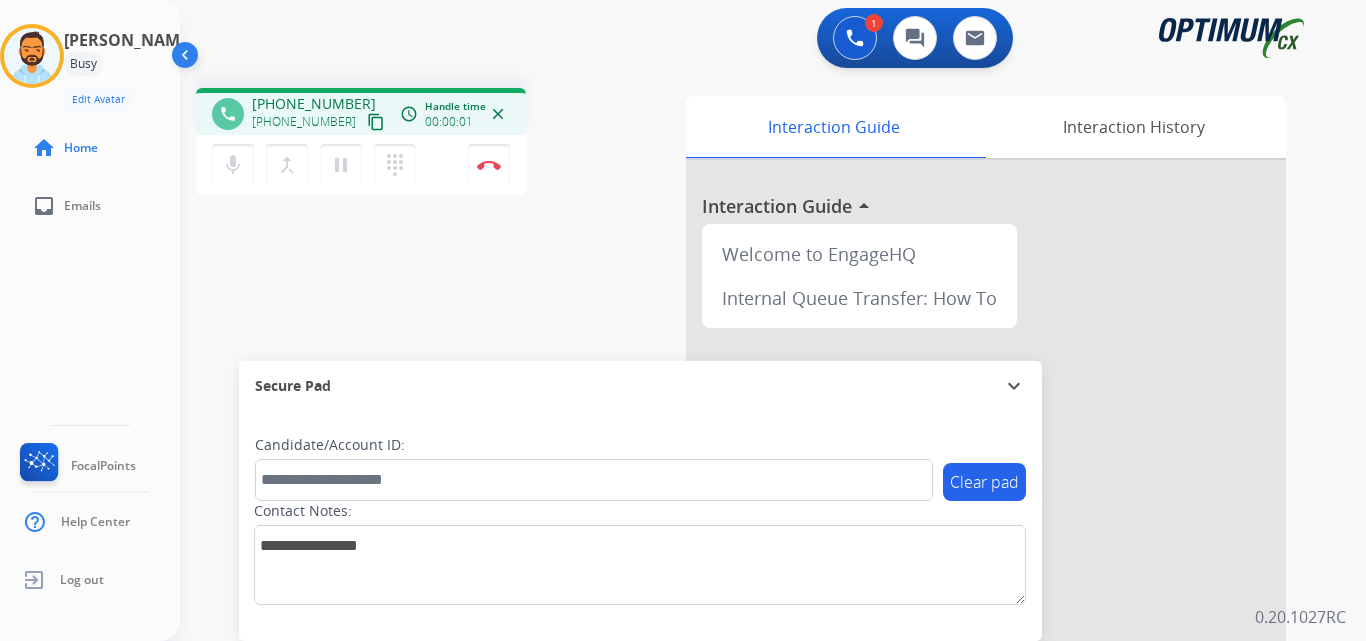 click on "content_copy" at bounding box center (376, 122) 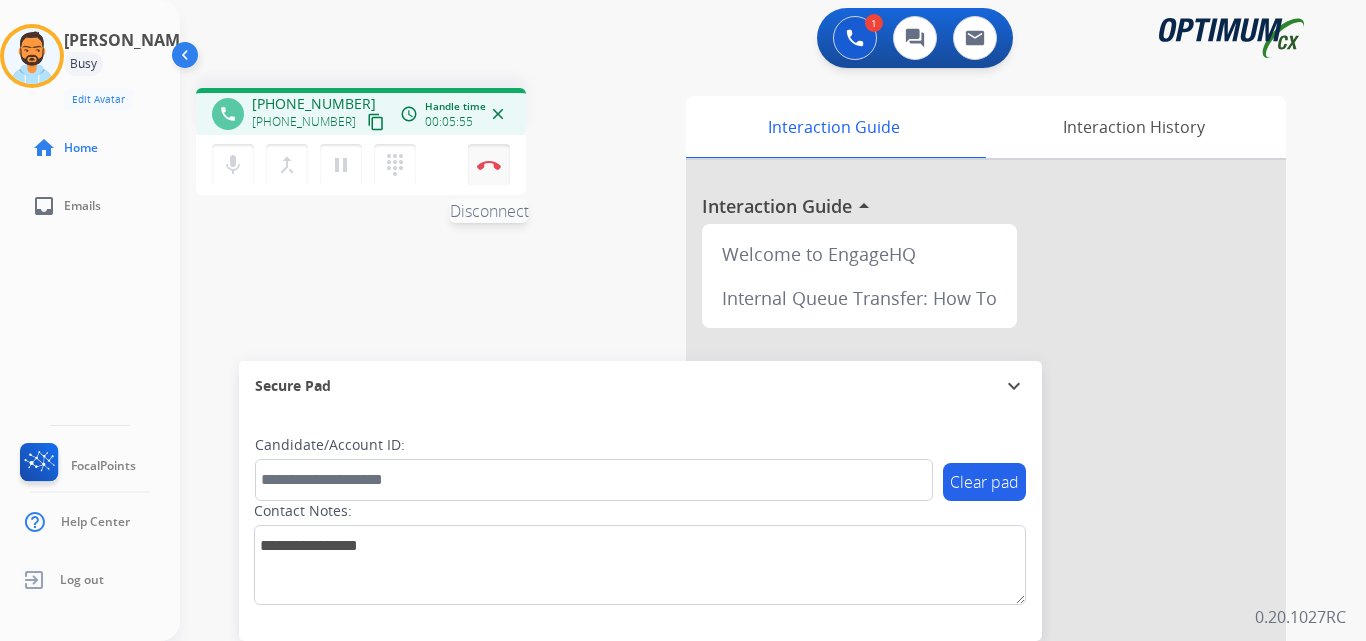 click at bounding box center (489, 165) 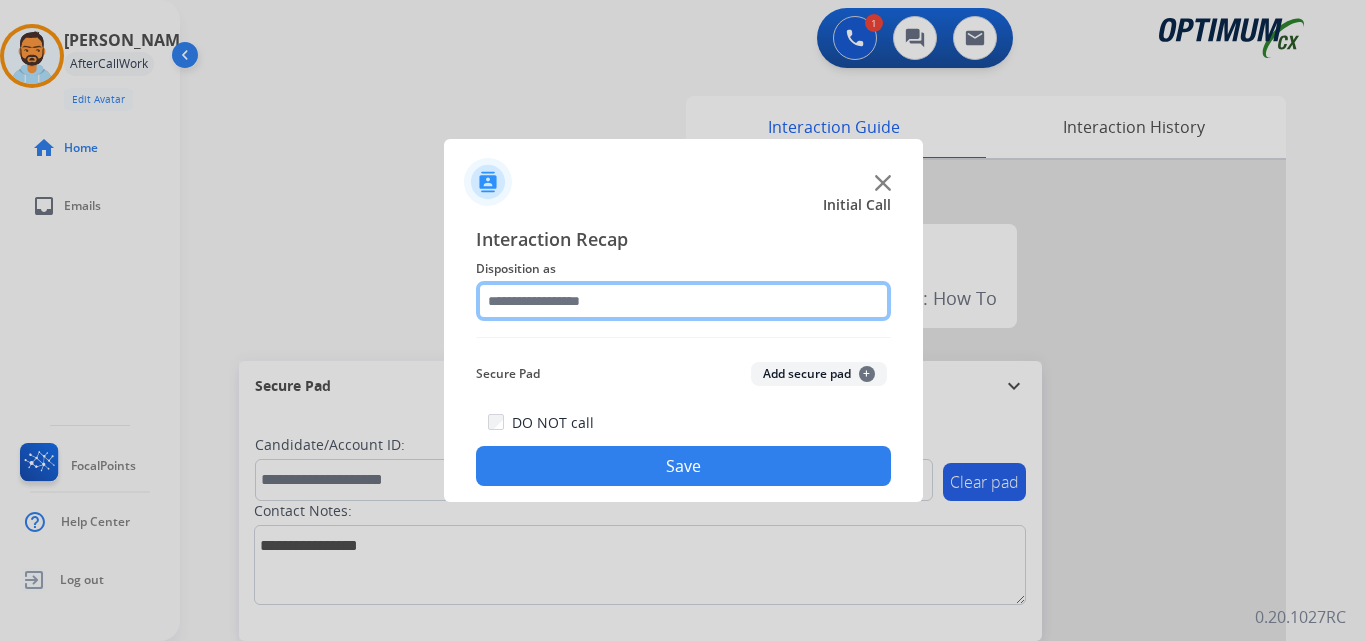 click 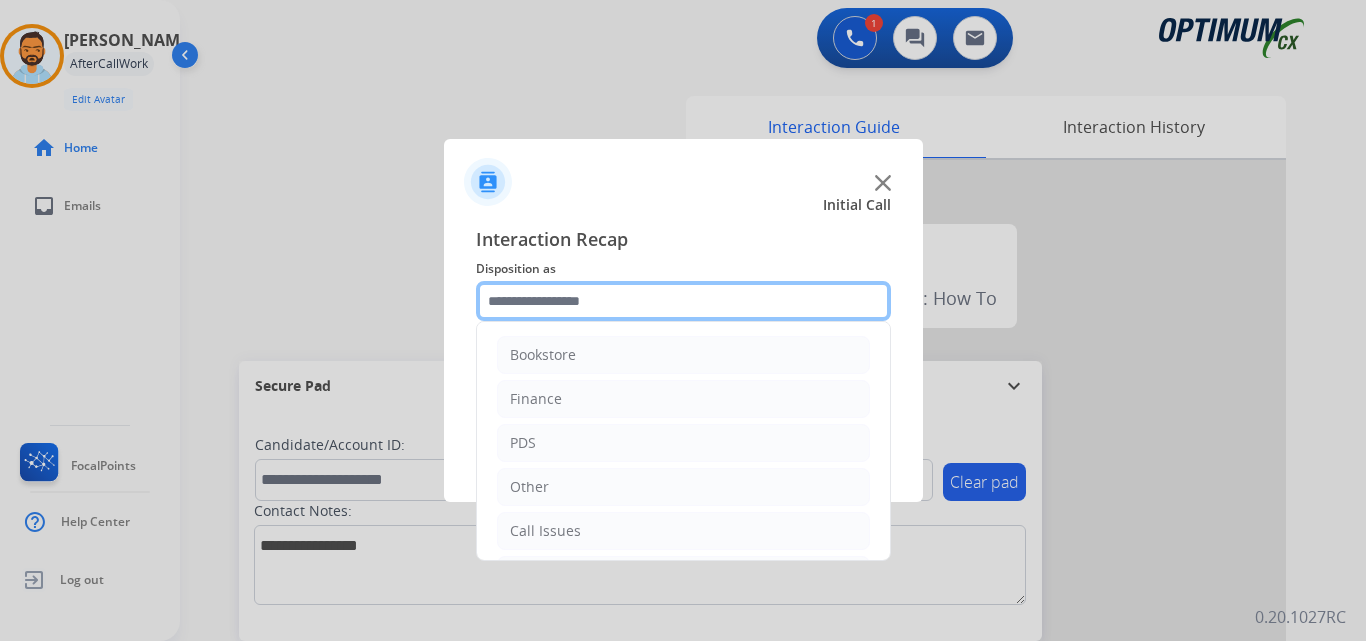 scroll, scrollTop: 136, scrollLeft: 0, axis: vertical 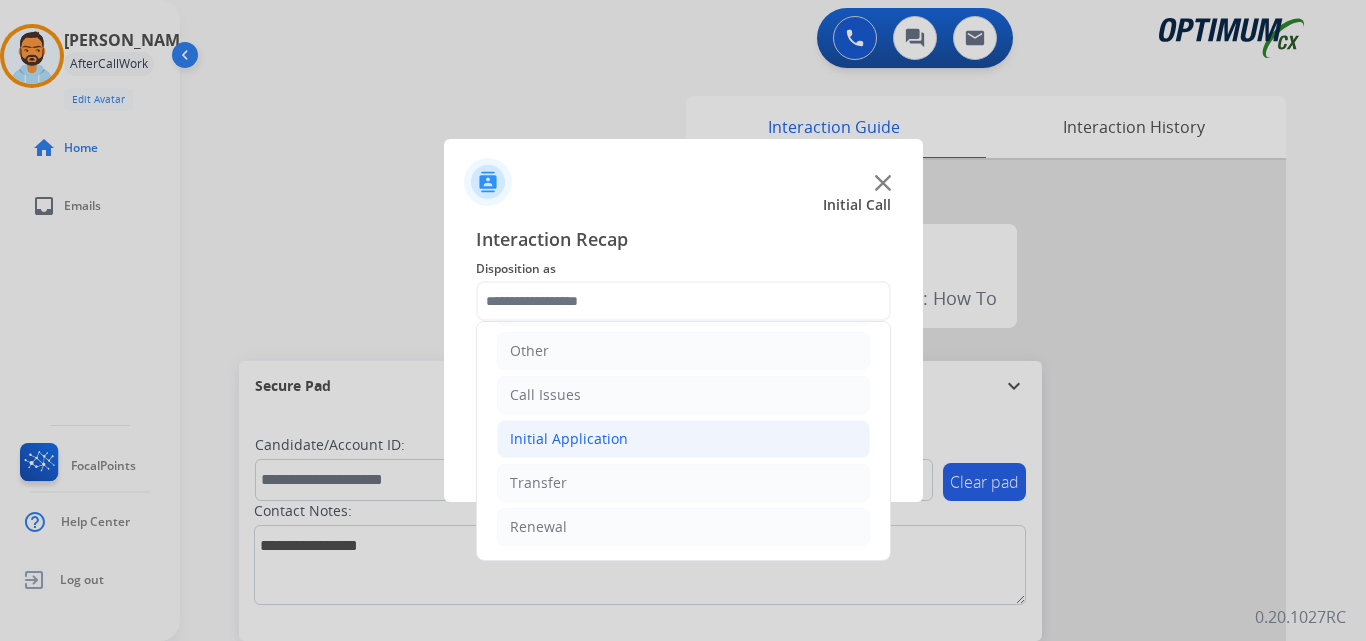 click on "Initial Application" 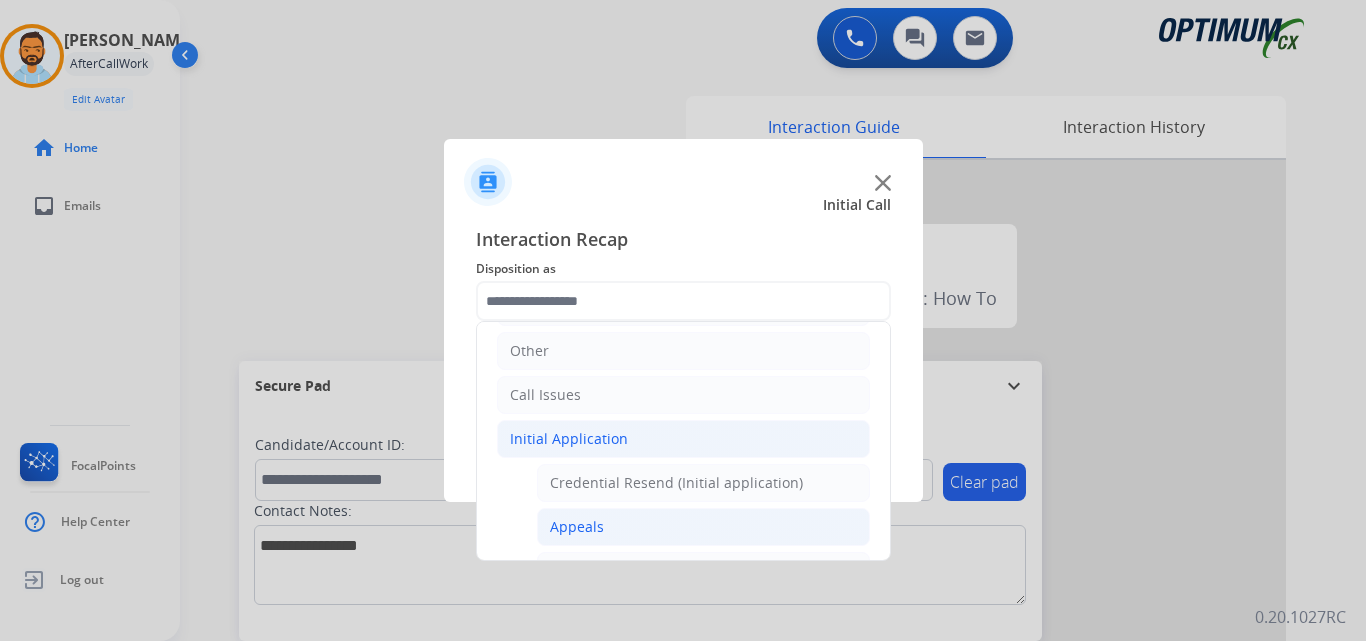 click on "Appeals" 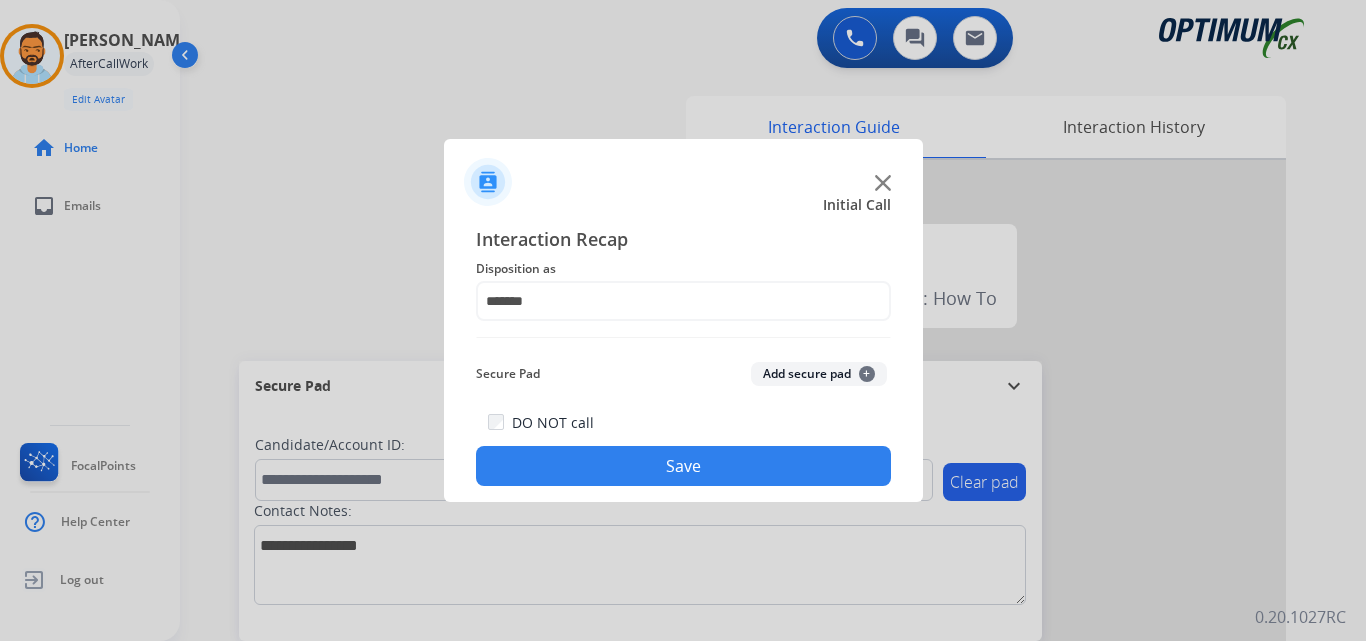 click on "Save" 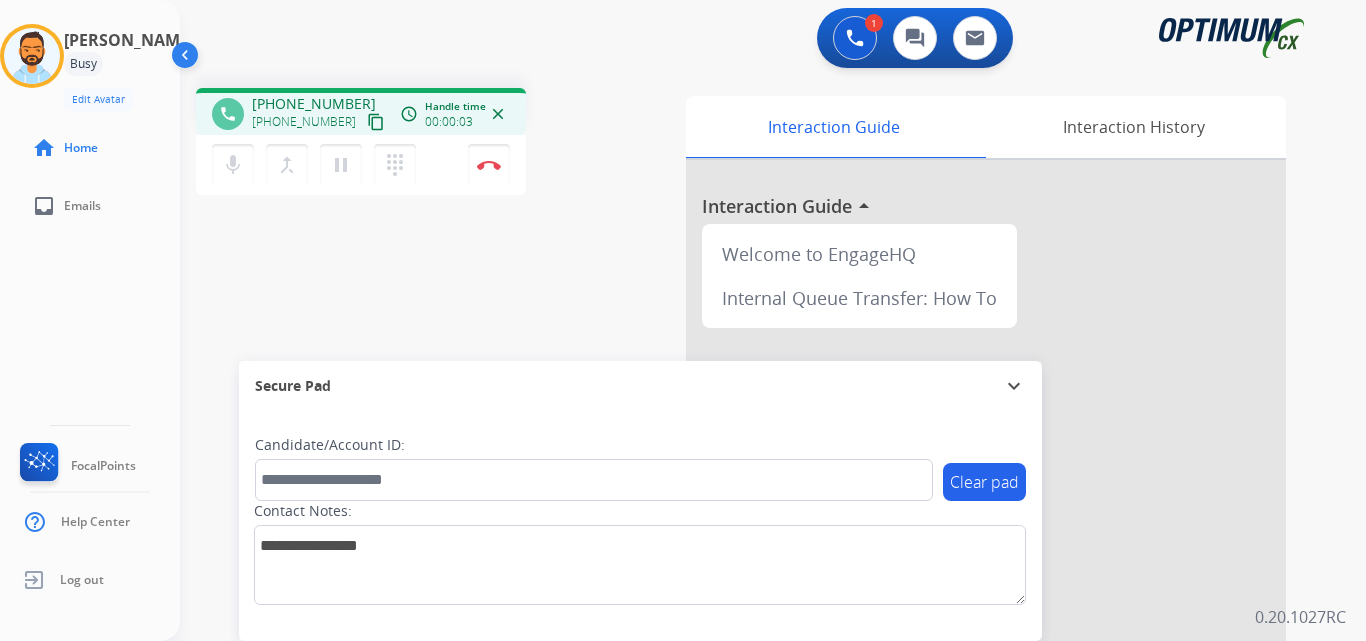 click on "content_copy" at bounding box center [376, 122] 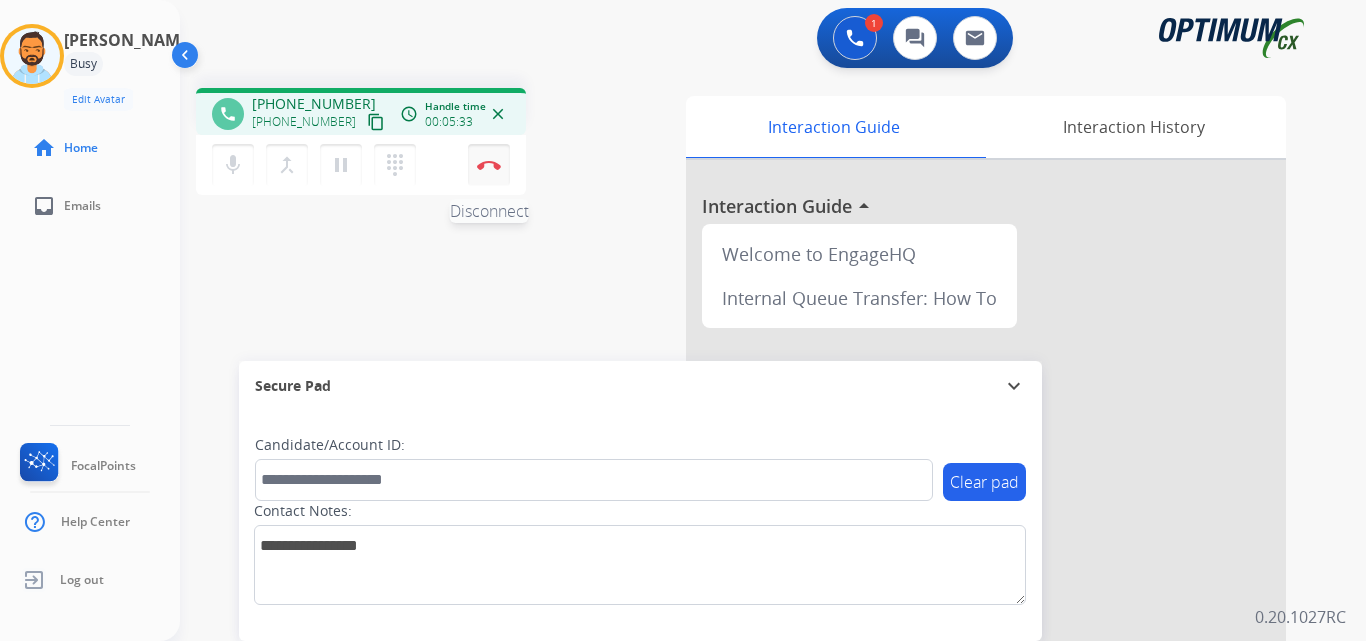 click at bounding box center (489, 165) 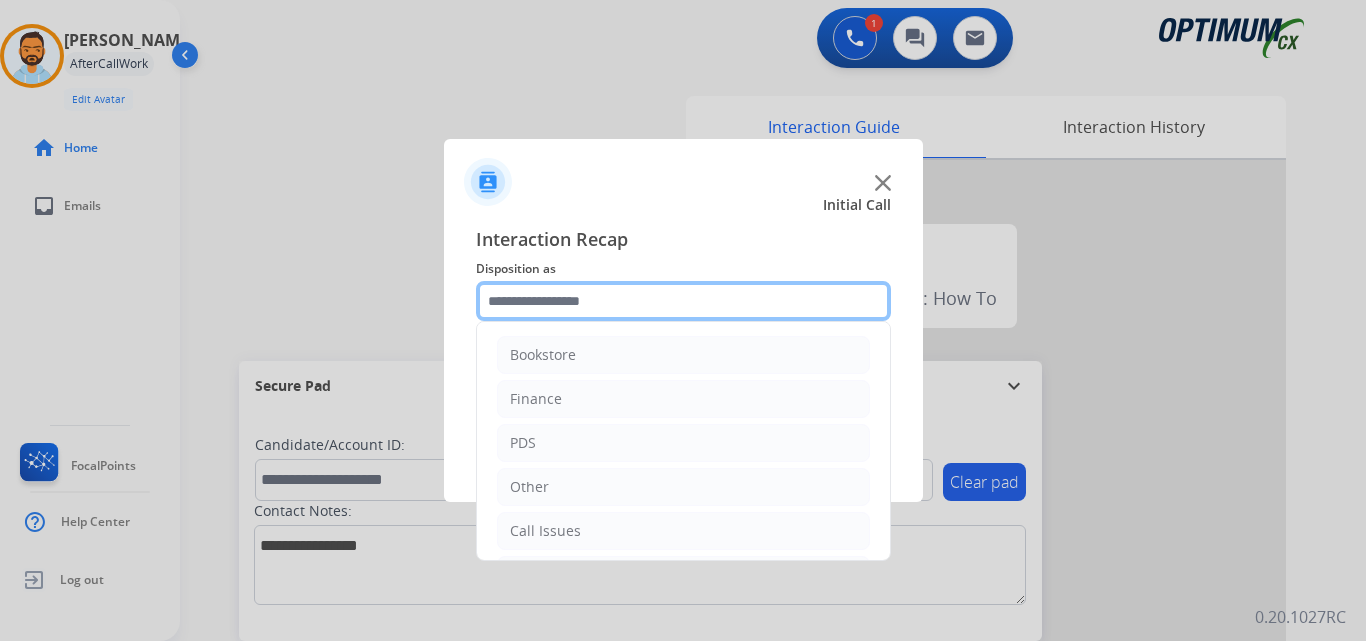 click 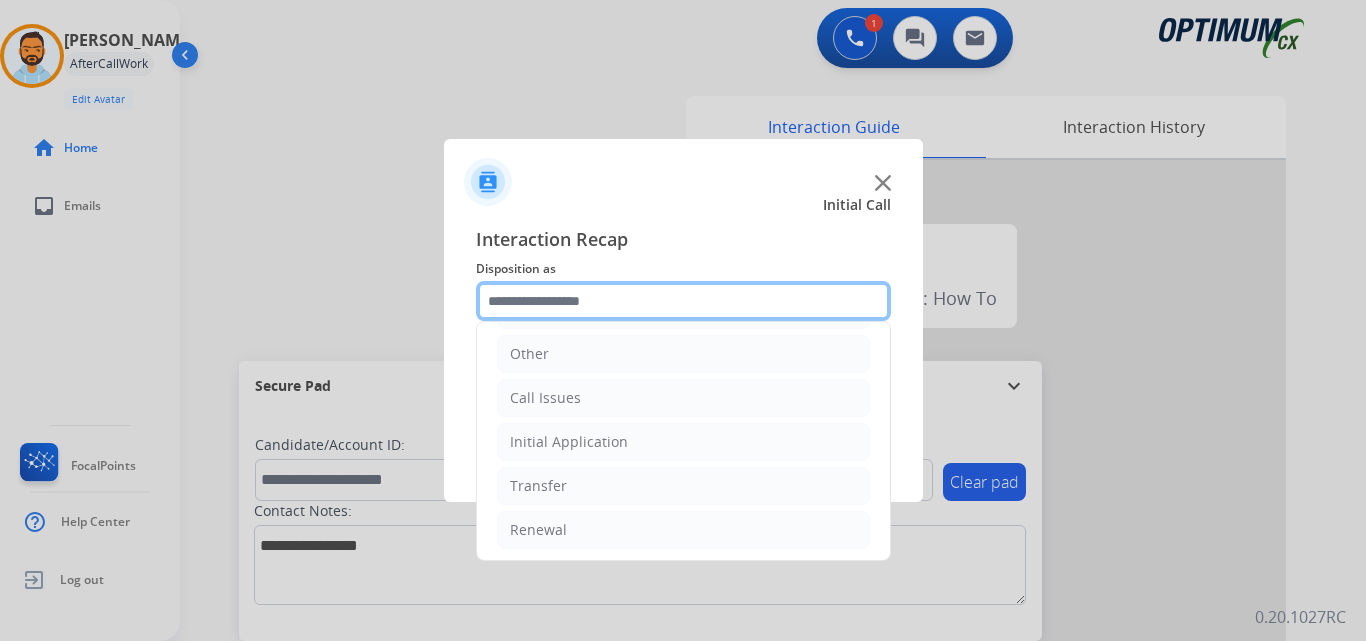 scroll, scrollTop: 136, scrollLeft: 0, axis: vertical 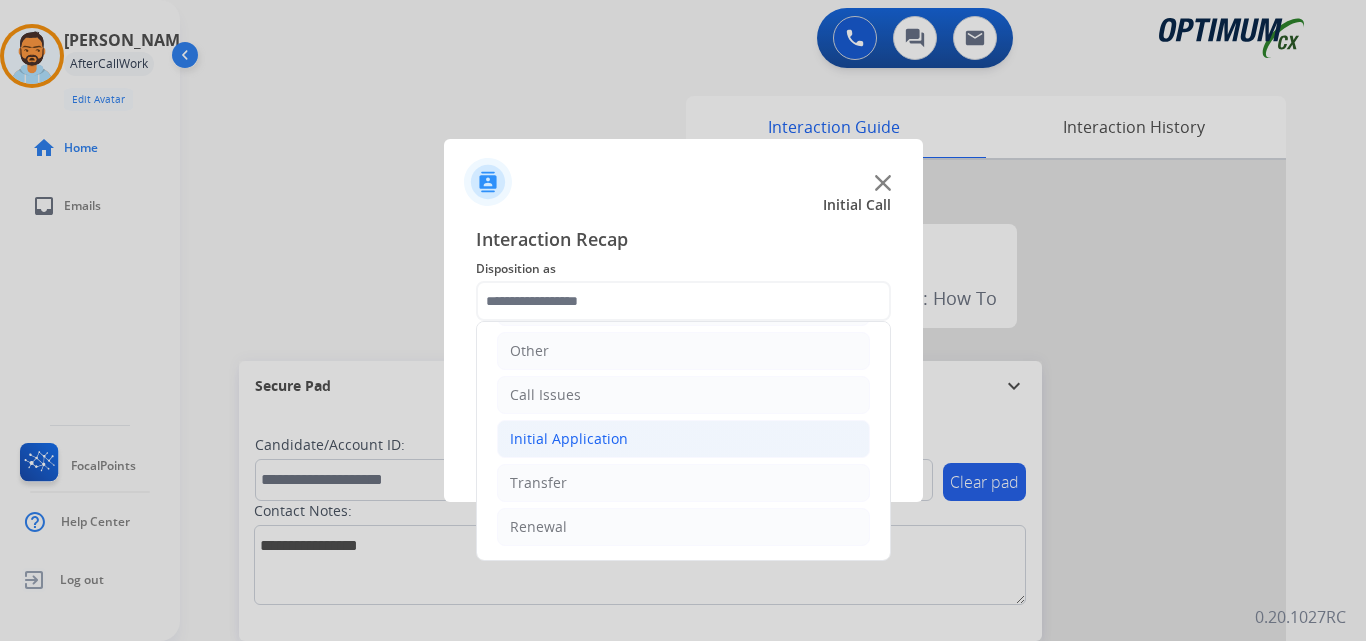 click on "Initial Application" 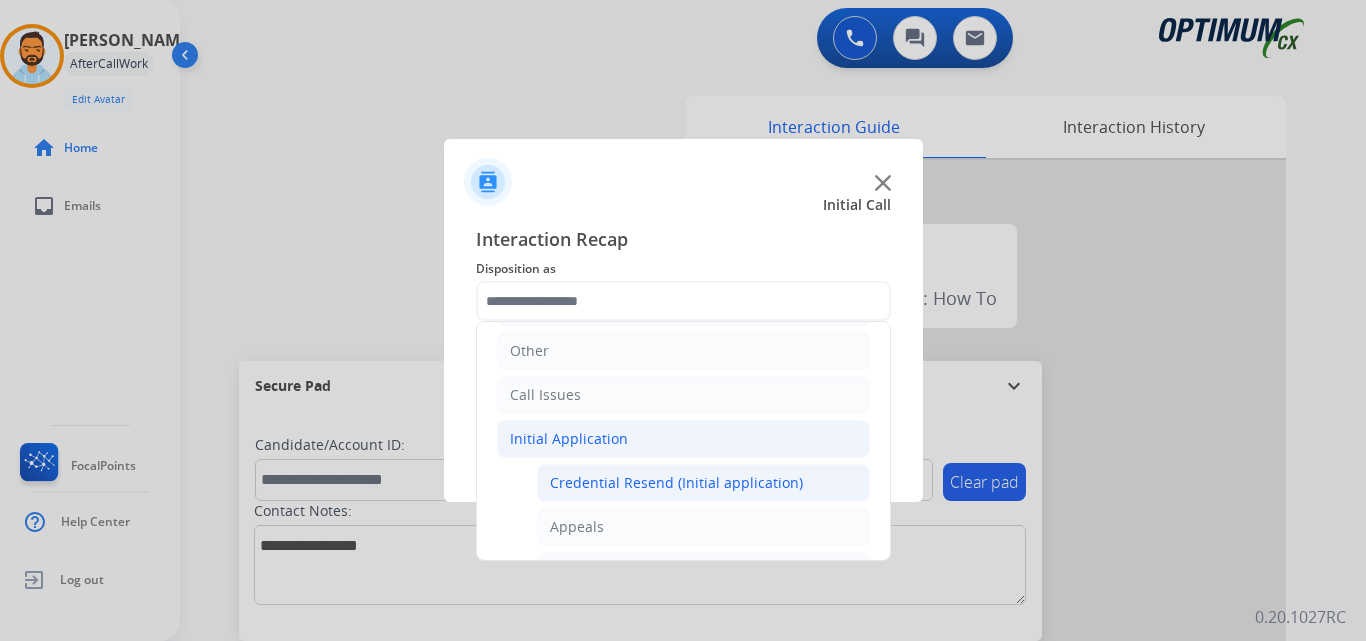 click on "Credential Resend (Initial application)" 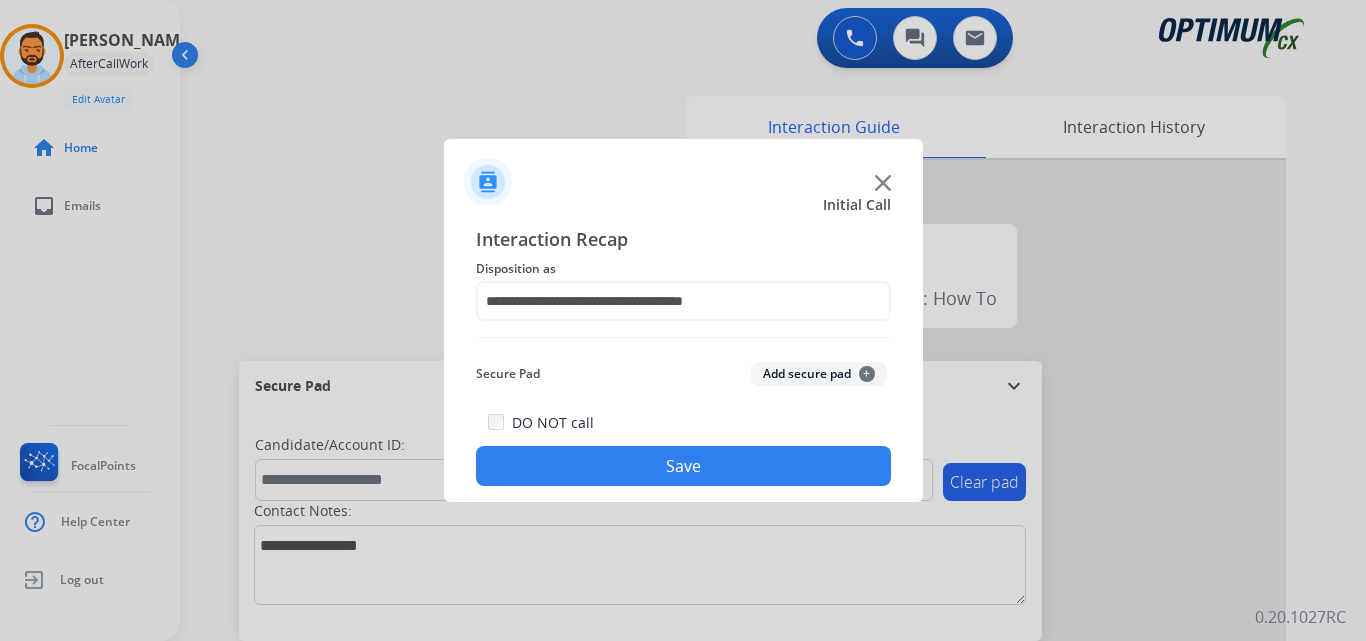 click on "Save" 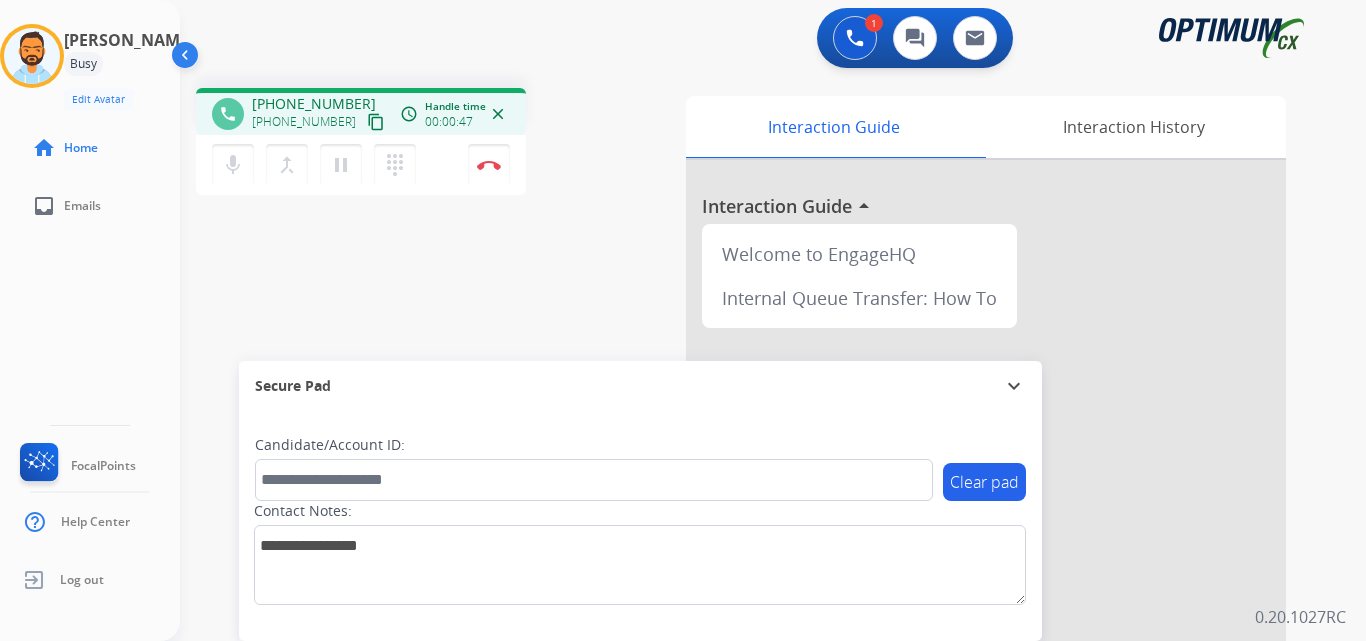 click on "content_copy" at bounding box center [376, 122] 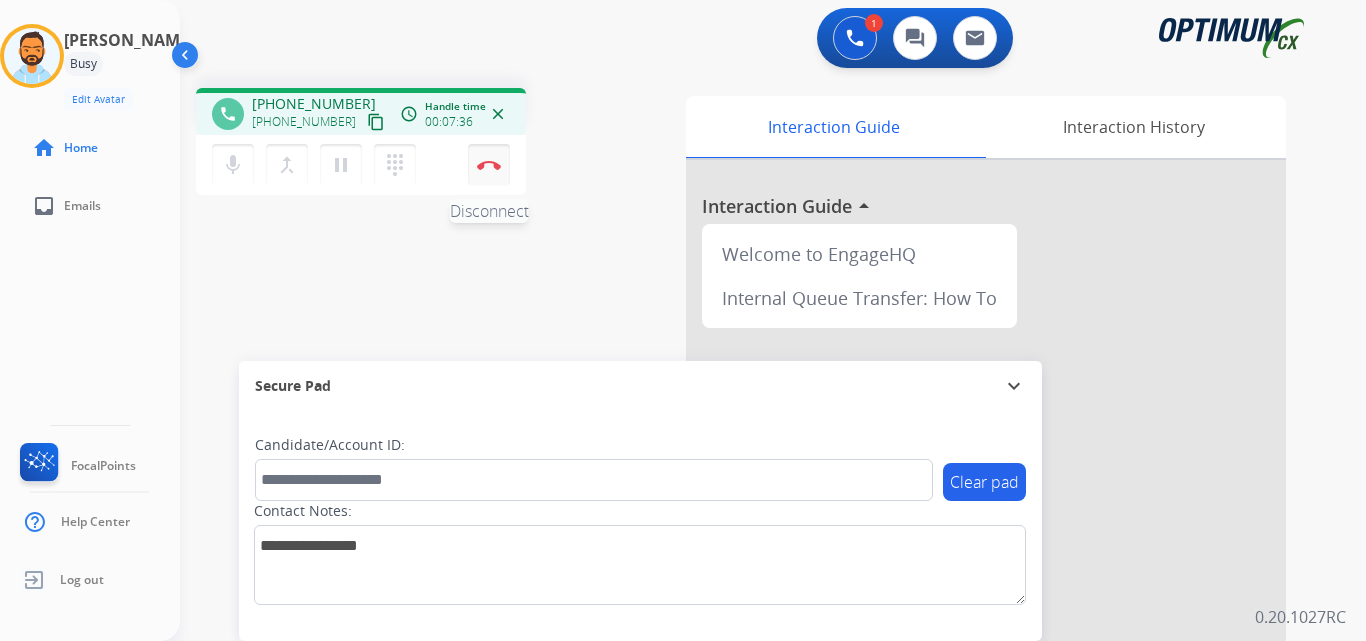 click at bounding box center [489, 165] 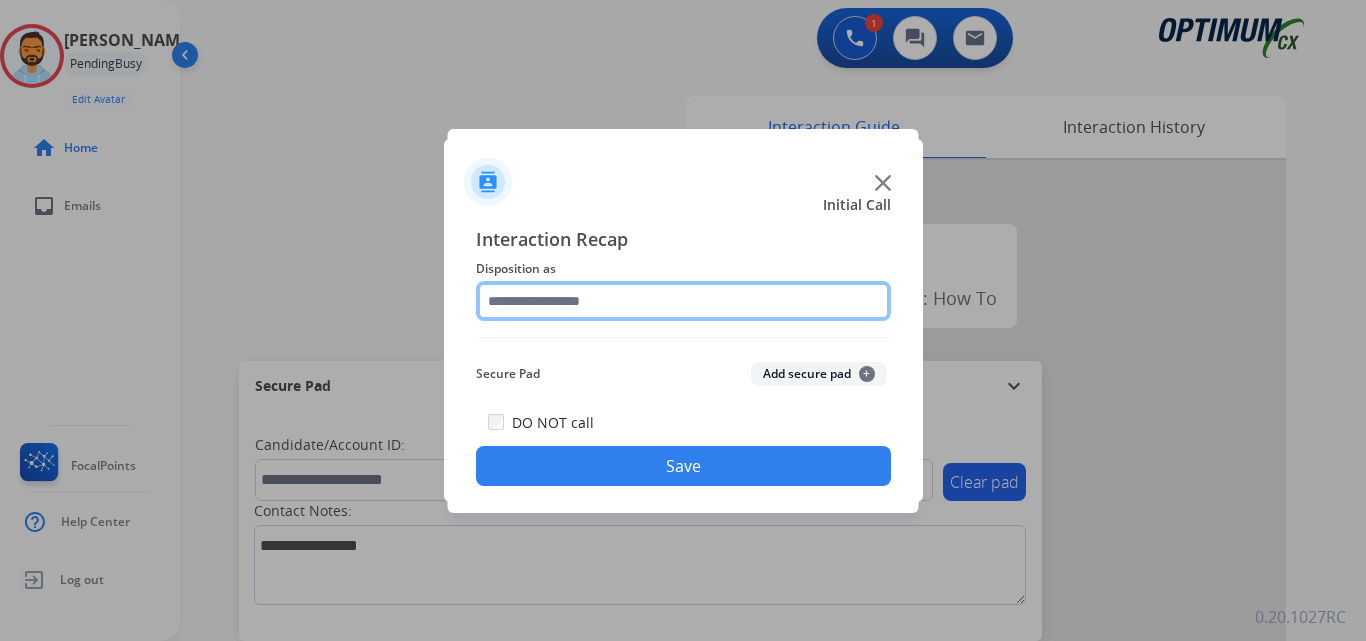 click 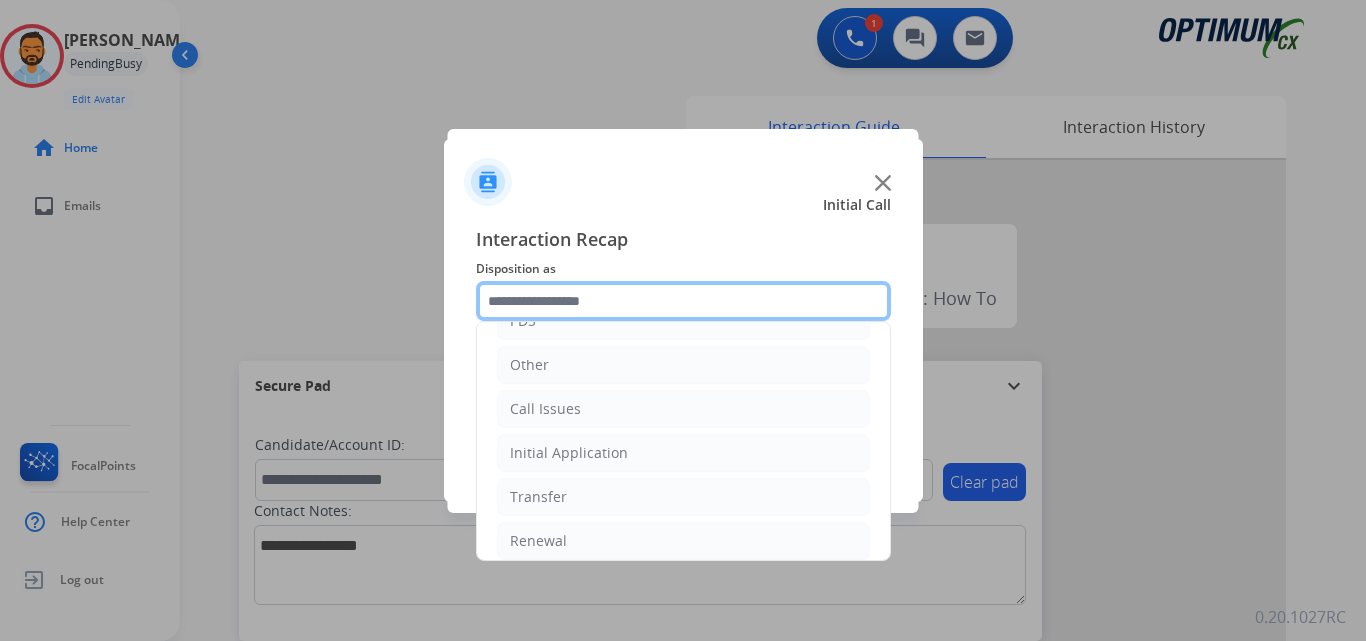 scroll, scrollTop: 136, scrollLeft: 0, axis: vertical 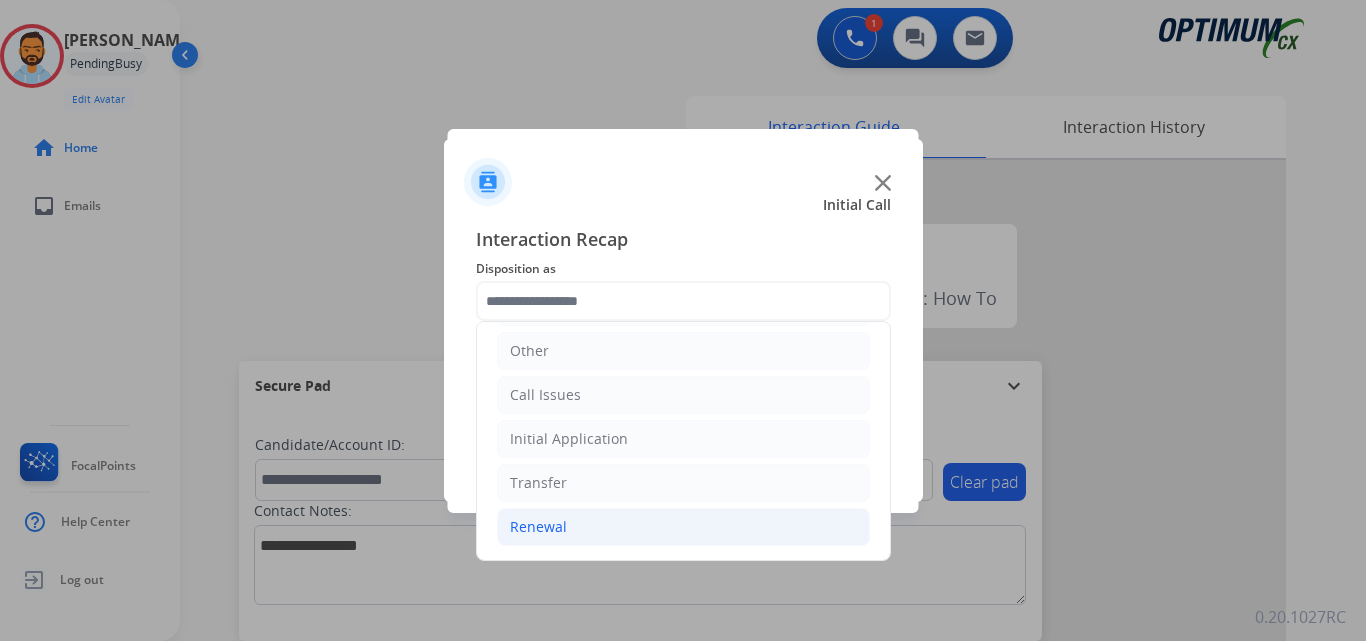 click on "Renewal" 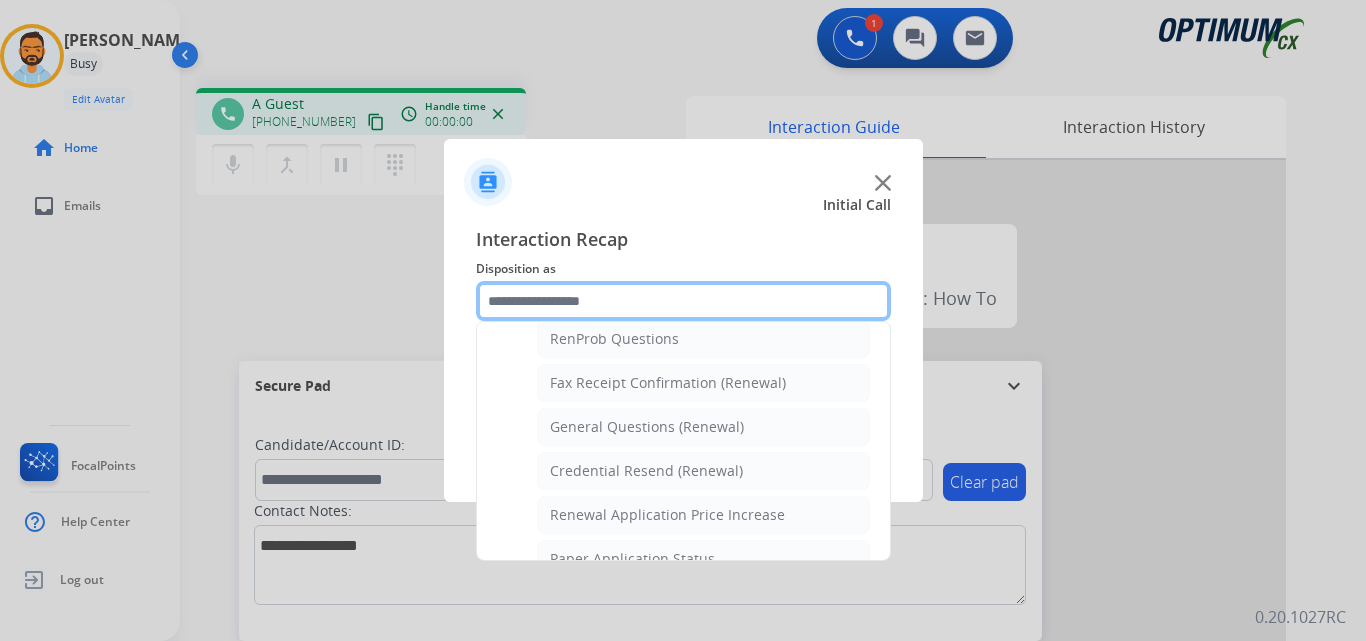 scroll, scrollTop: 524, scrollLeft: 0, axis: vertical 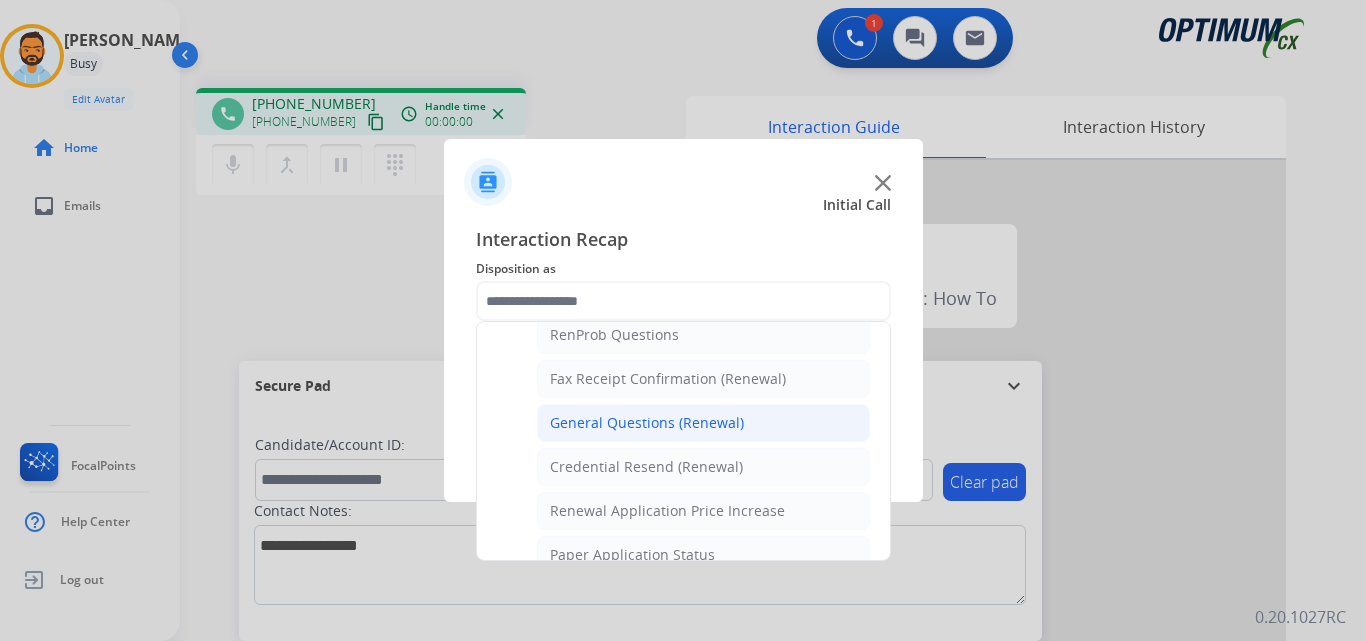click on "General Questions (Renewal)" 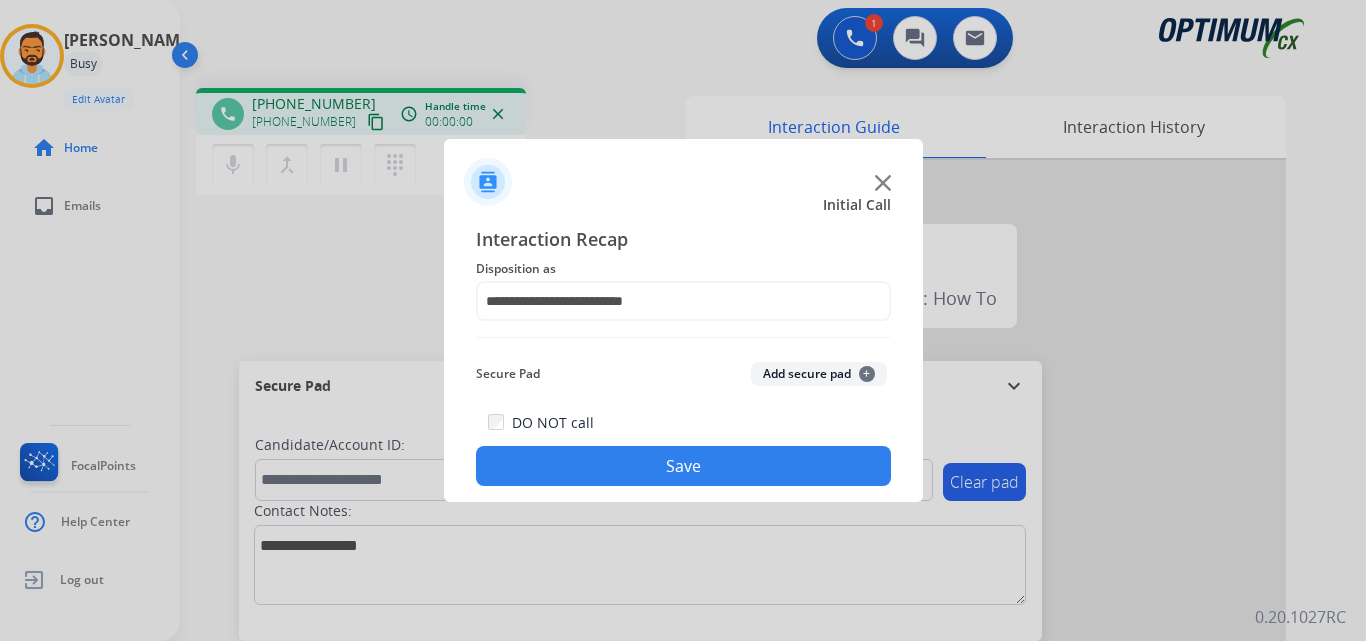 click on "Save" 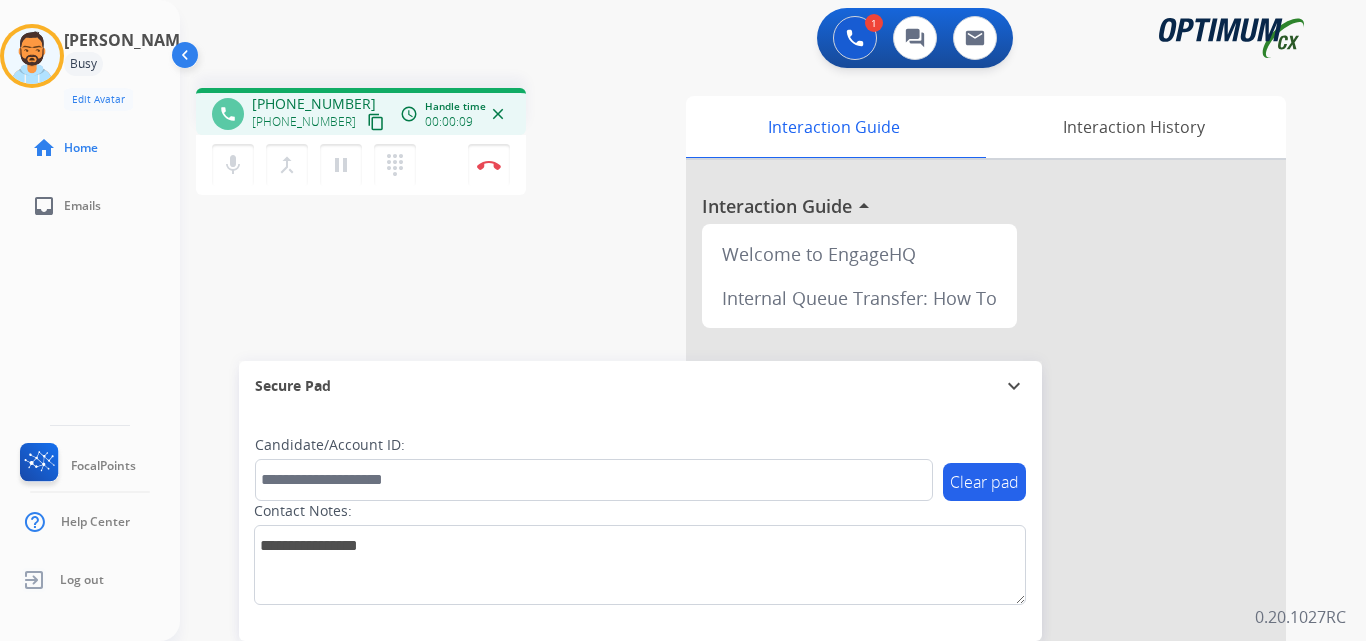 click on "content_copy" at bounding box center [376, 122] 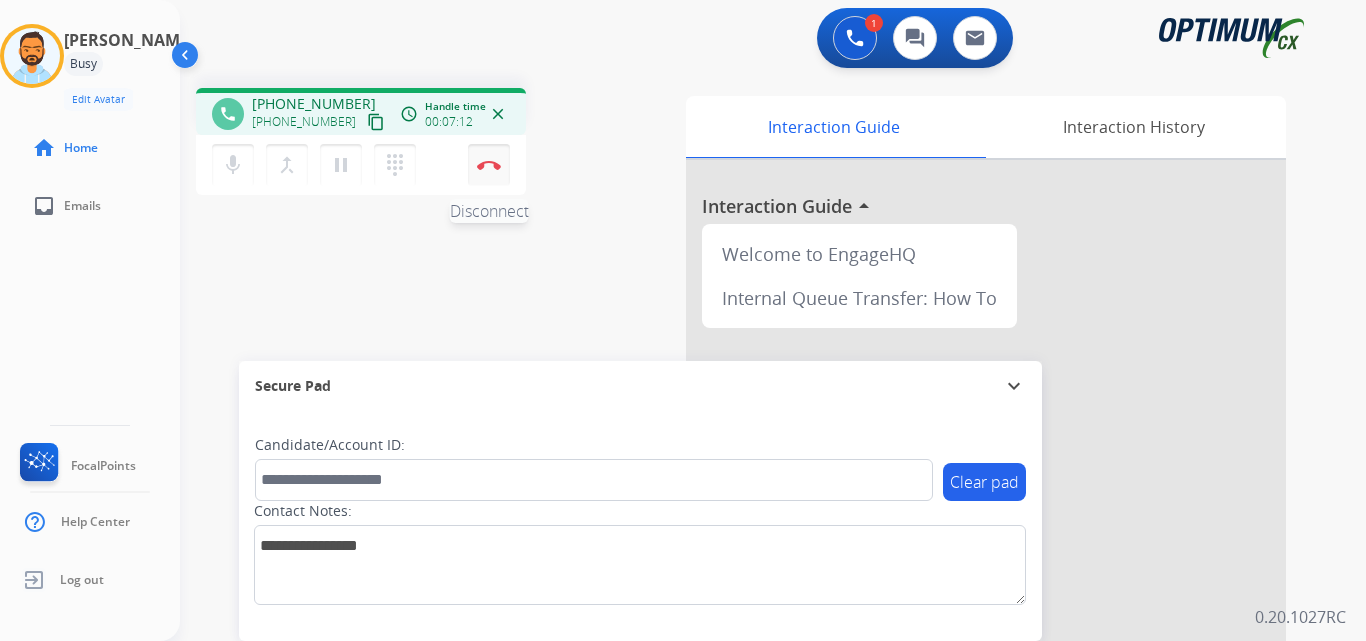 click at bounding box center (489, 165) 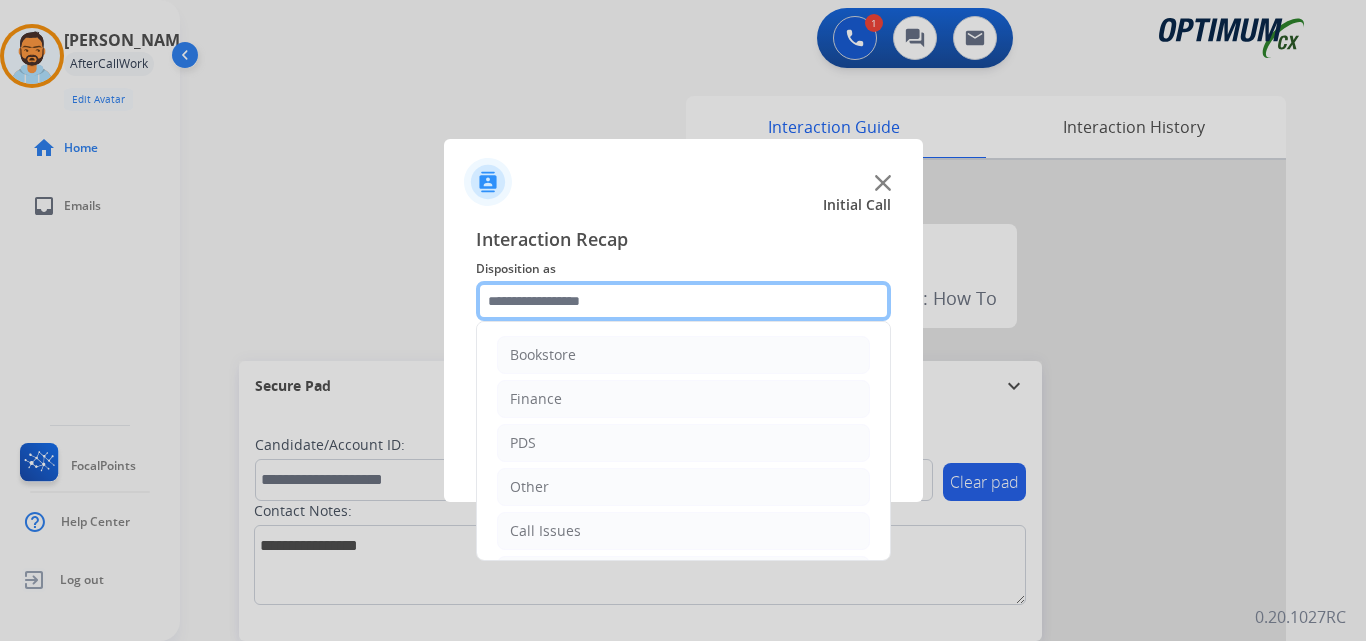 click 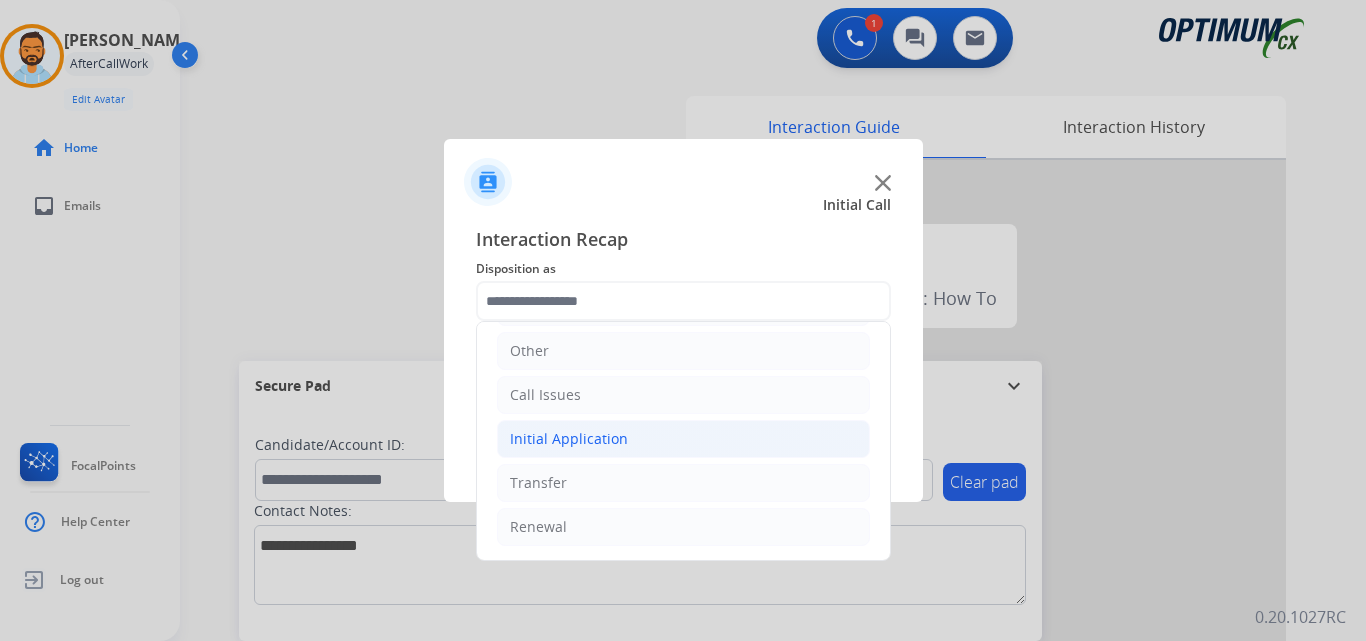 click on "Initial Application" 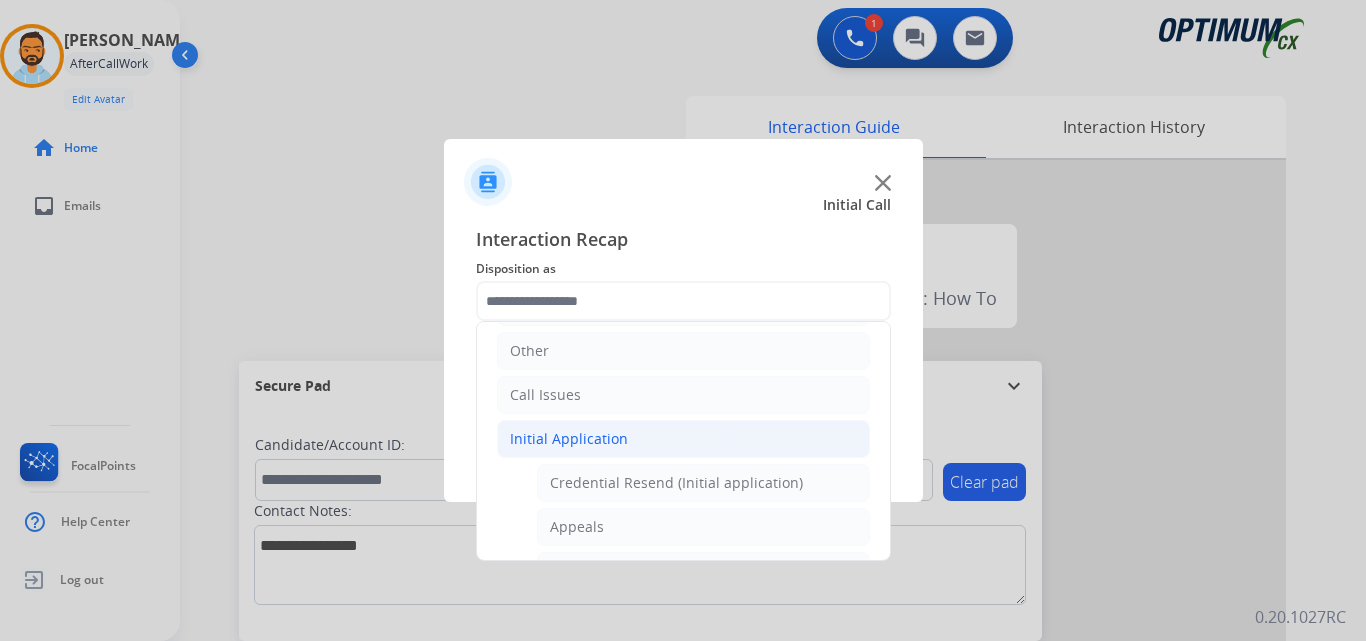 click on "Initial Application" 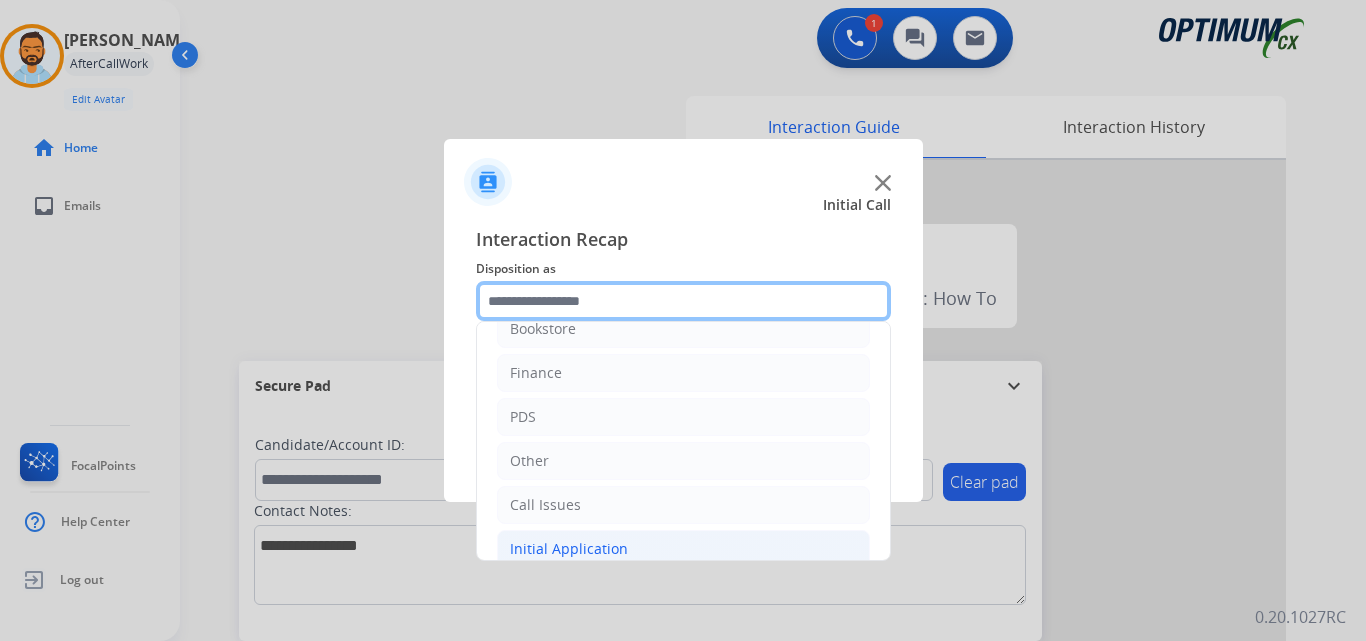scroll, scrollTop: 0, scrollLeft: 0, axis: both 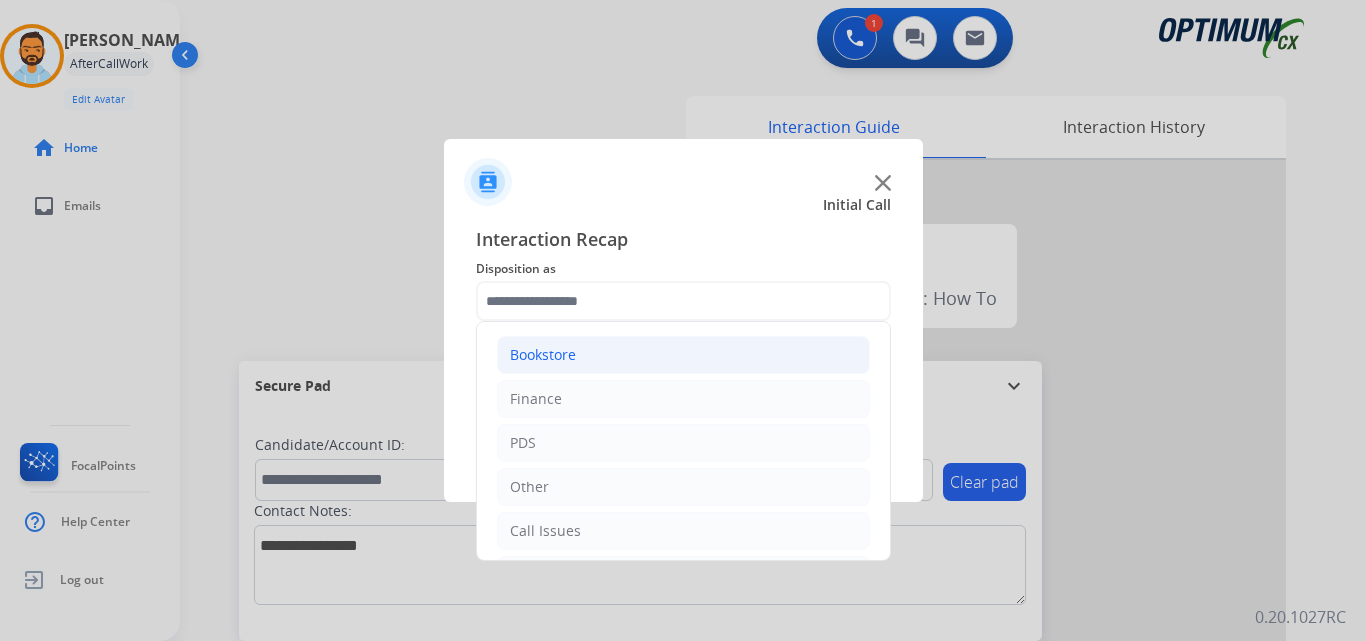 click on "Bookstore" 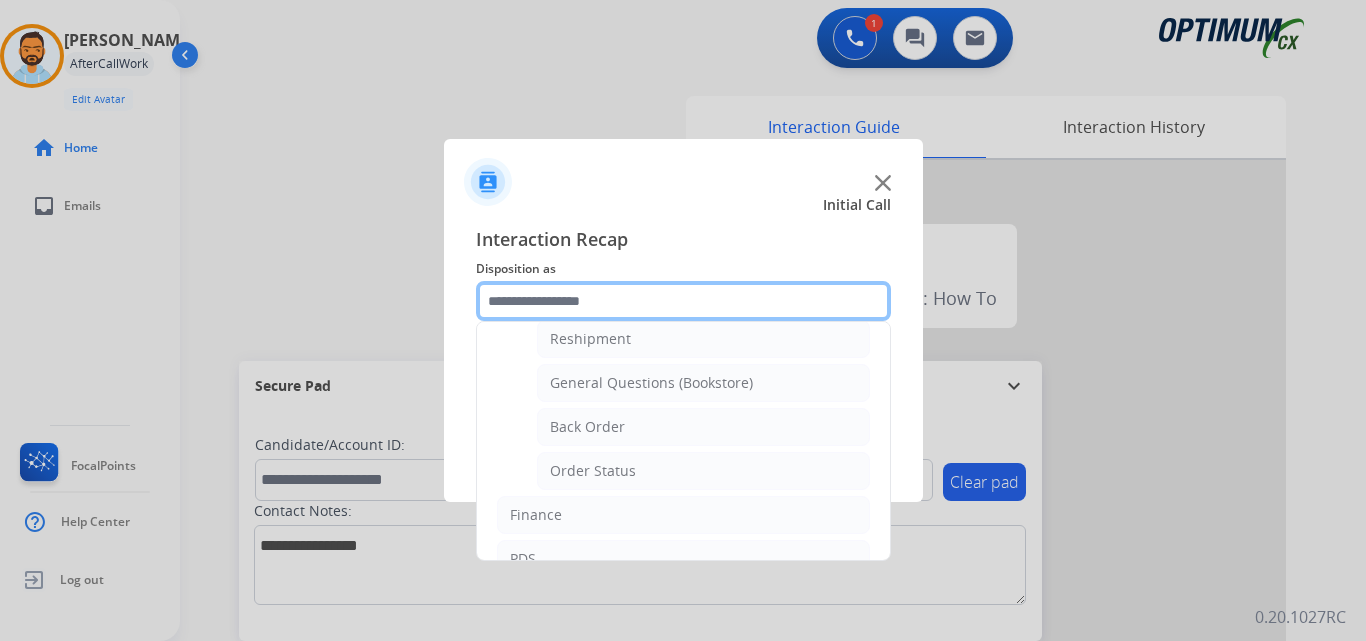 scroll, scrollTop: 66, scrollLeft: 0, axis: vertical 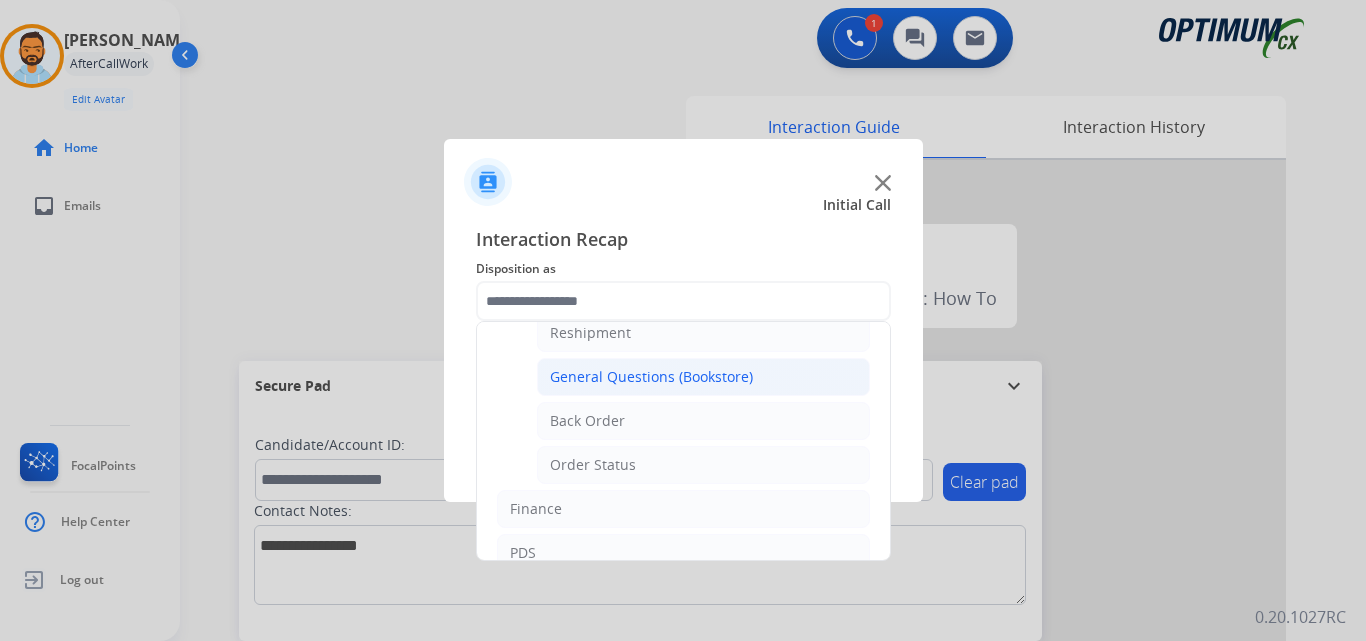 click on "General Questions (Bookstore)" 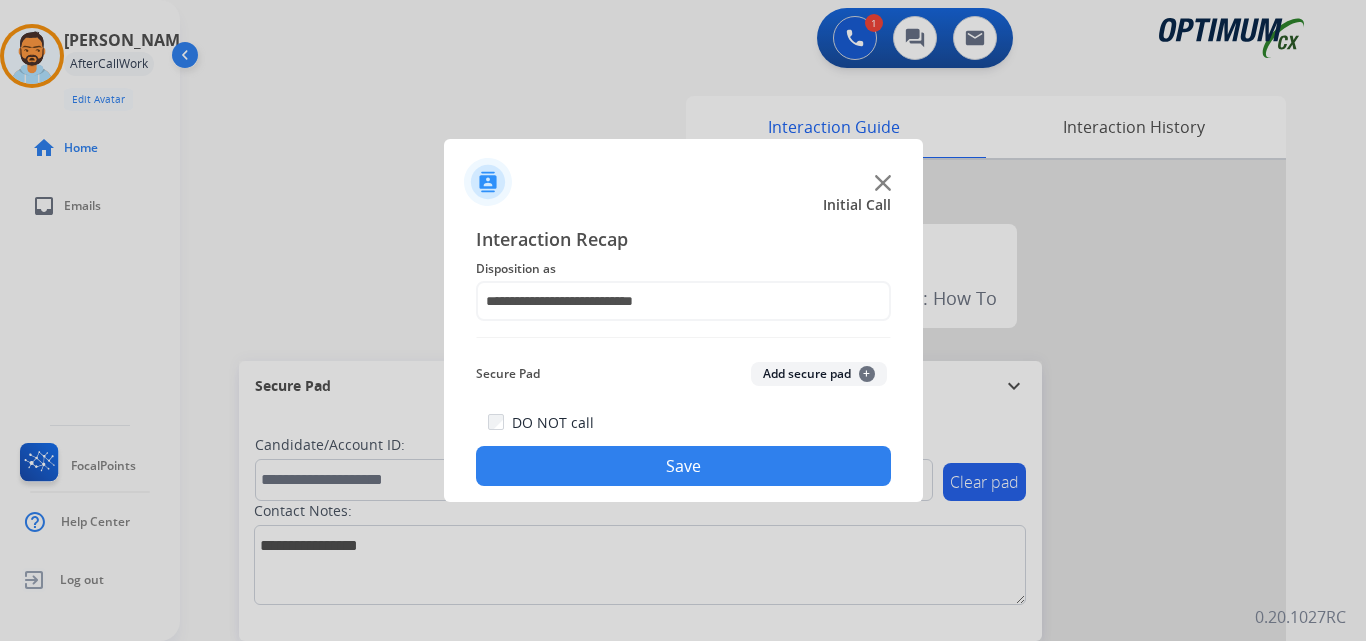 click on "Save" 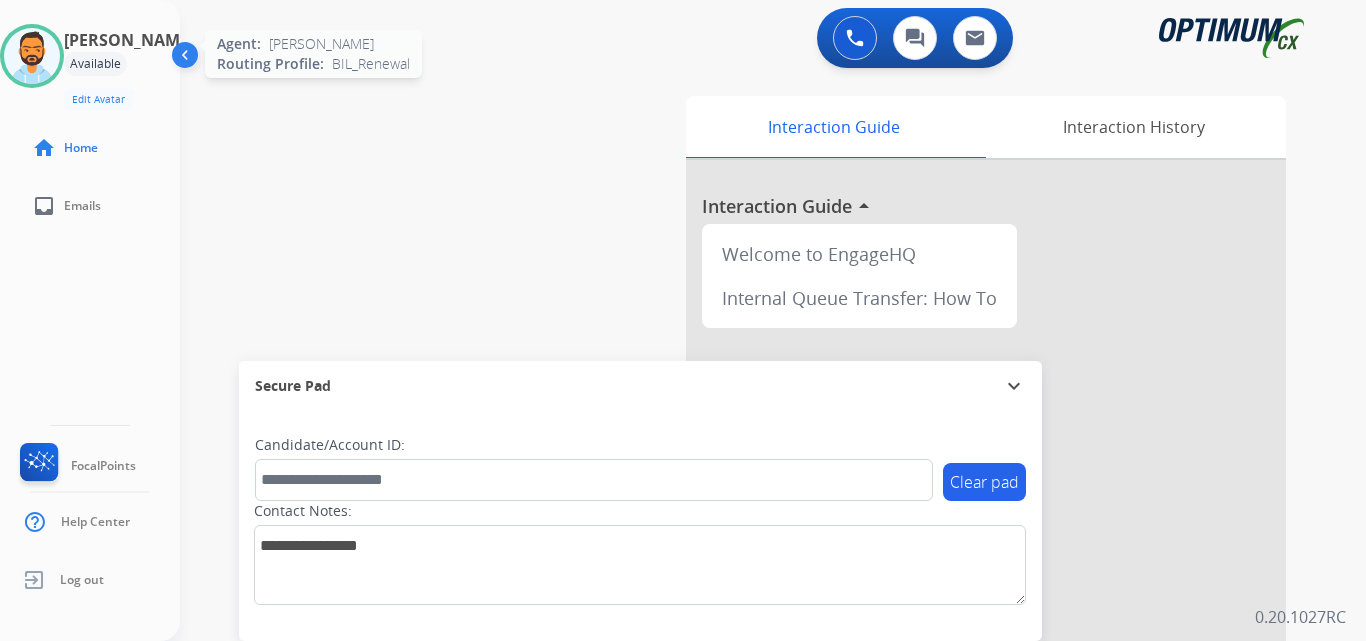 click at bounding box center (32, 56) 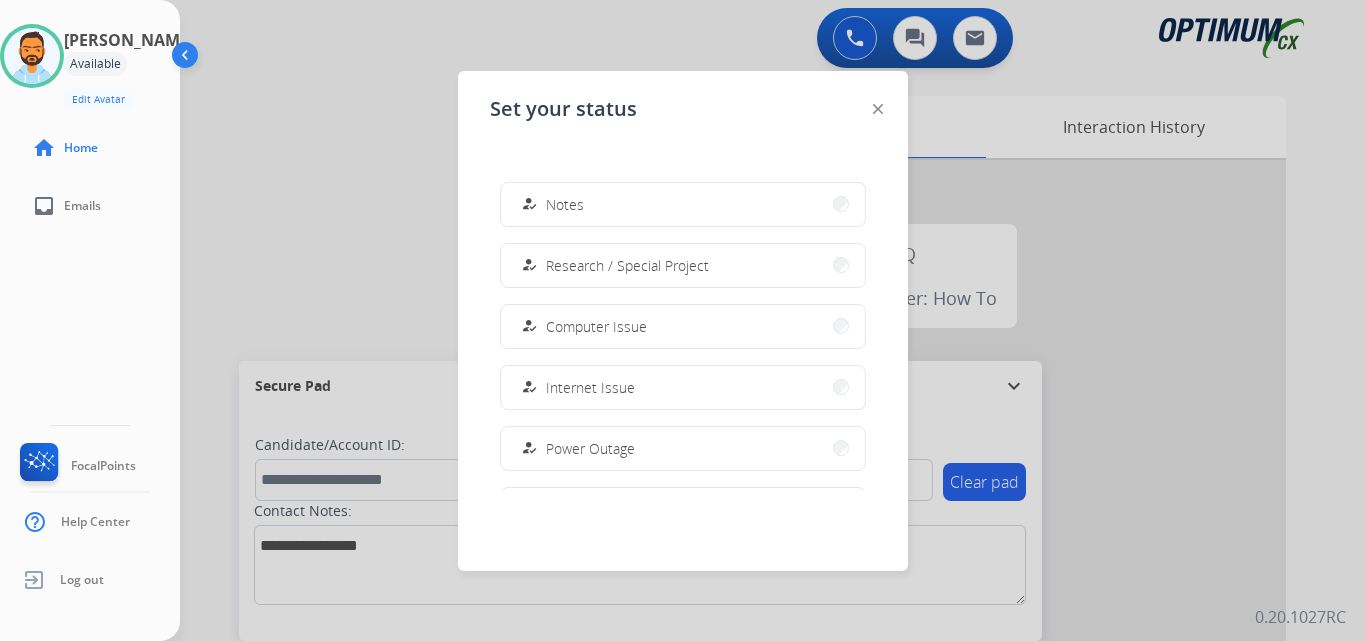 scroll, scrollTop: 499, scrollLeft: 0, axis: vertical 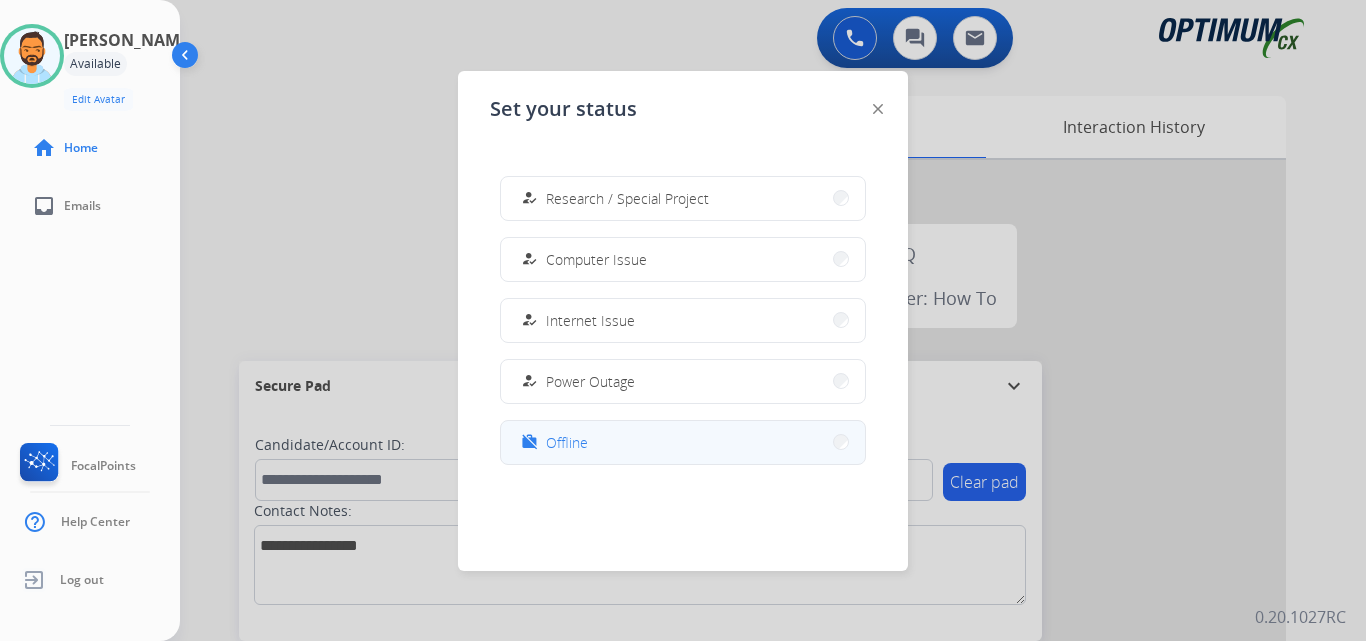click on "Offline" at bounding box center [567, 442] 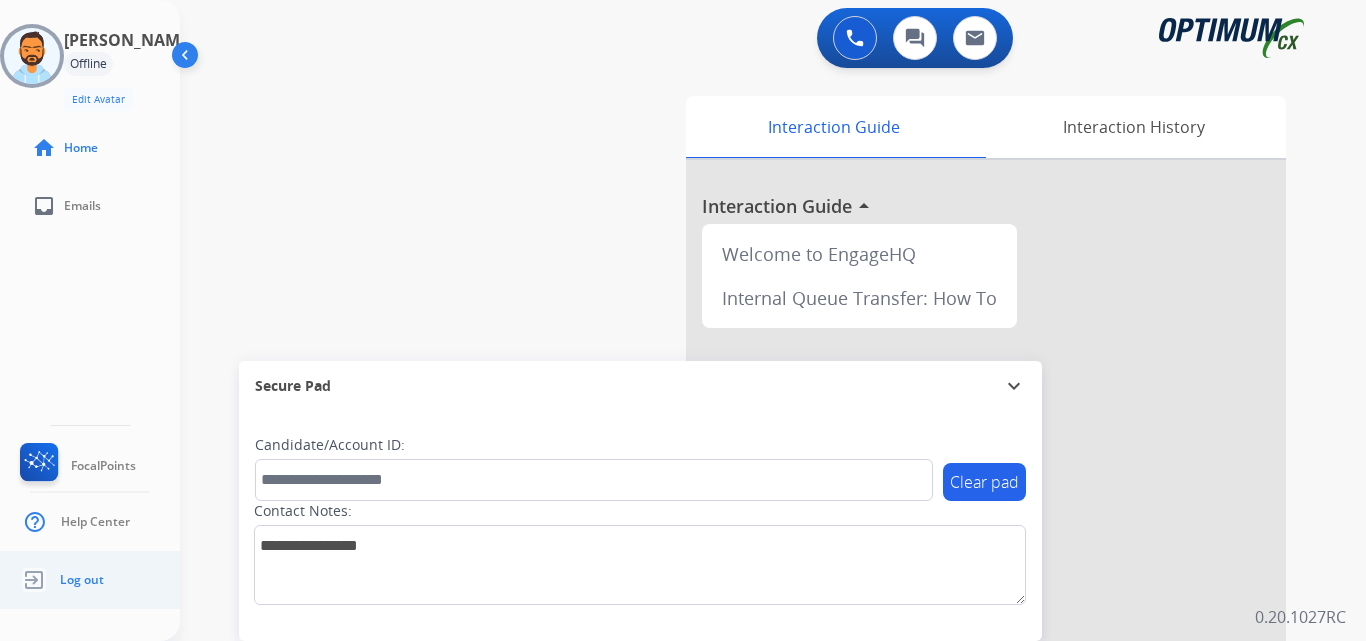 click on "Log out" 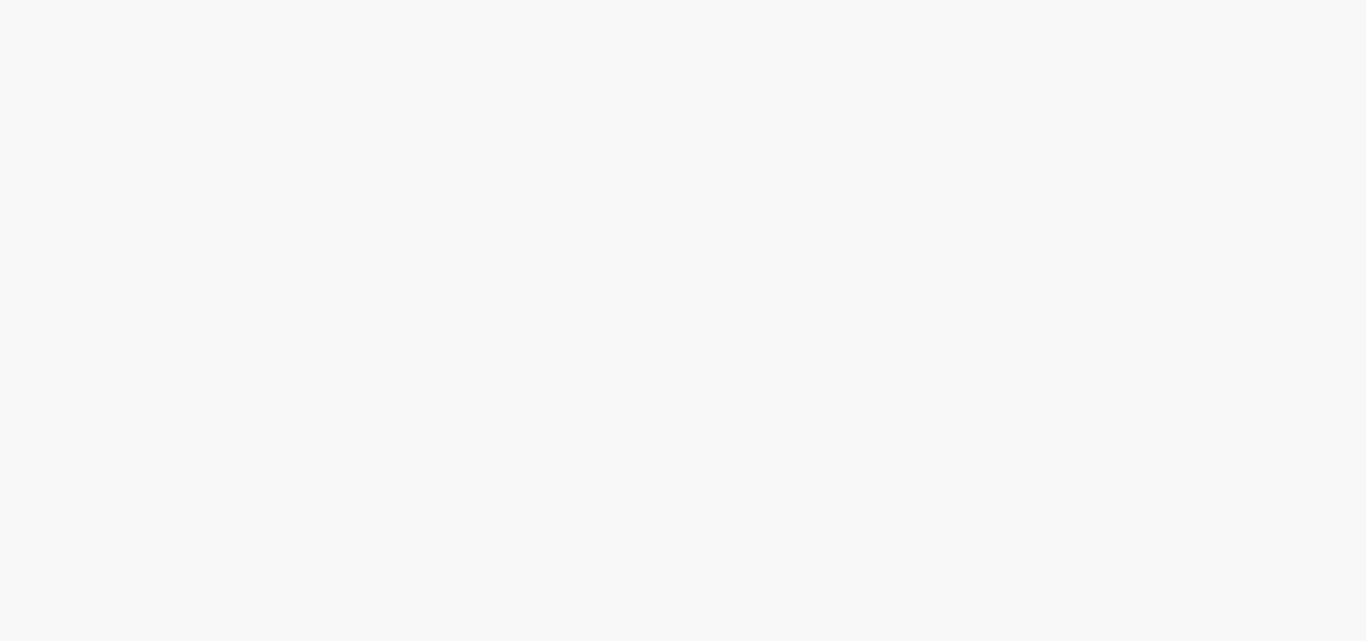 scroll, scrollTop: 0, scrollLeft: 0, axis: both 